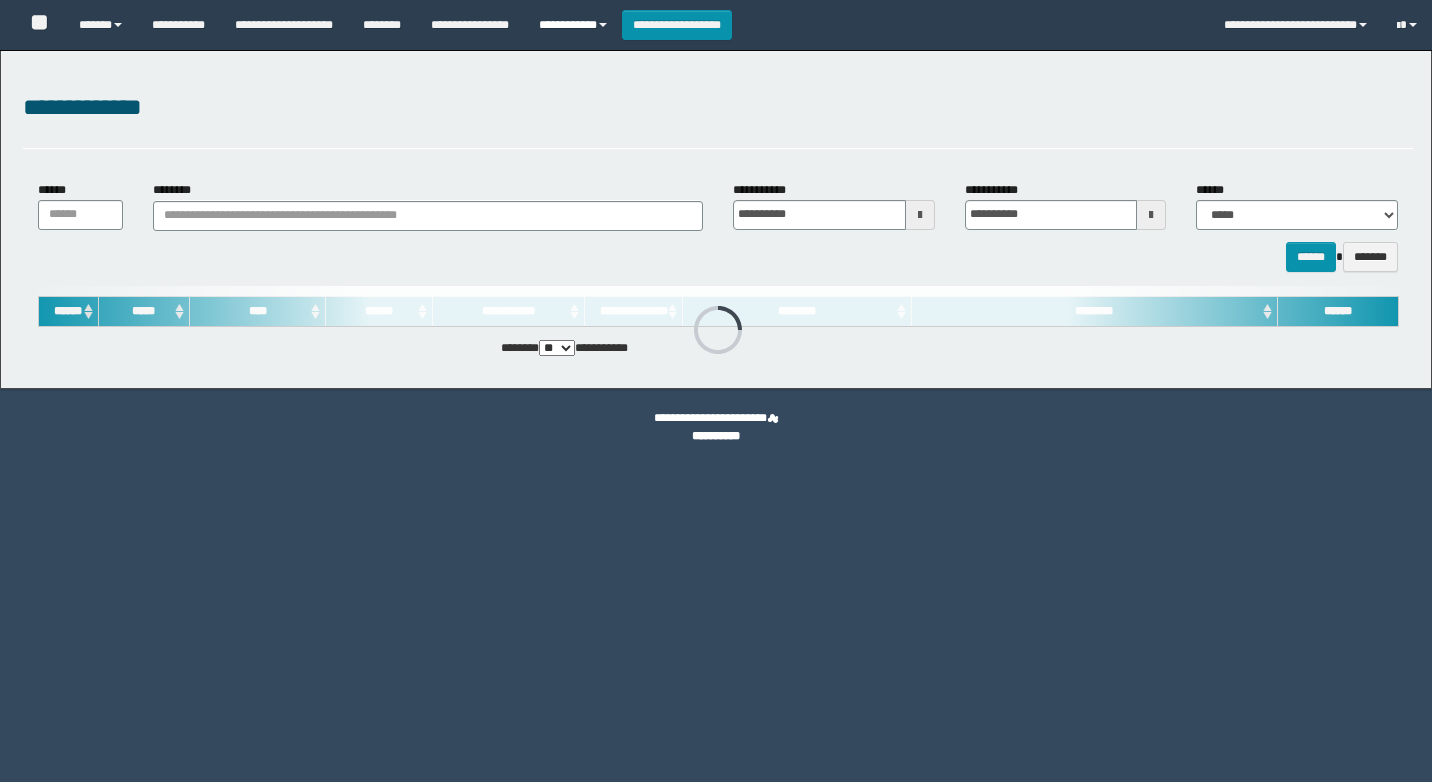 click on "**********" at bounding box center [573, 25] 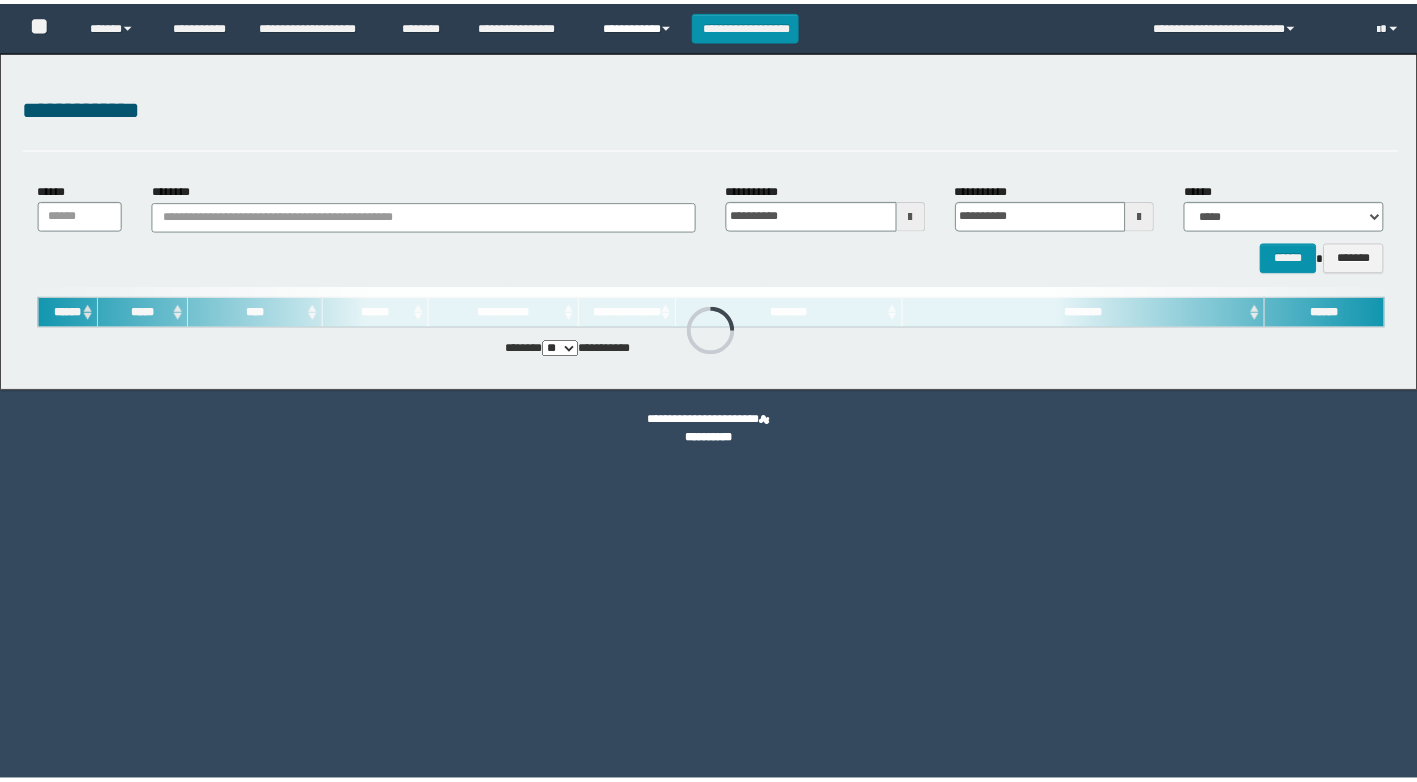 scroll, scrollTop: 0, scrollLeft: 0, axis: both 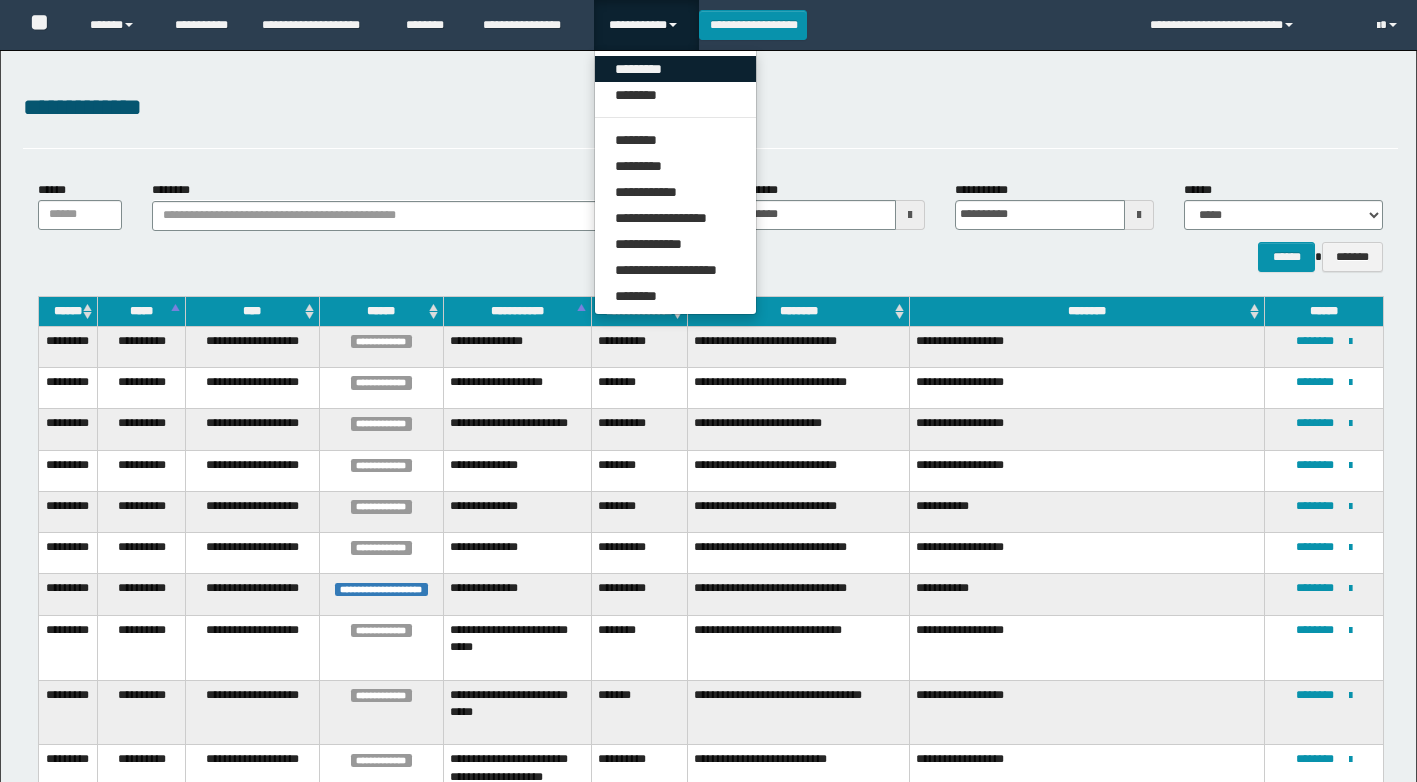 click on "*********" at bounding box center (675, 69) 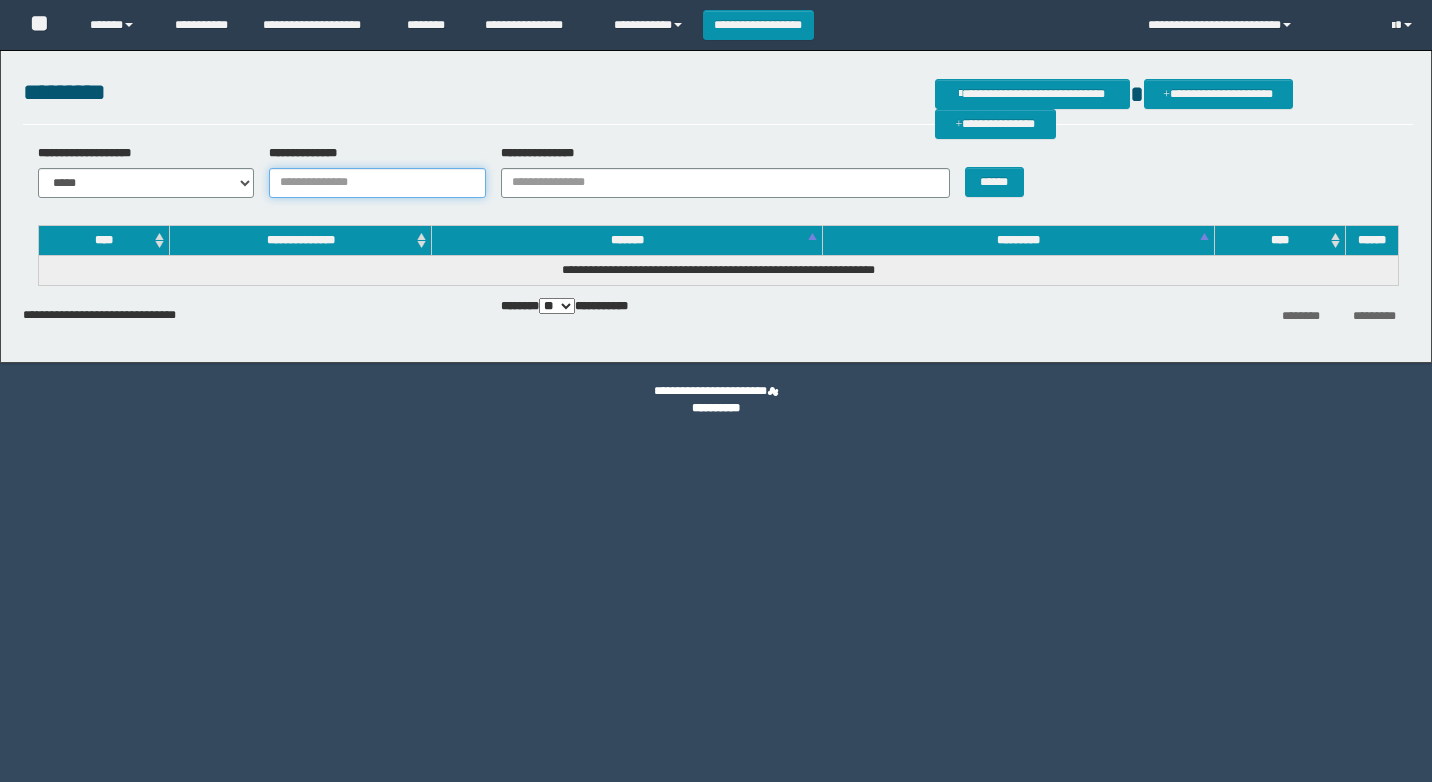 click on "**********" at bounding box center [377, 183] 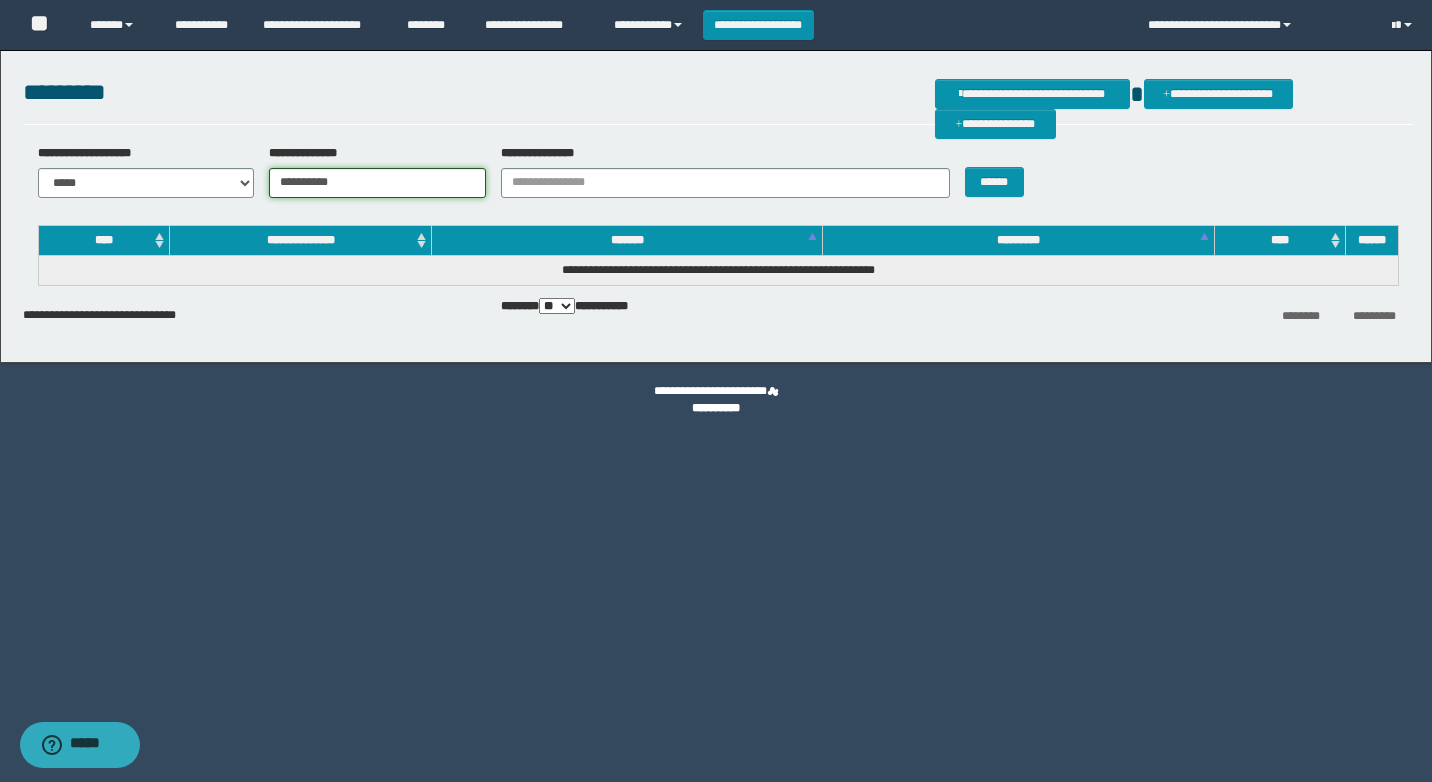 drag, startPoint x: 382, startPoint y: 183, endPoint x: 199, endPoint y: 186, distance: 183.02458 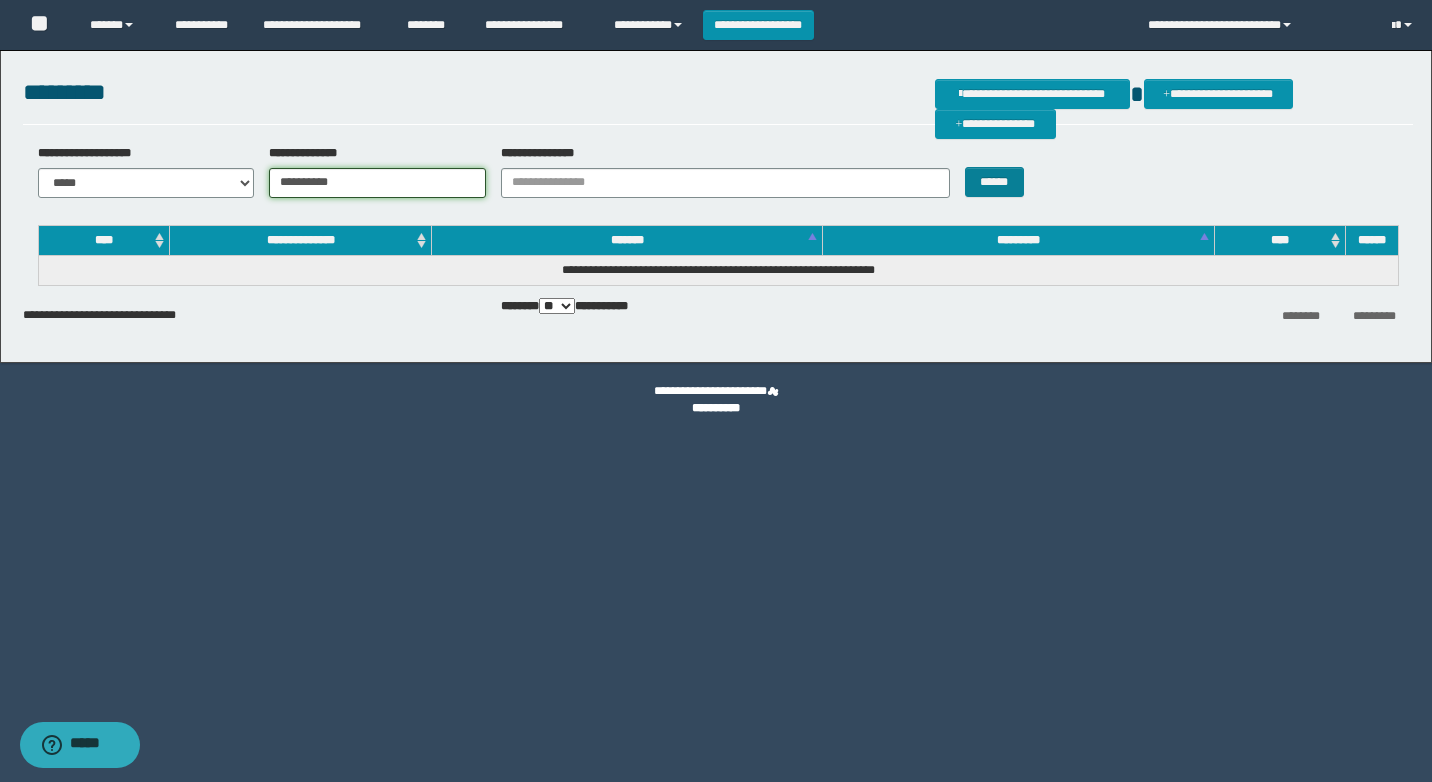type on "**********" 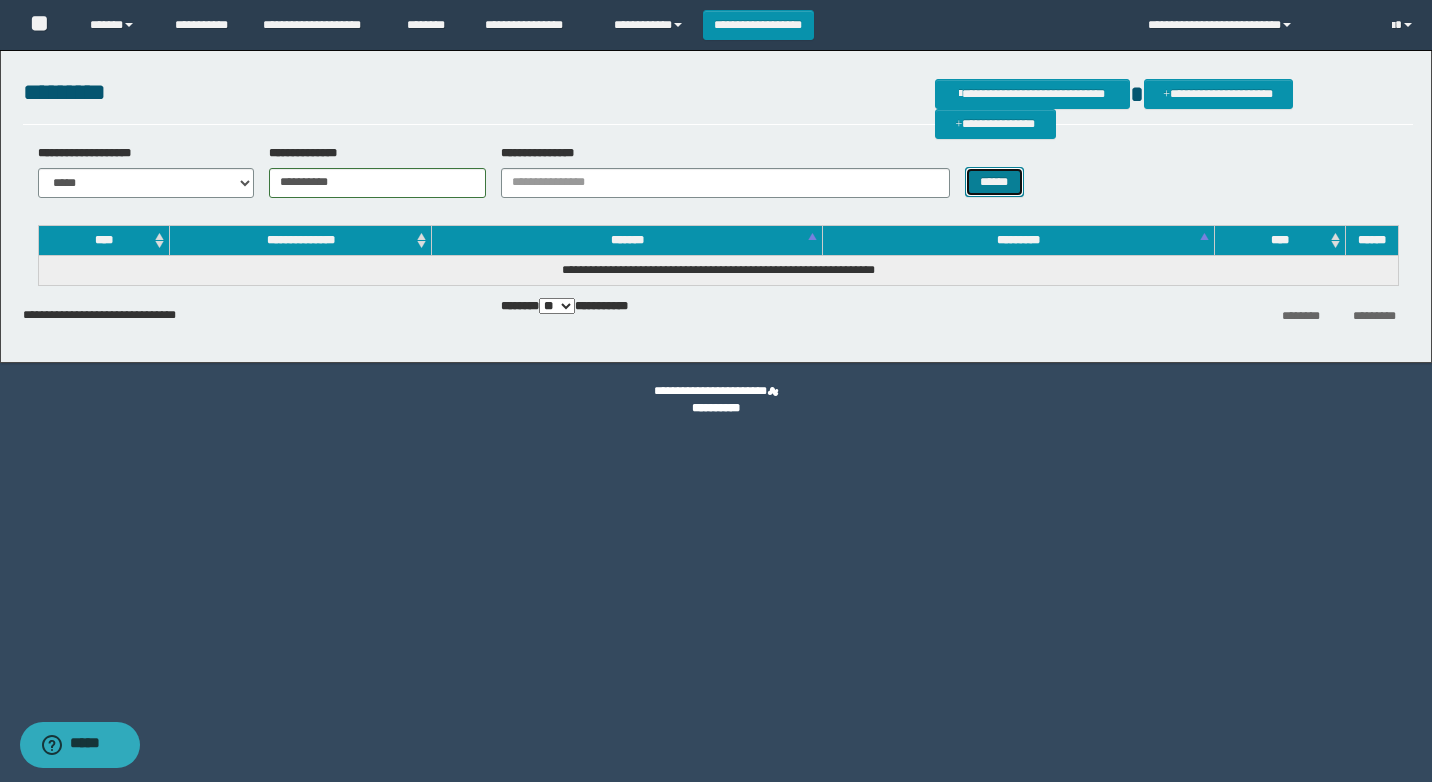 click on "******" at bounding box center [994, 182] 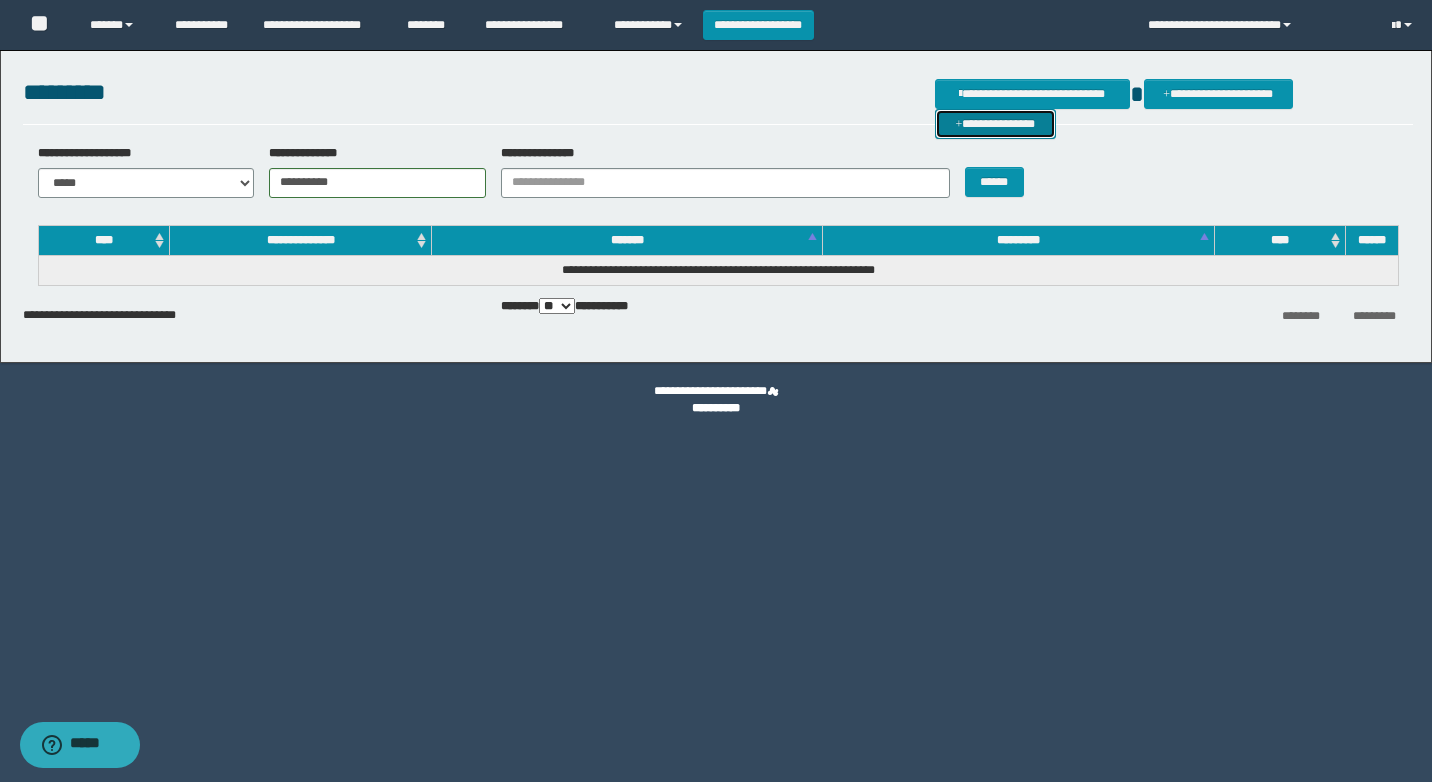 click on "**********" at bounding box center [995, 124] 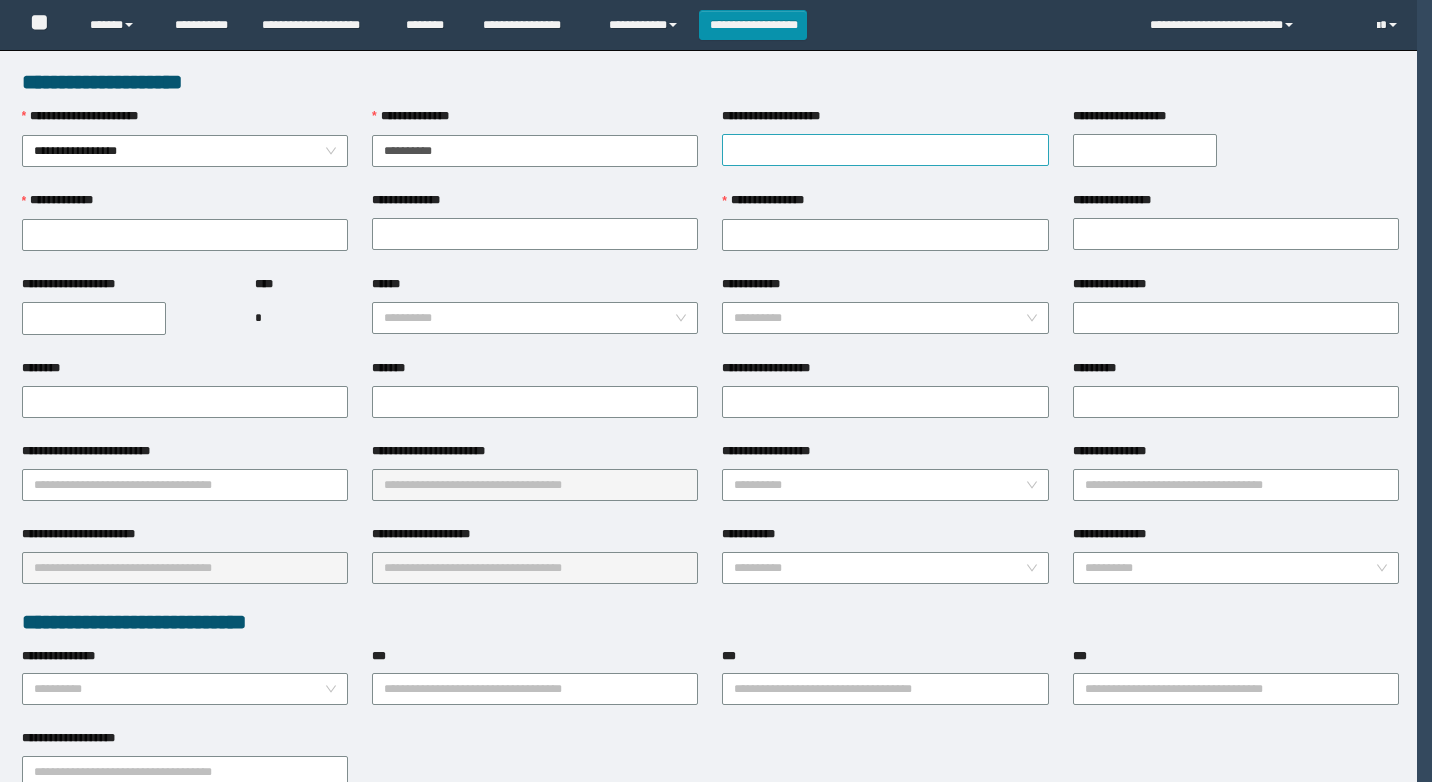 type on "**********" 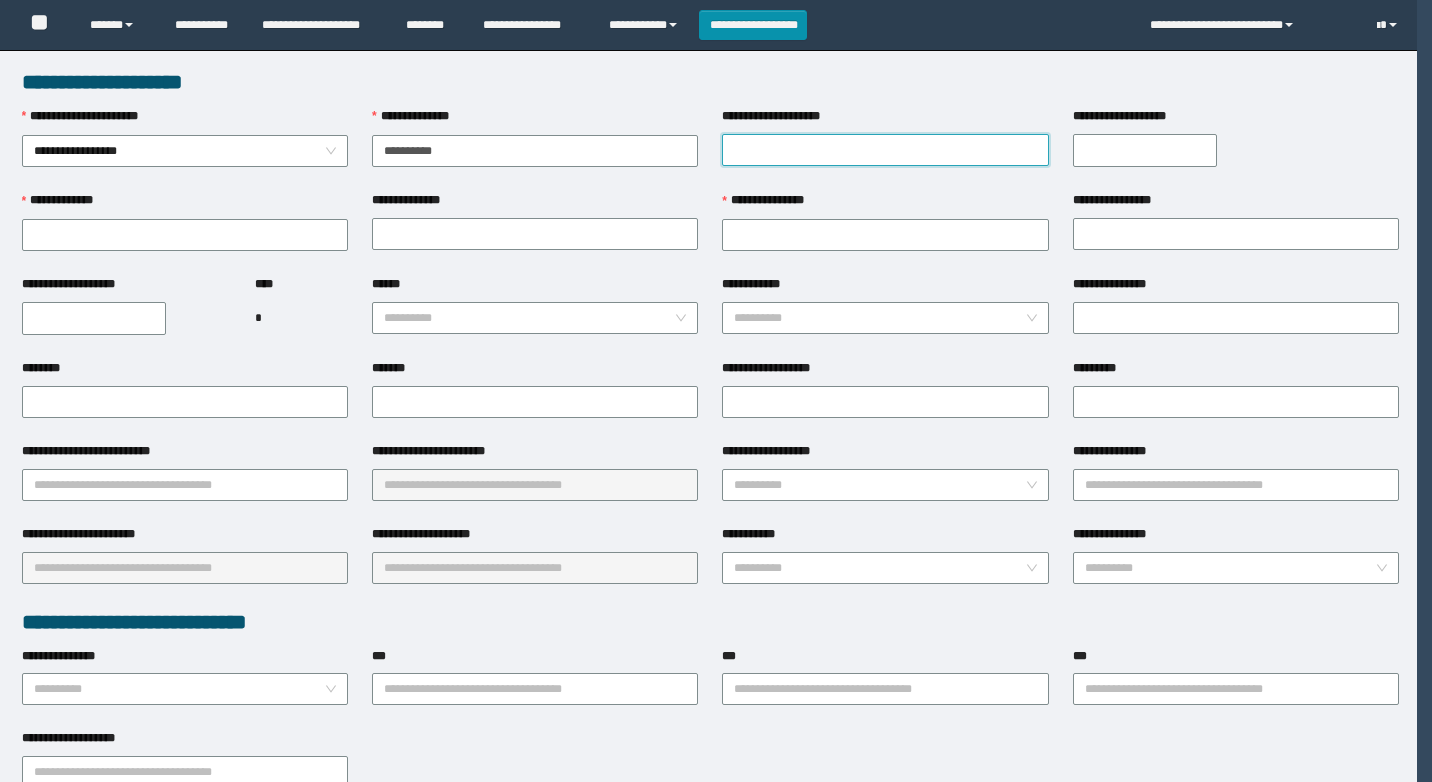 click on "**********" at bounding box center (885, 150) 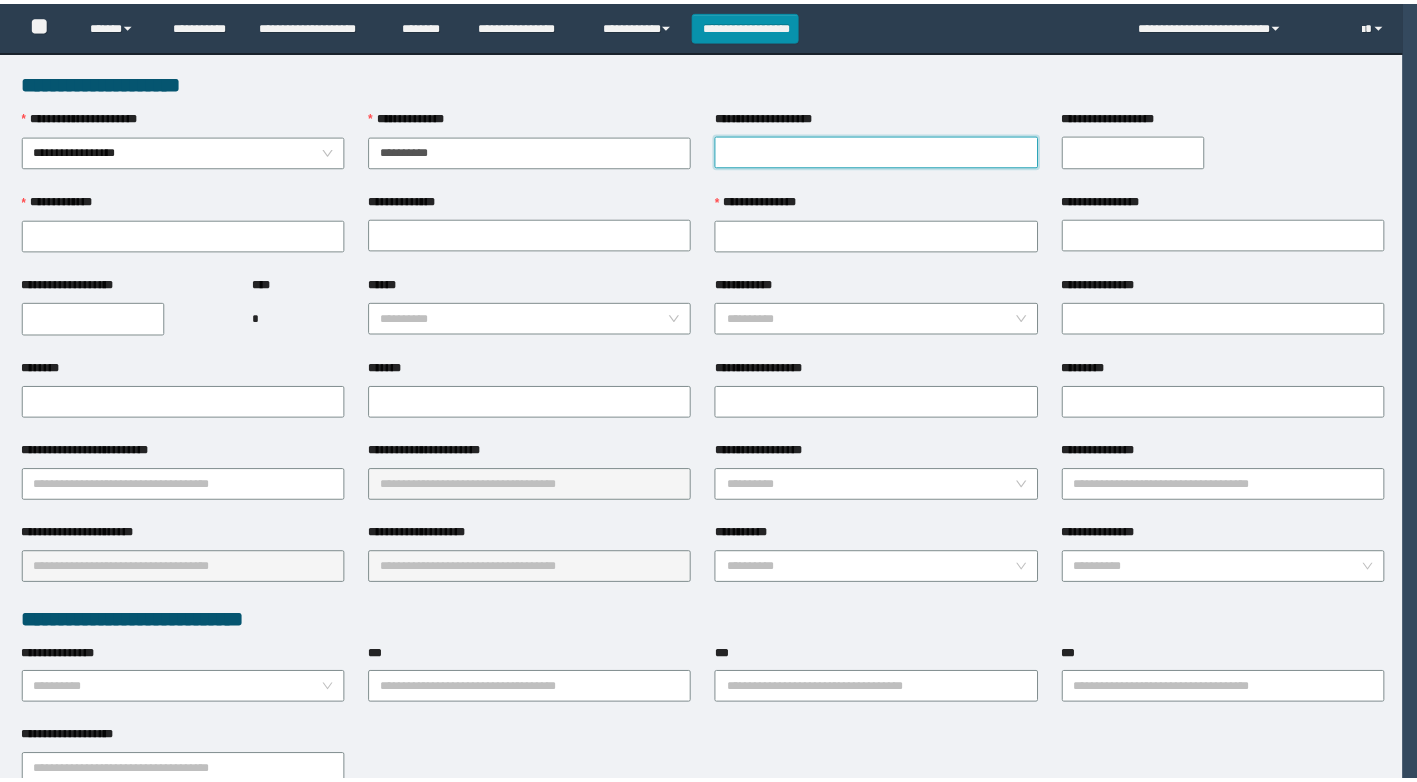 scroll, scrollTop: 0, scrollLeft: 0, axis: both 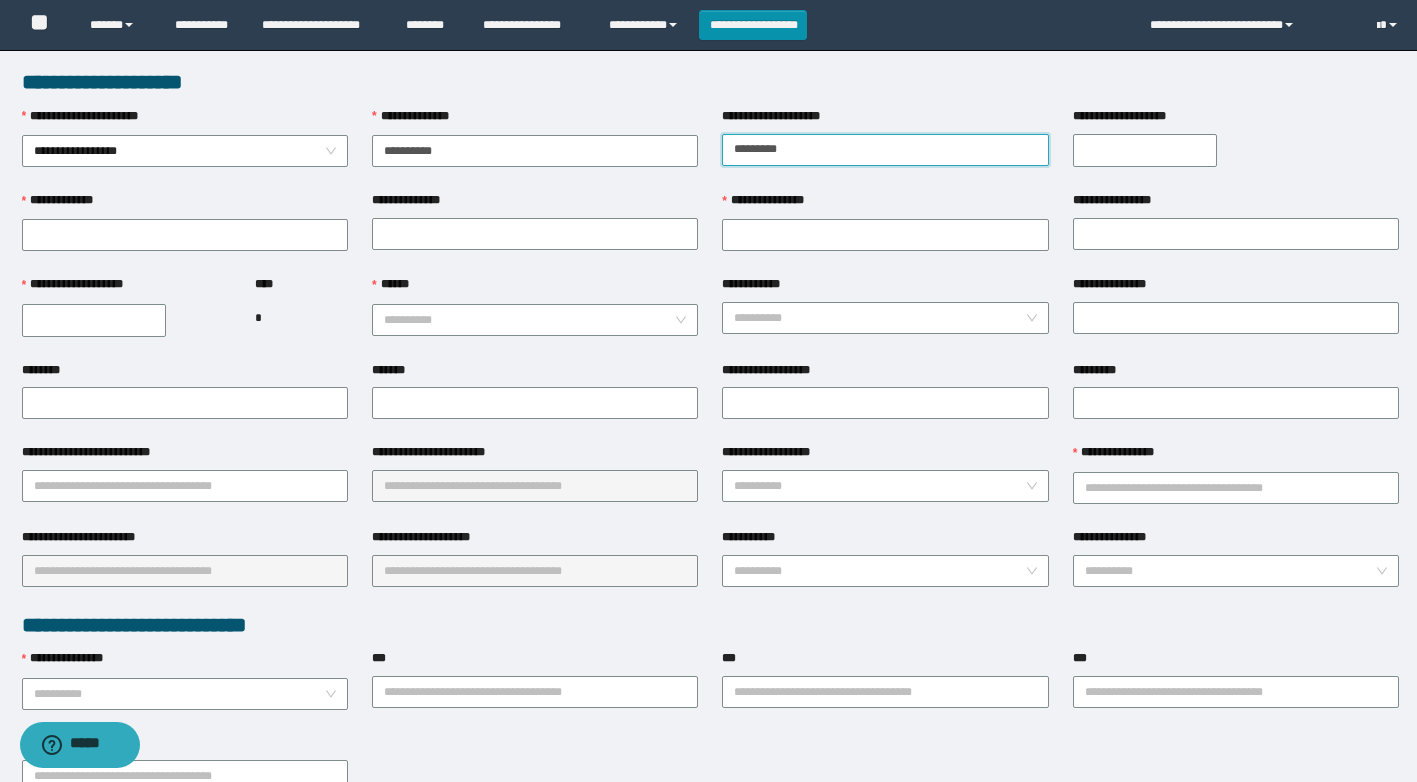 type on "*********" 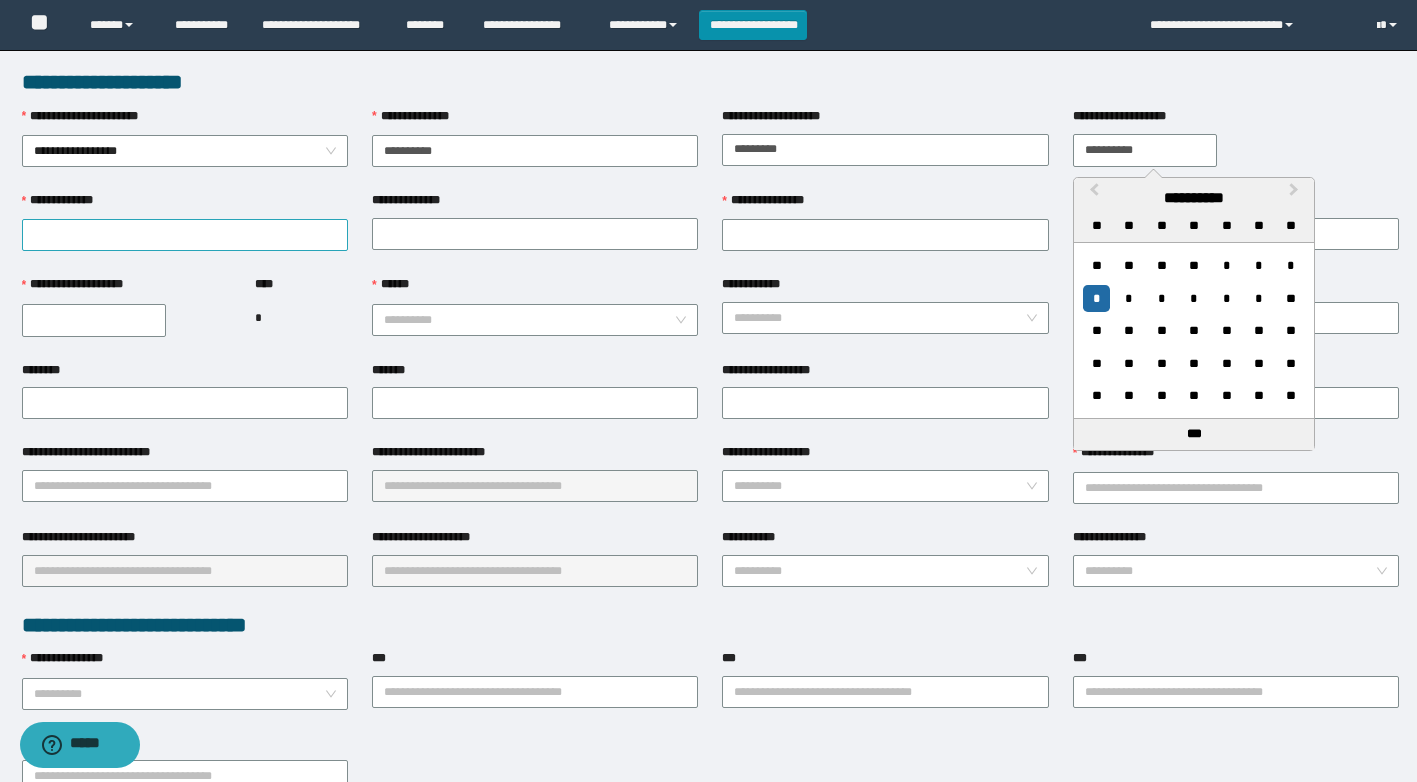 type on "**********" 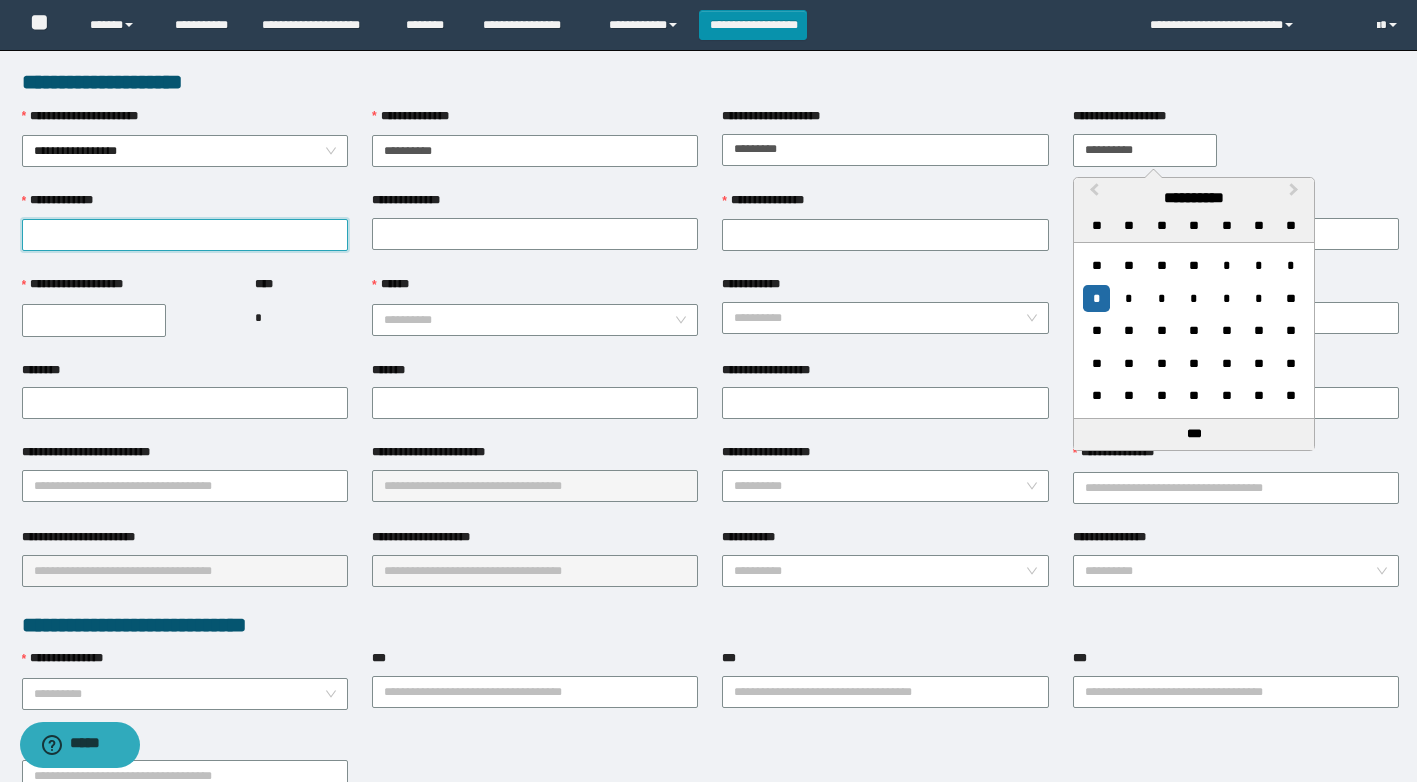 click on "**********" at bounding box center [185, 235] 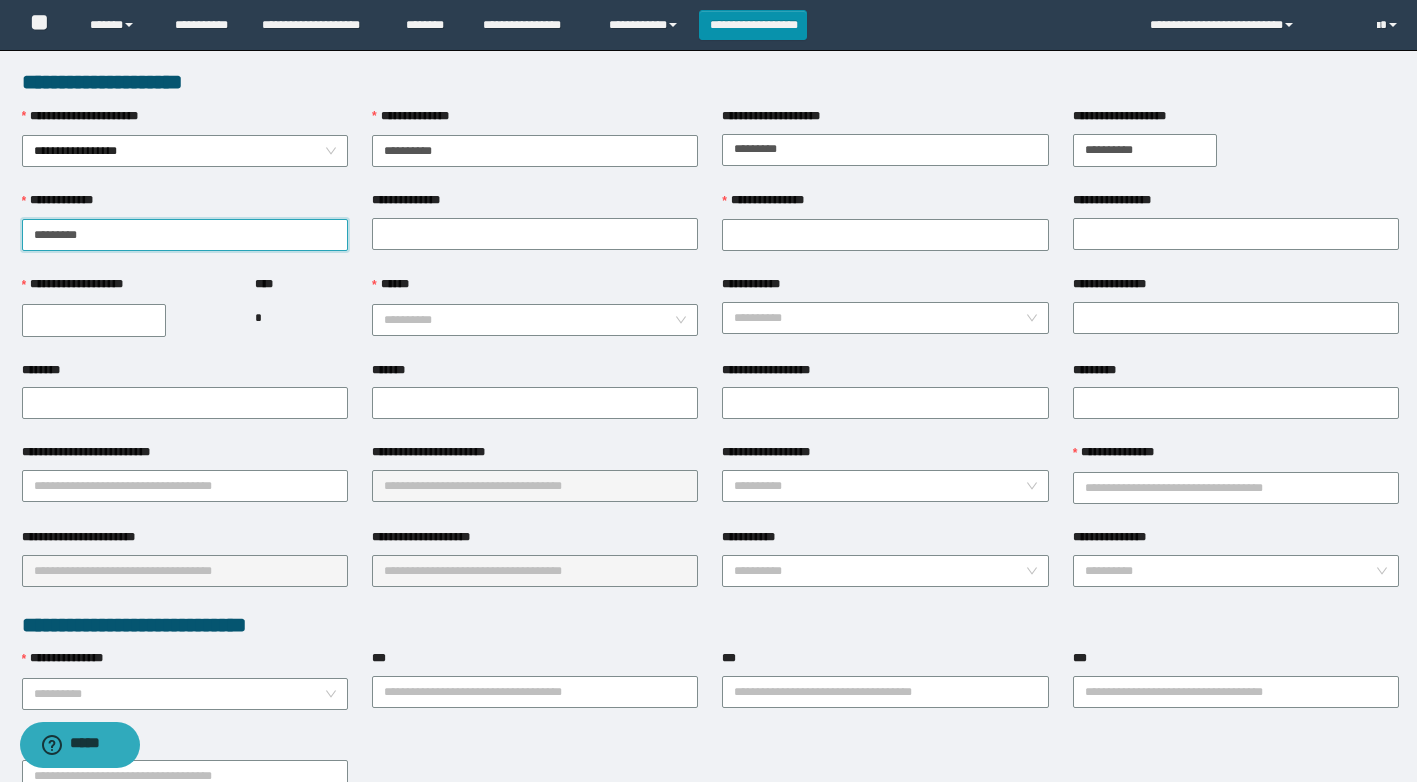 drag, startPoint x: 40, startPoint y: 232, endPoint x: 26, endPoint y: 235, distance: 14.3178215 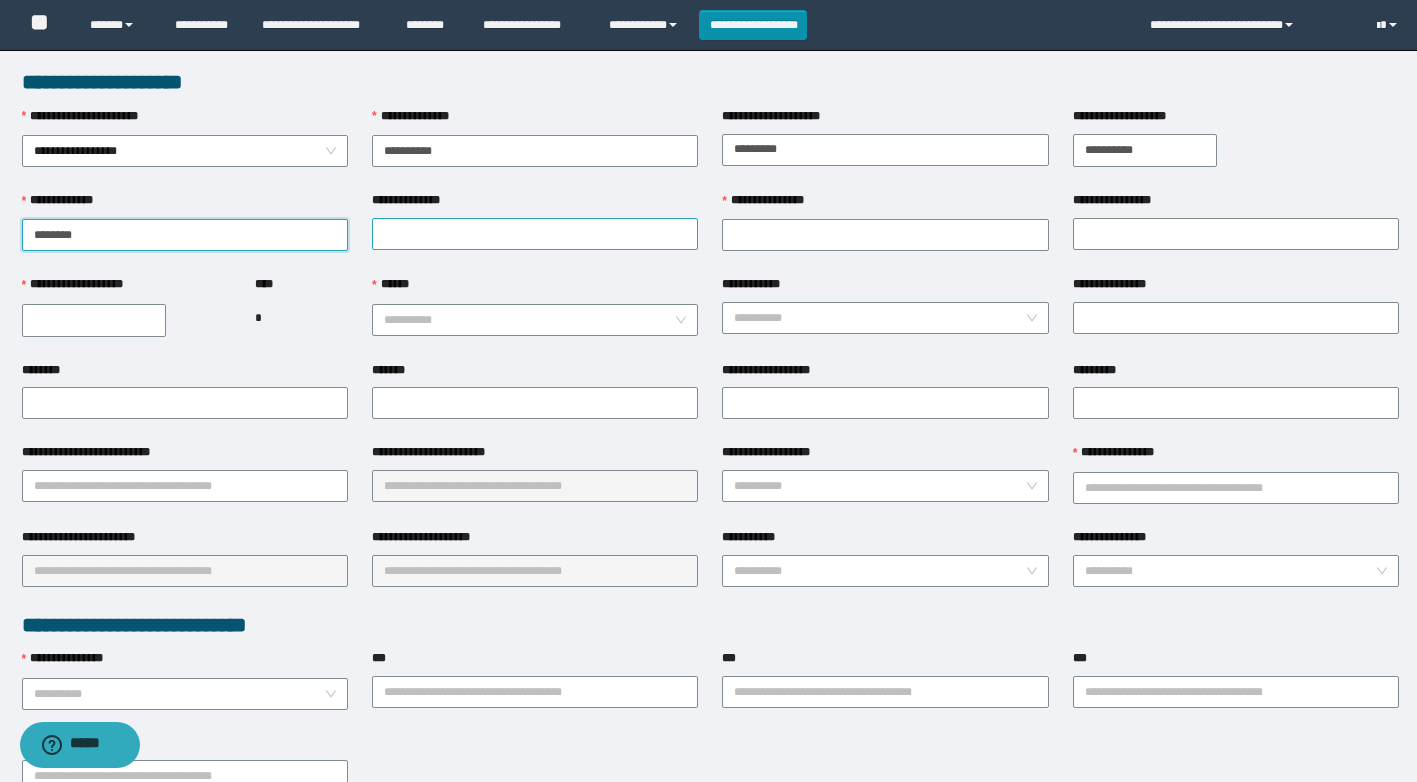 type on "********" 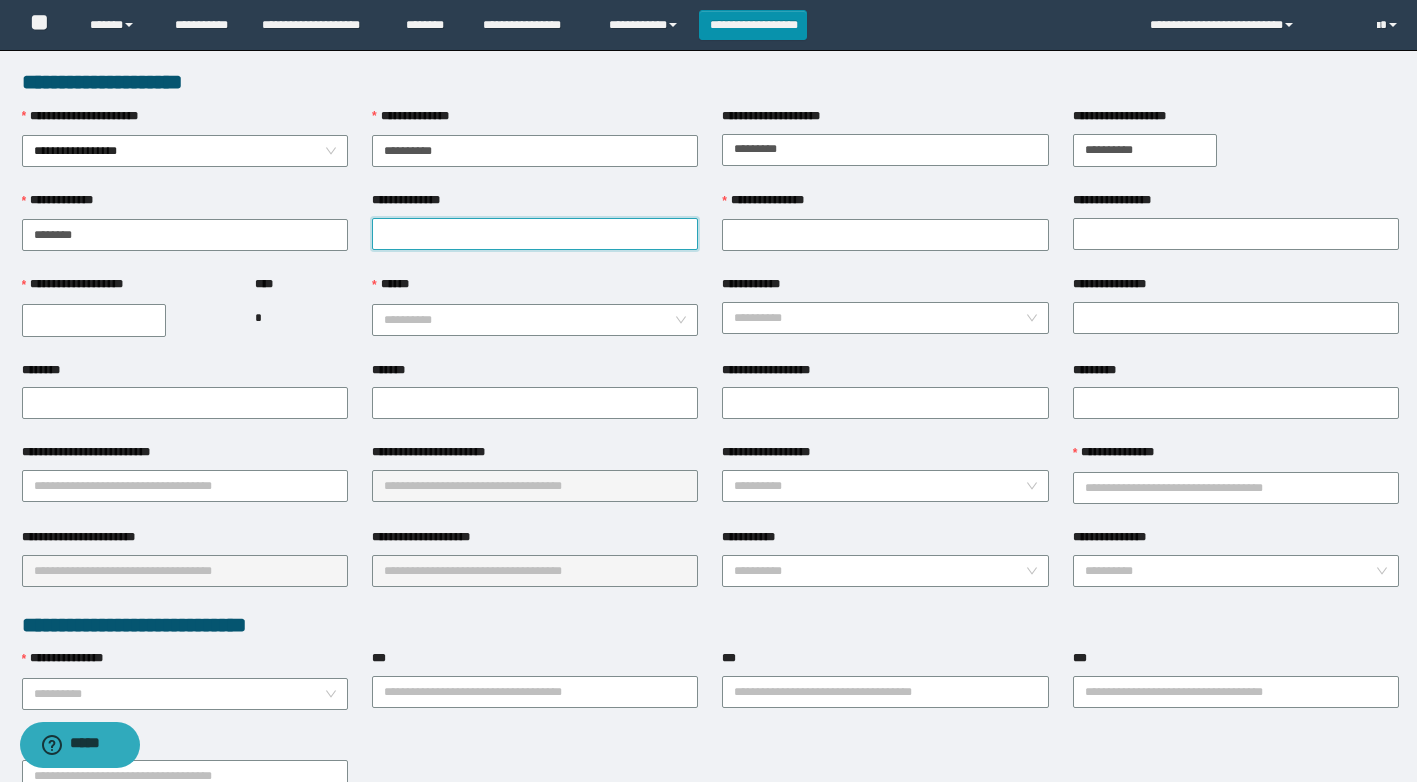 click on "**********" at bounding box center [535, 234] 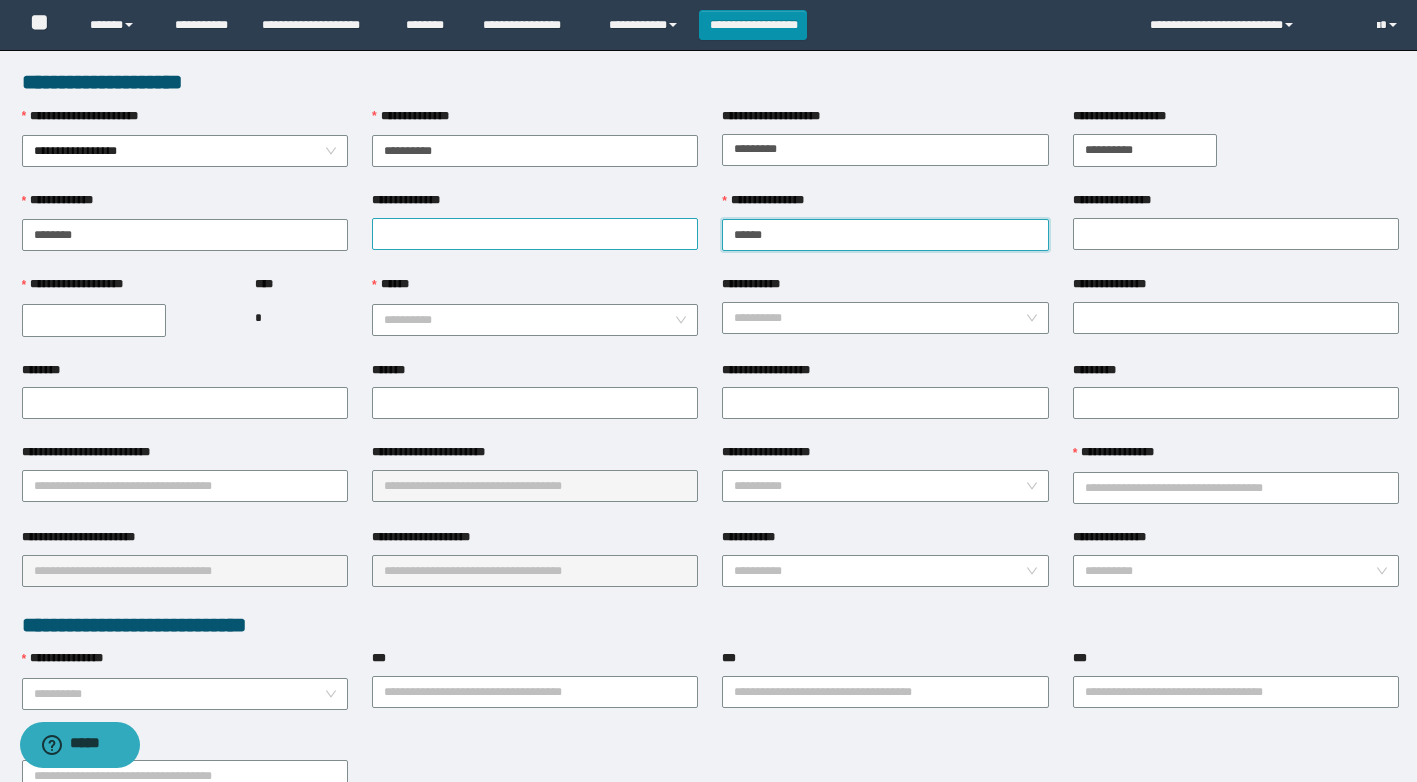 type on "*****" 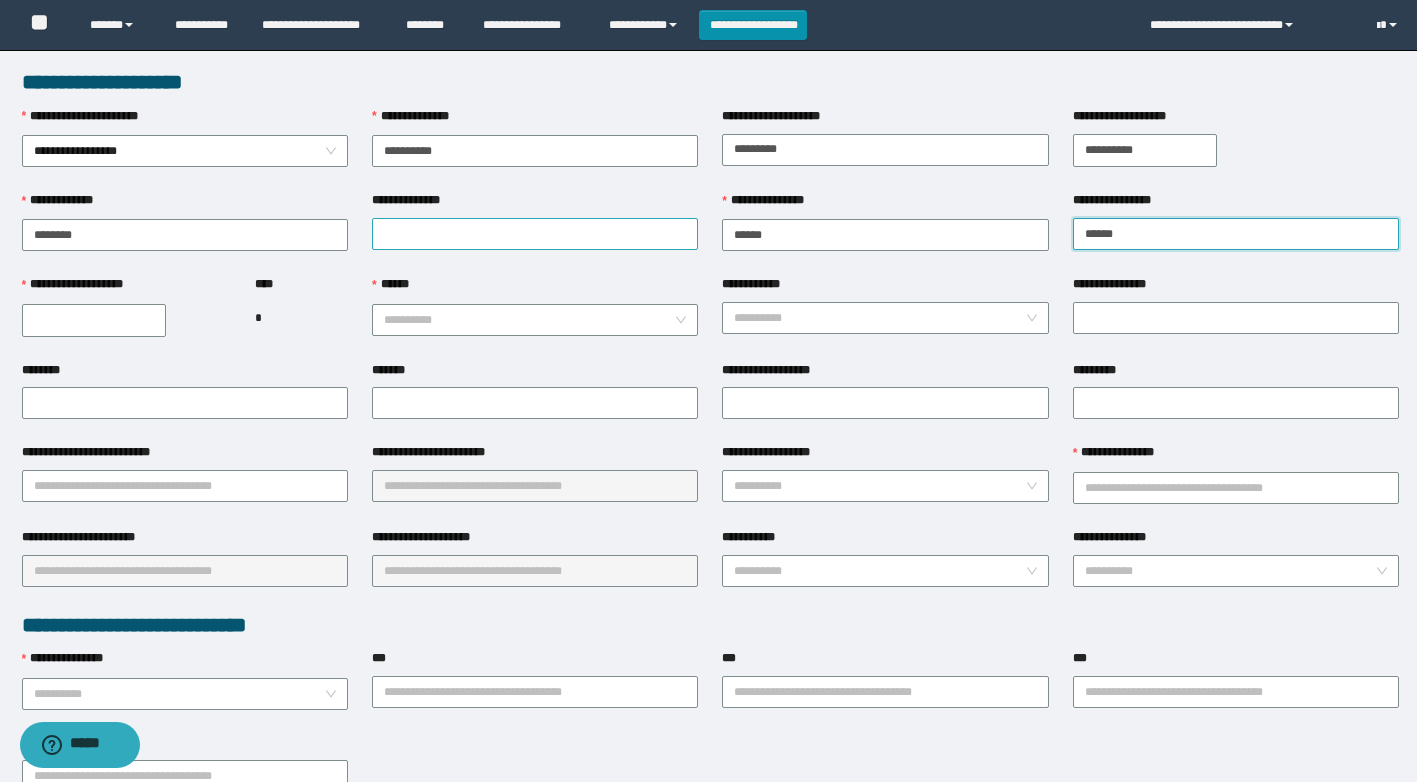type on "******" 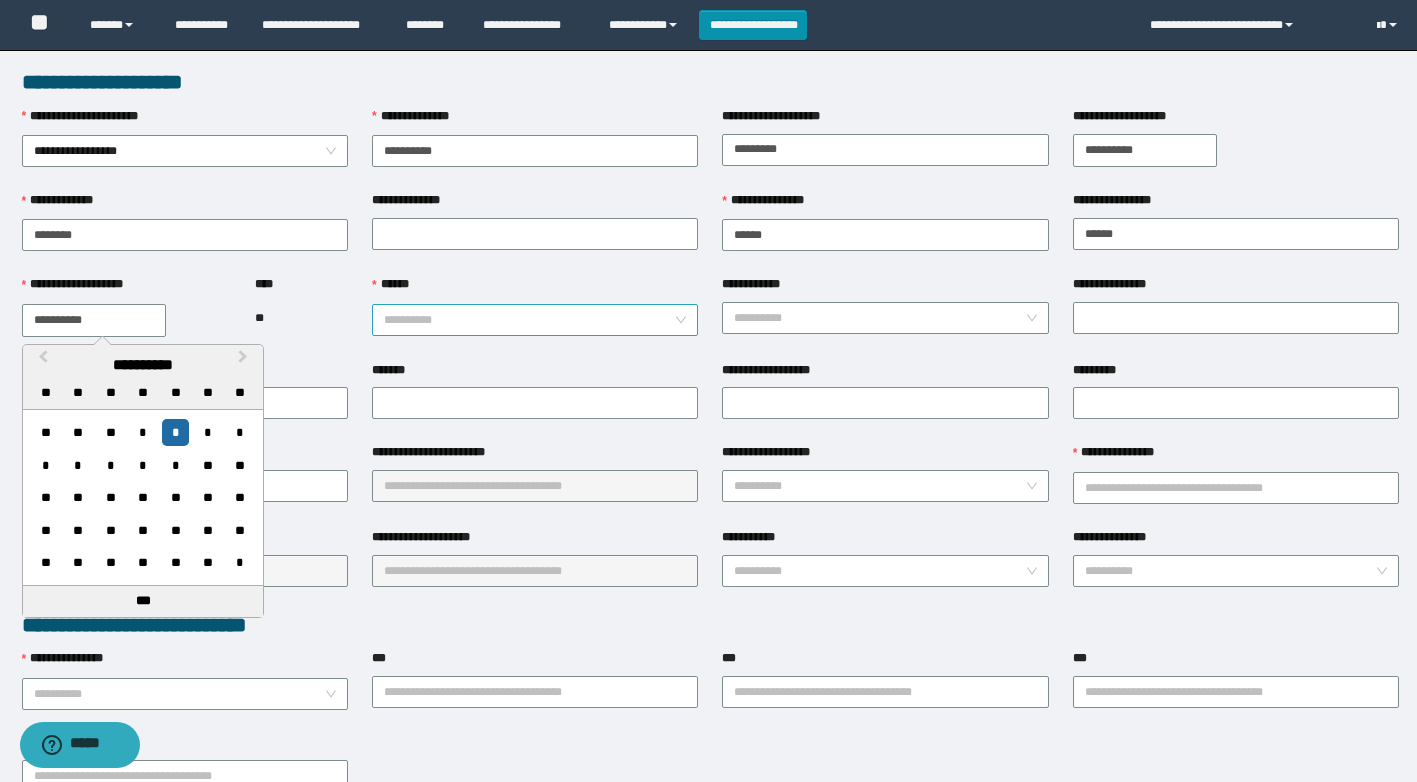type on "**********" 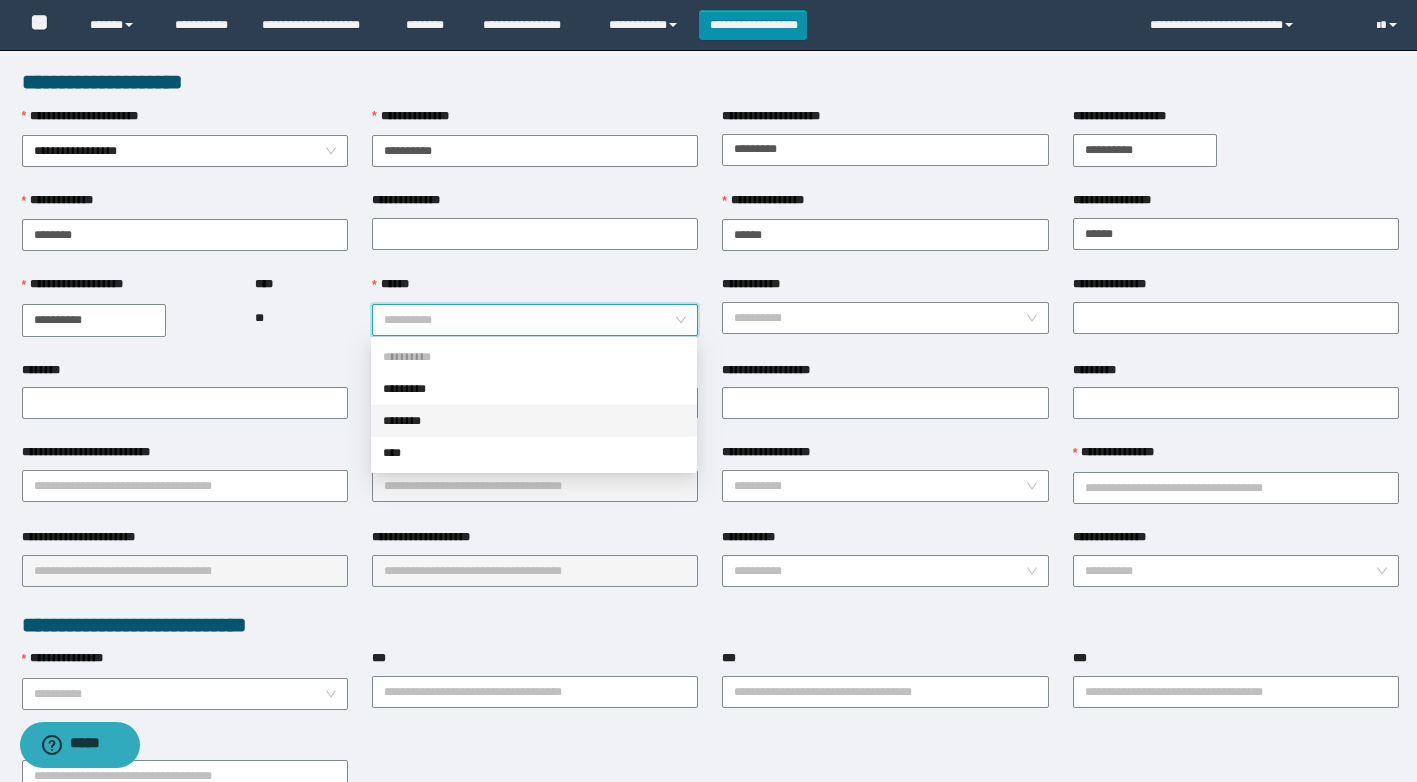 click on "********" at bounding box center (534, 421) 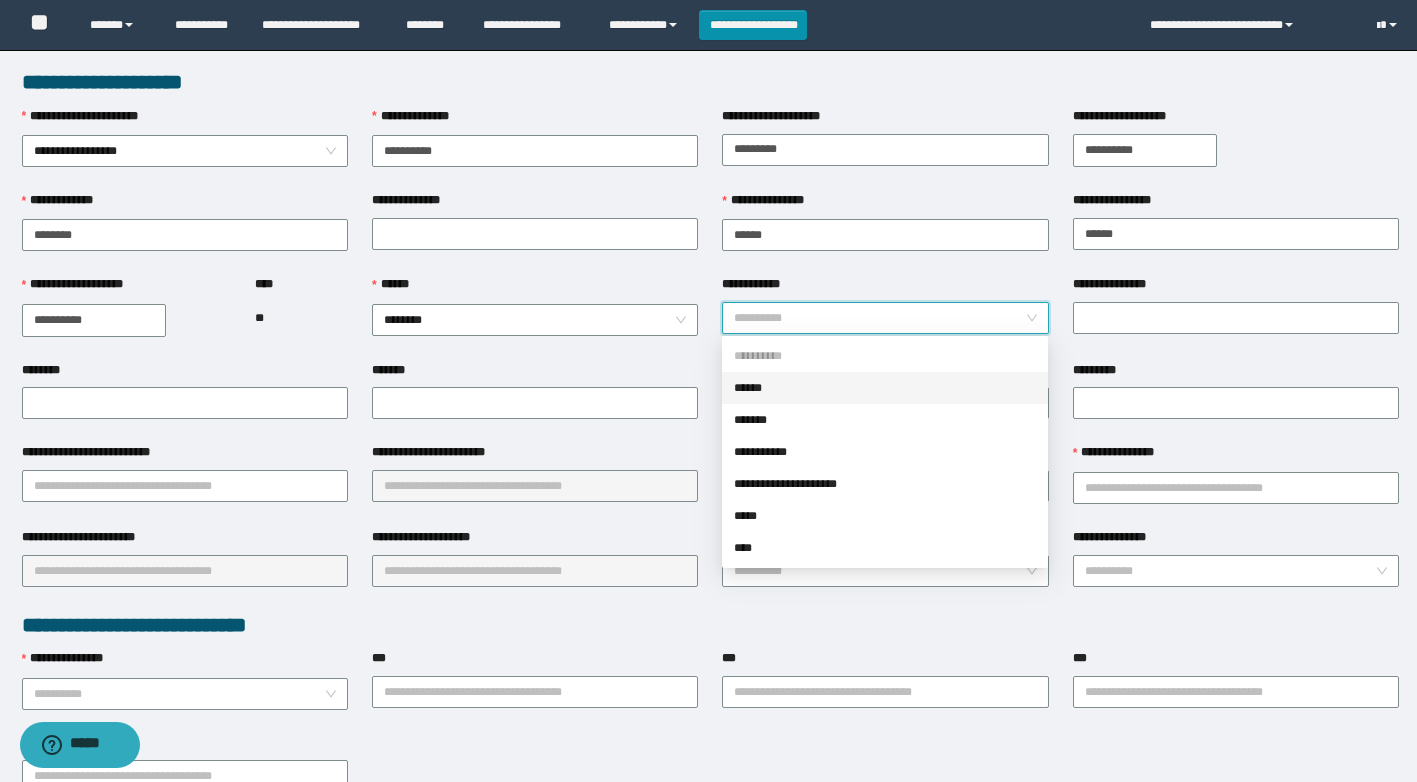 click on "**********" at bounding box center (879, 318) 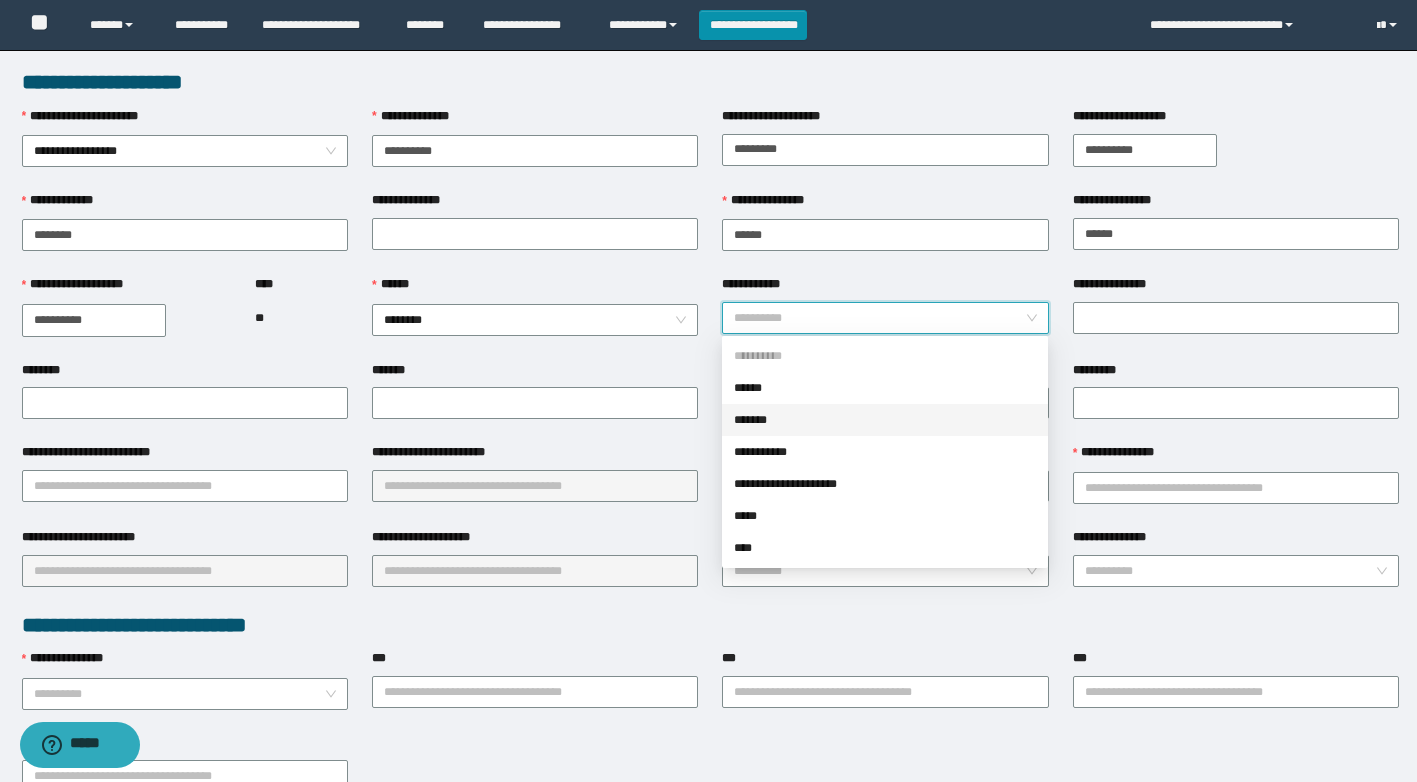 drag, startPoint x: 786, startPoint y: 423, endPoint x: 858, endPoint y: 376, distance: 85.98256 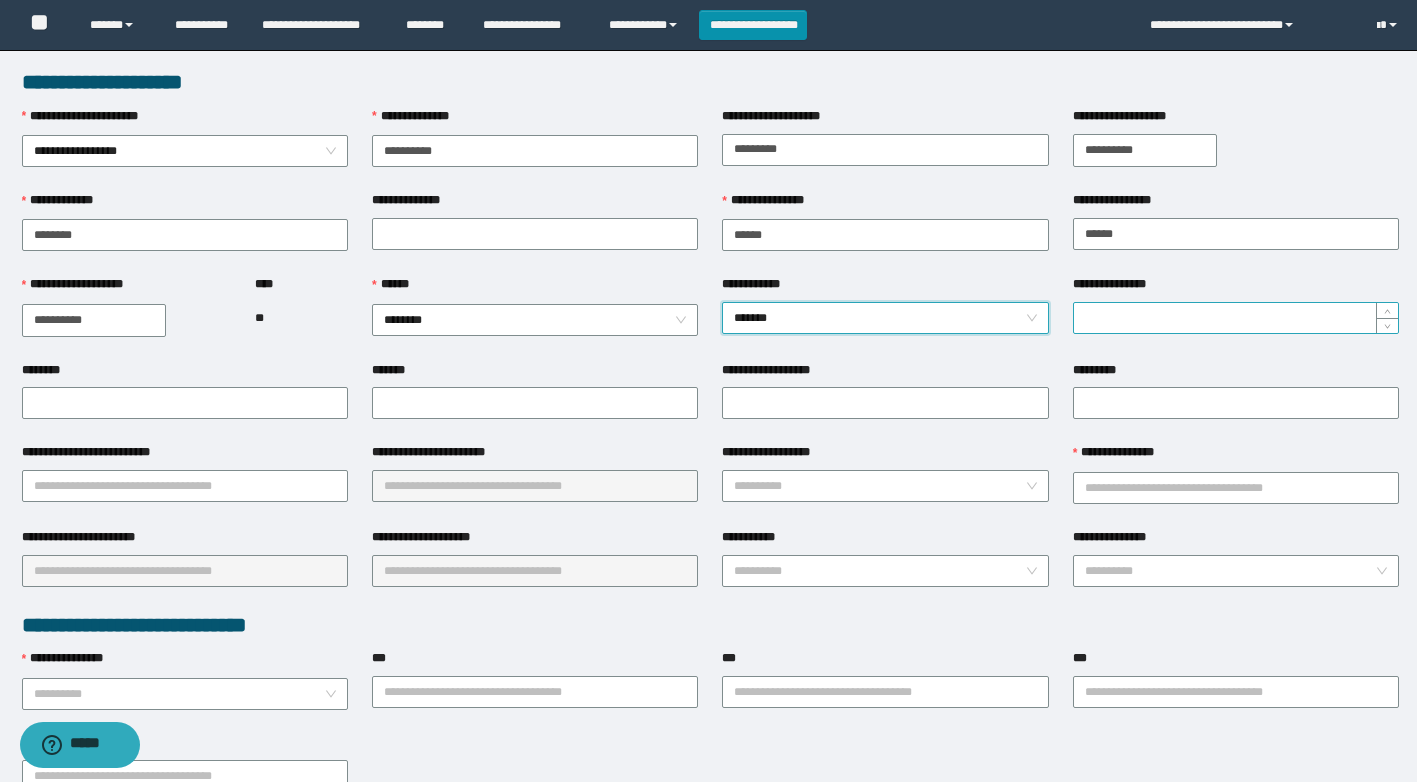 click on "**********" at bounding box center [1236, 318] 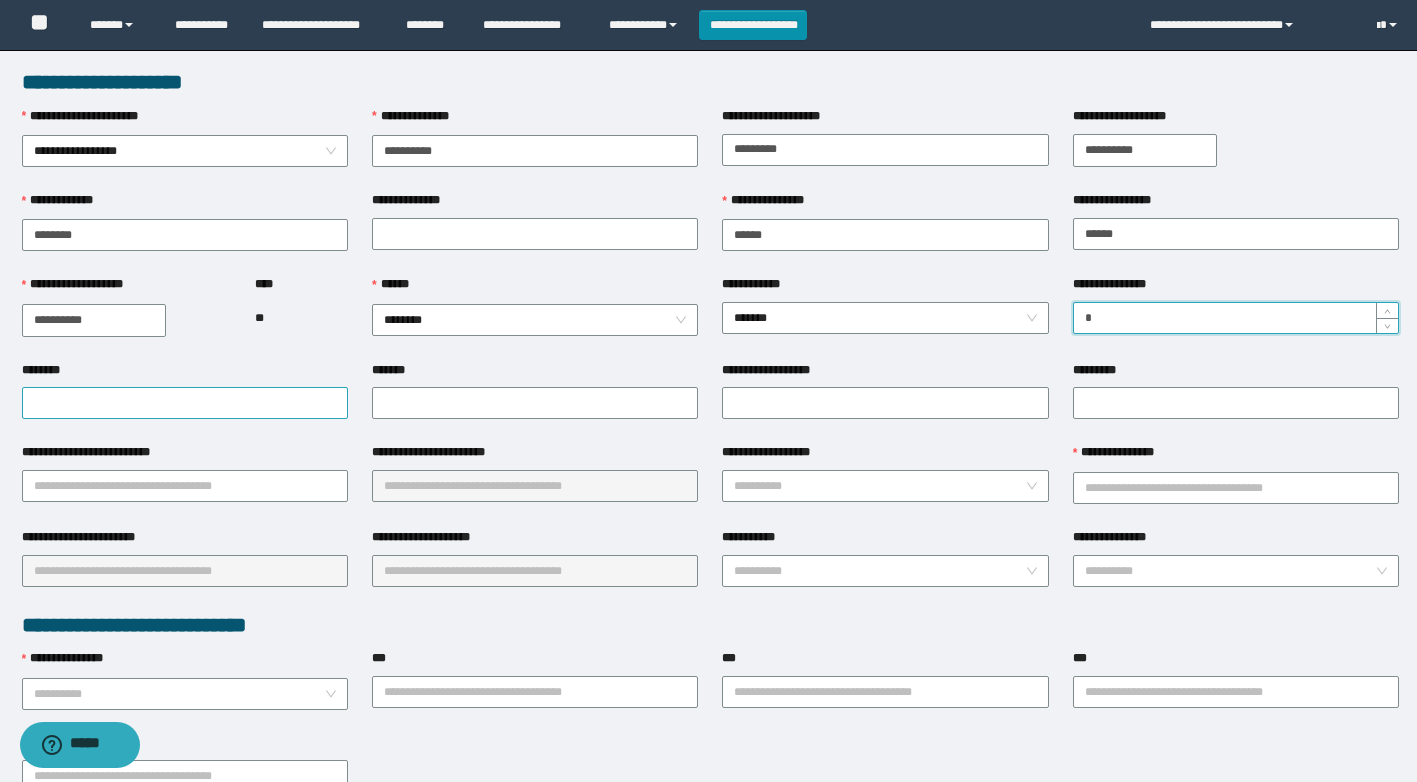 type on "*" 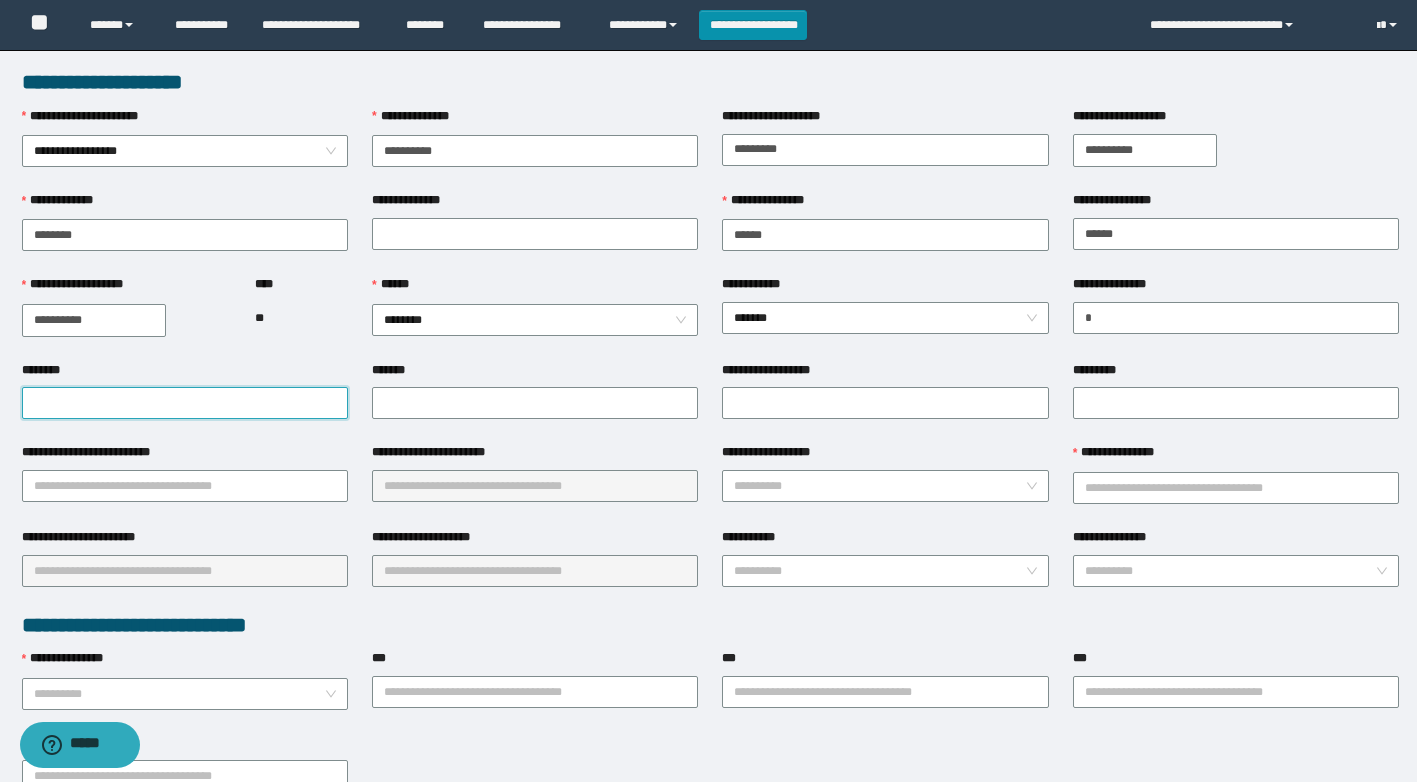 click on "********" at bounding box center [185, 403] 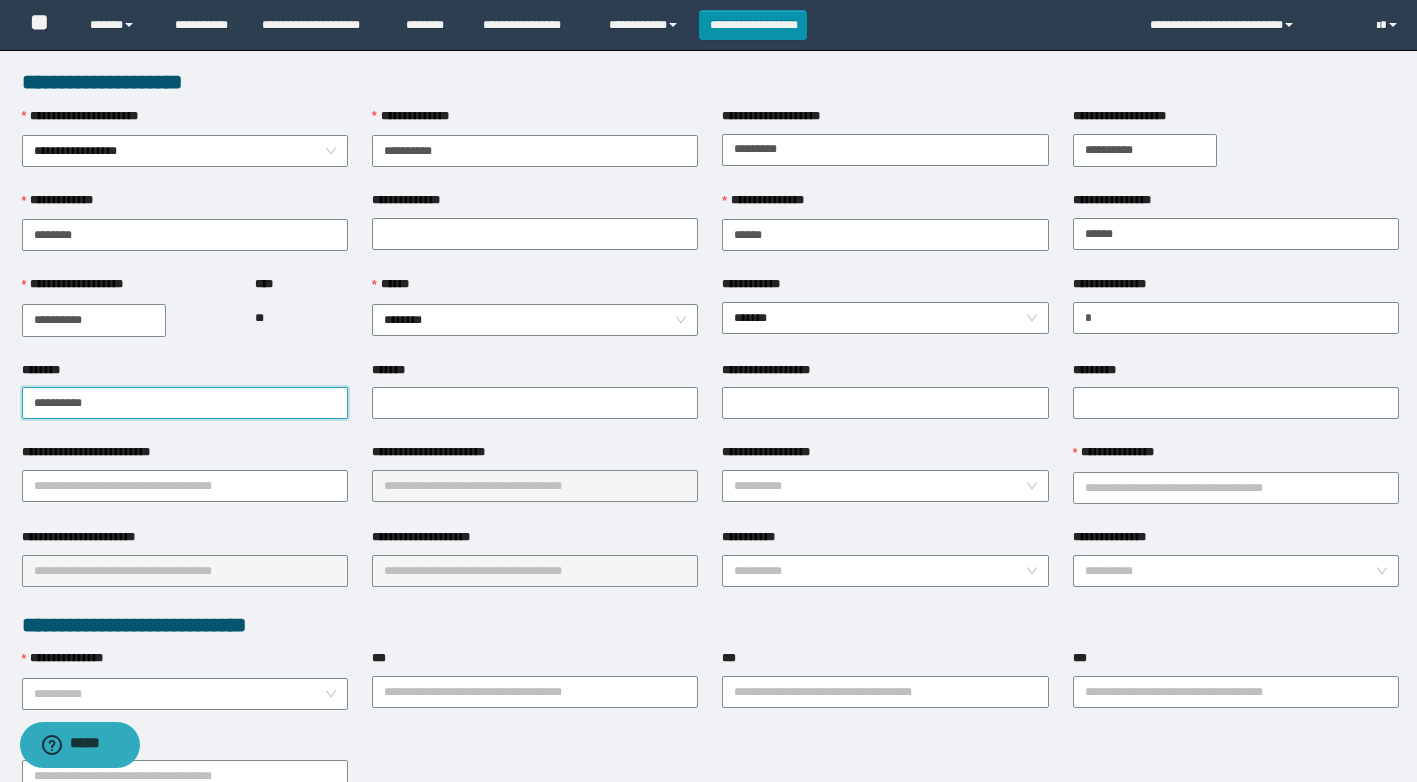 drag, startPoint x: 274, startPoint y: 400, endPoint x: -4, endPoint y: 369, distance: 279.72308 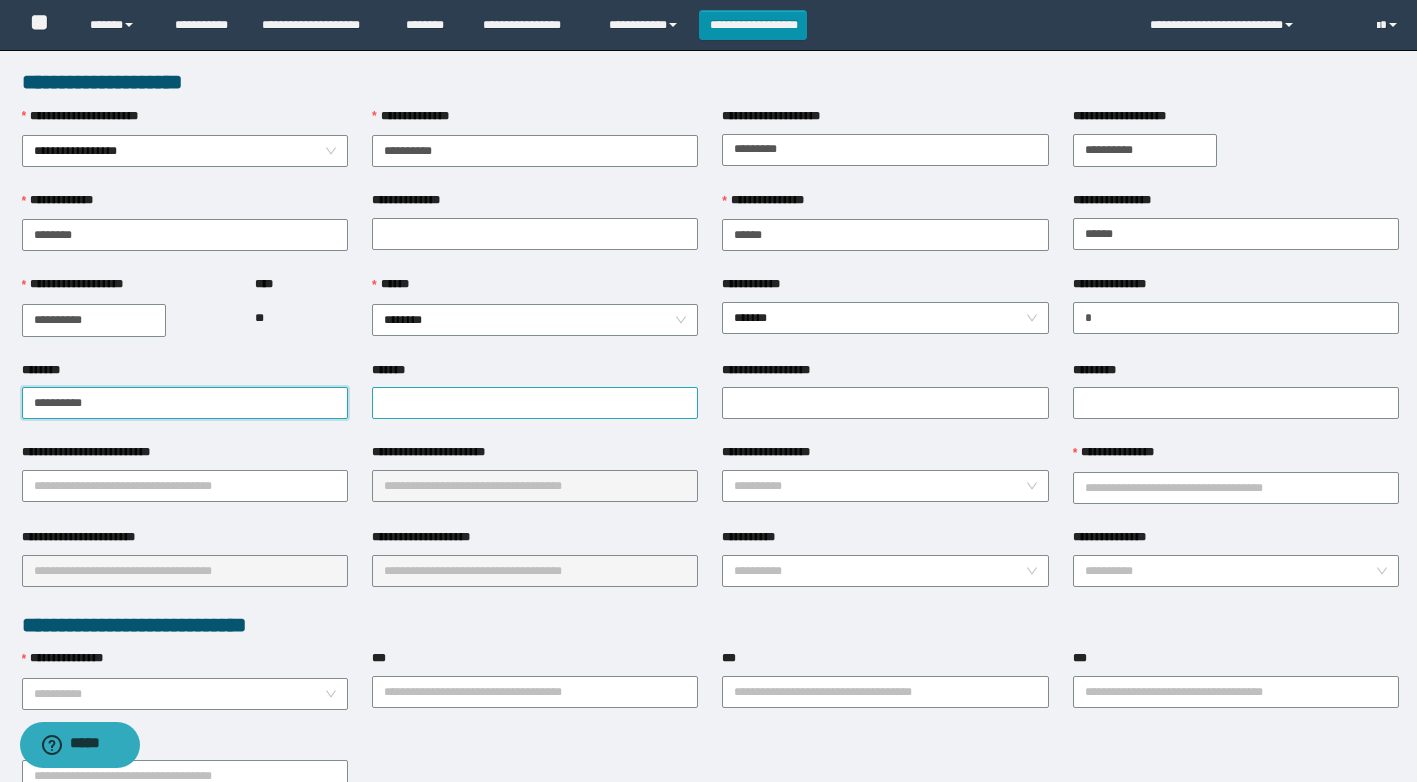 type on "**********" 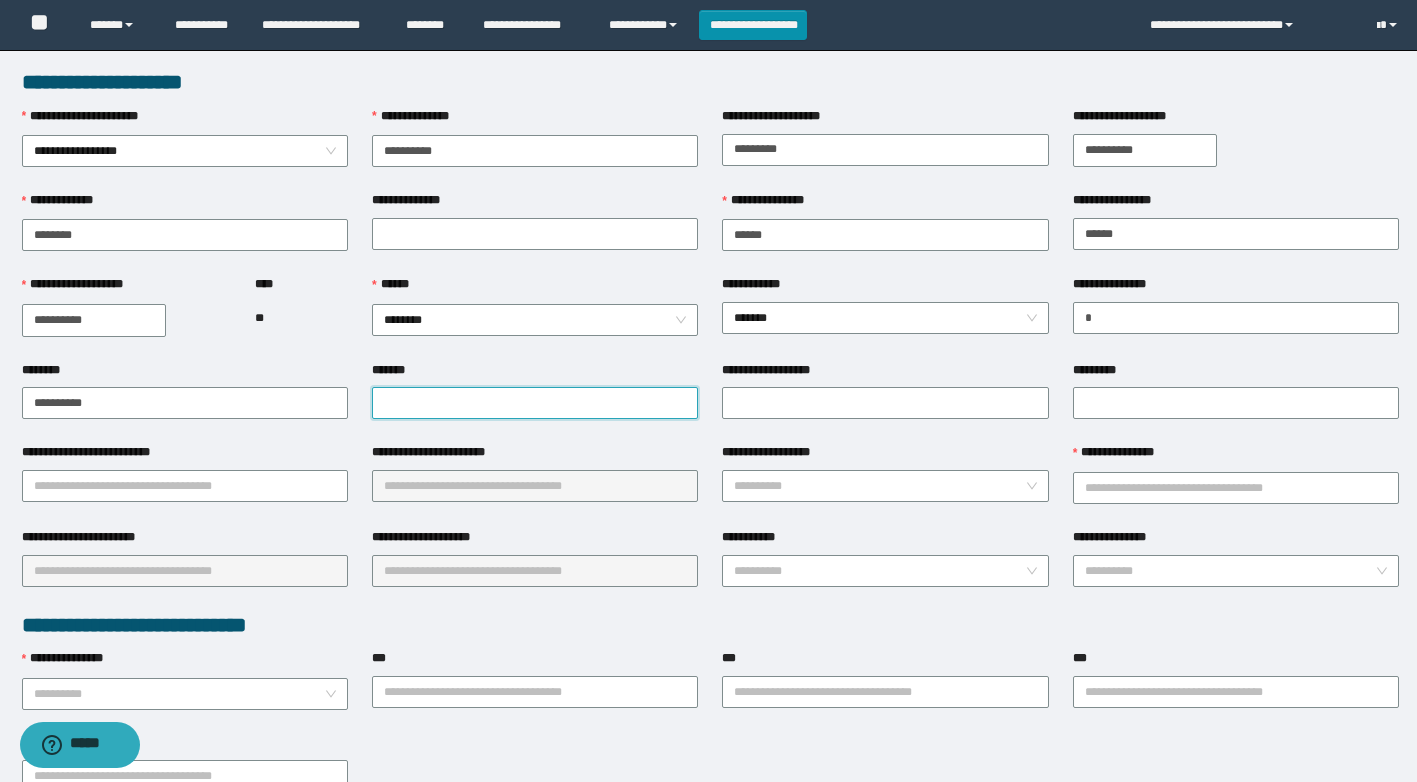 click on "*******" at bounding box center [535, 403] 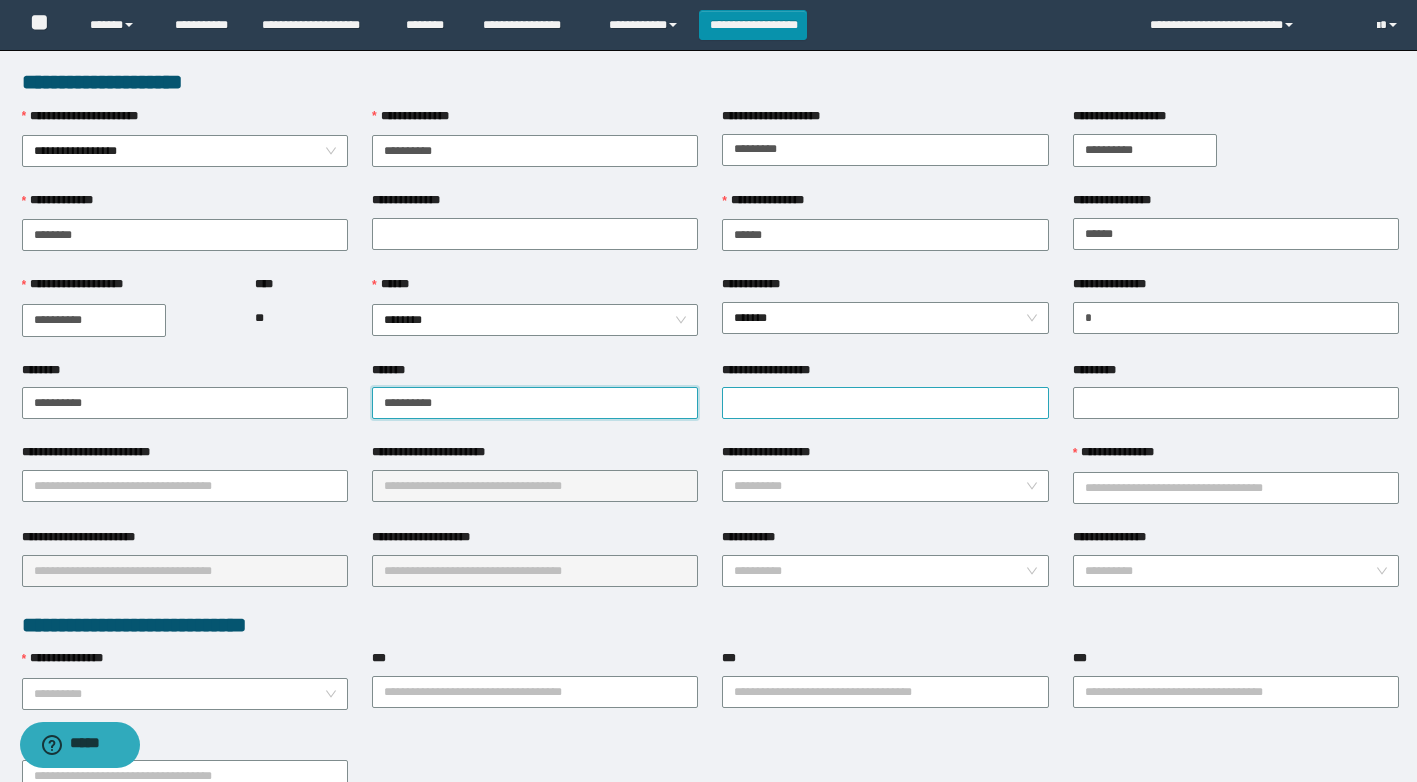 type on "**********" 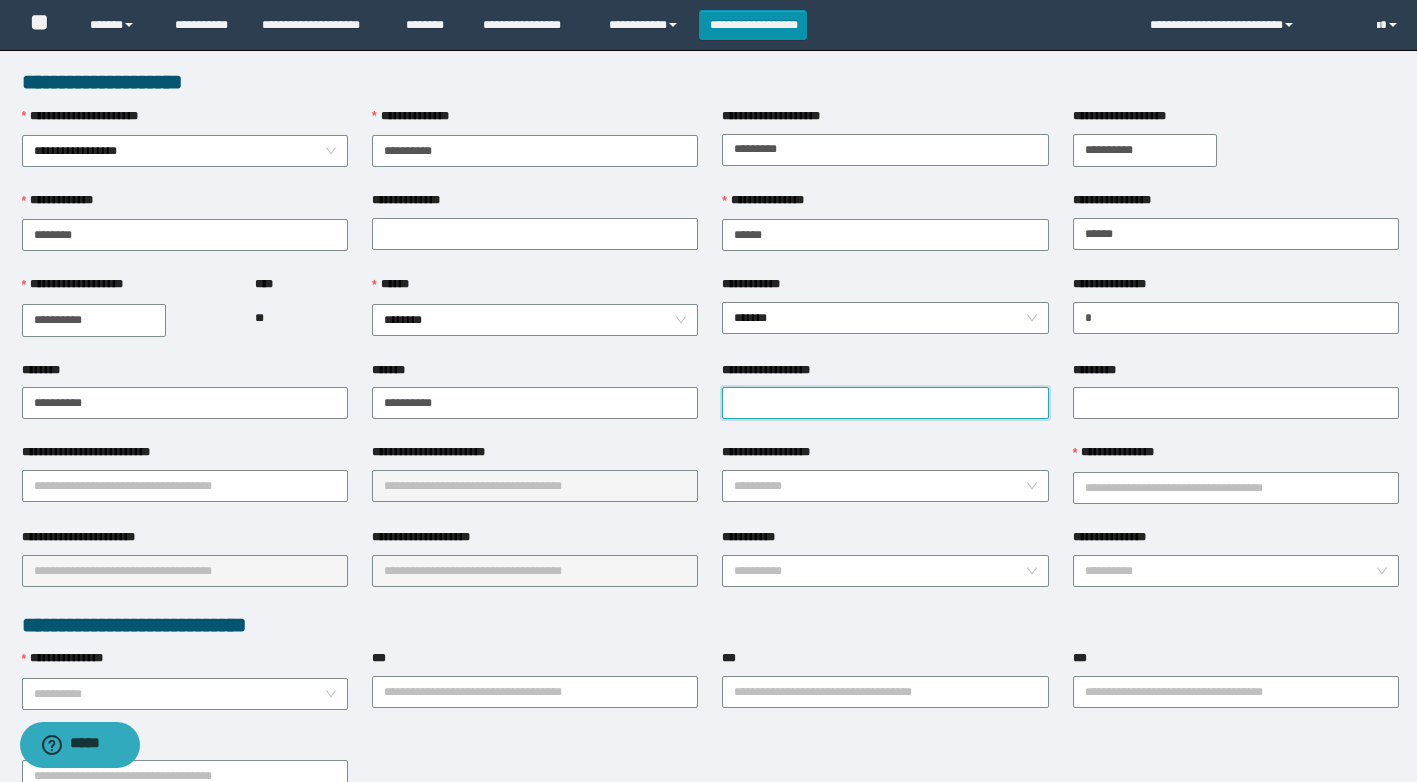 click on "**********" at bounding box center (885, 403) 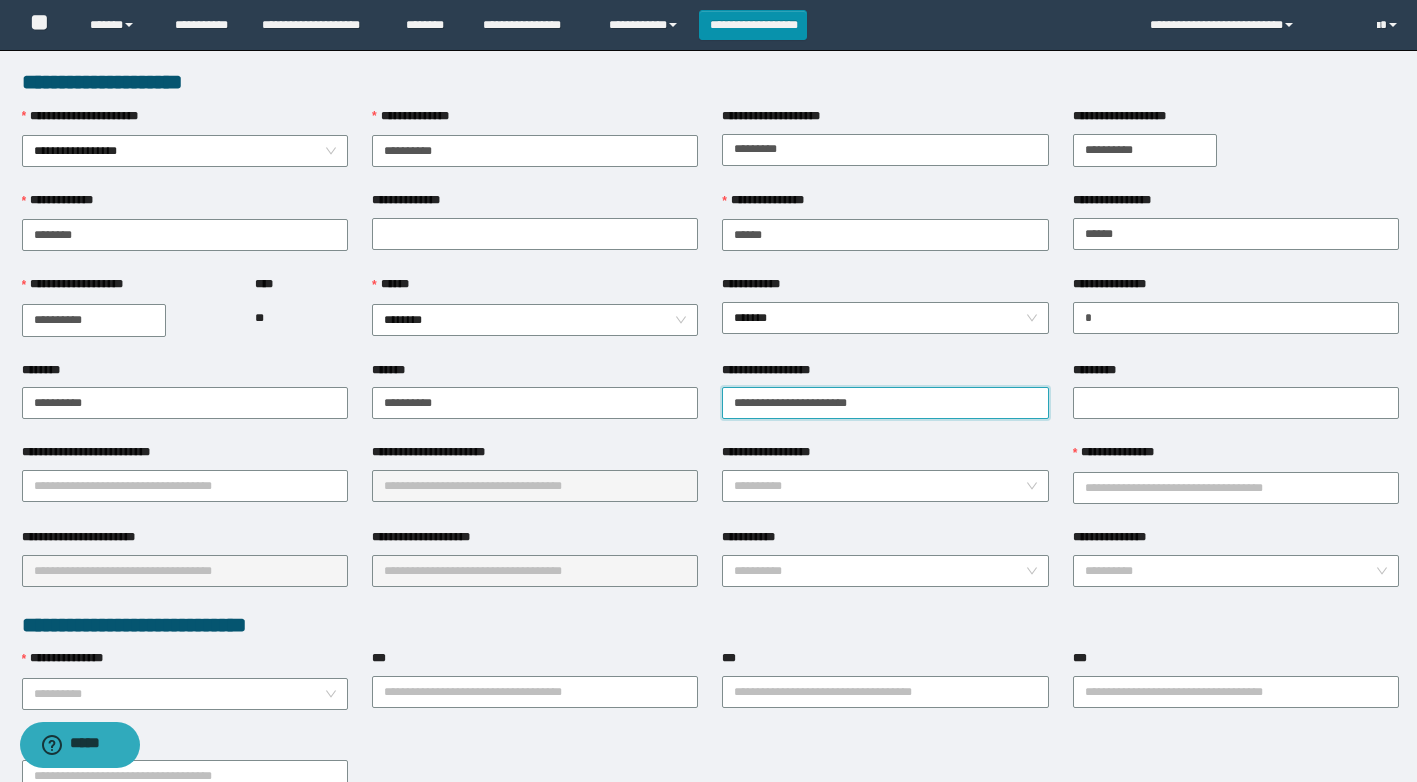 type on "**********" 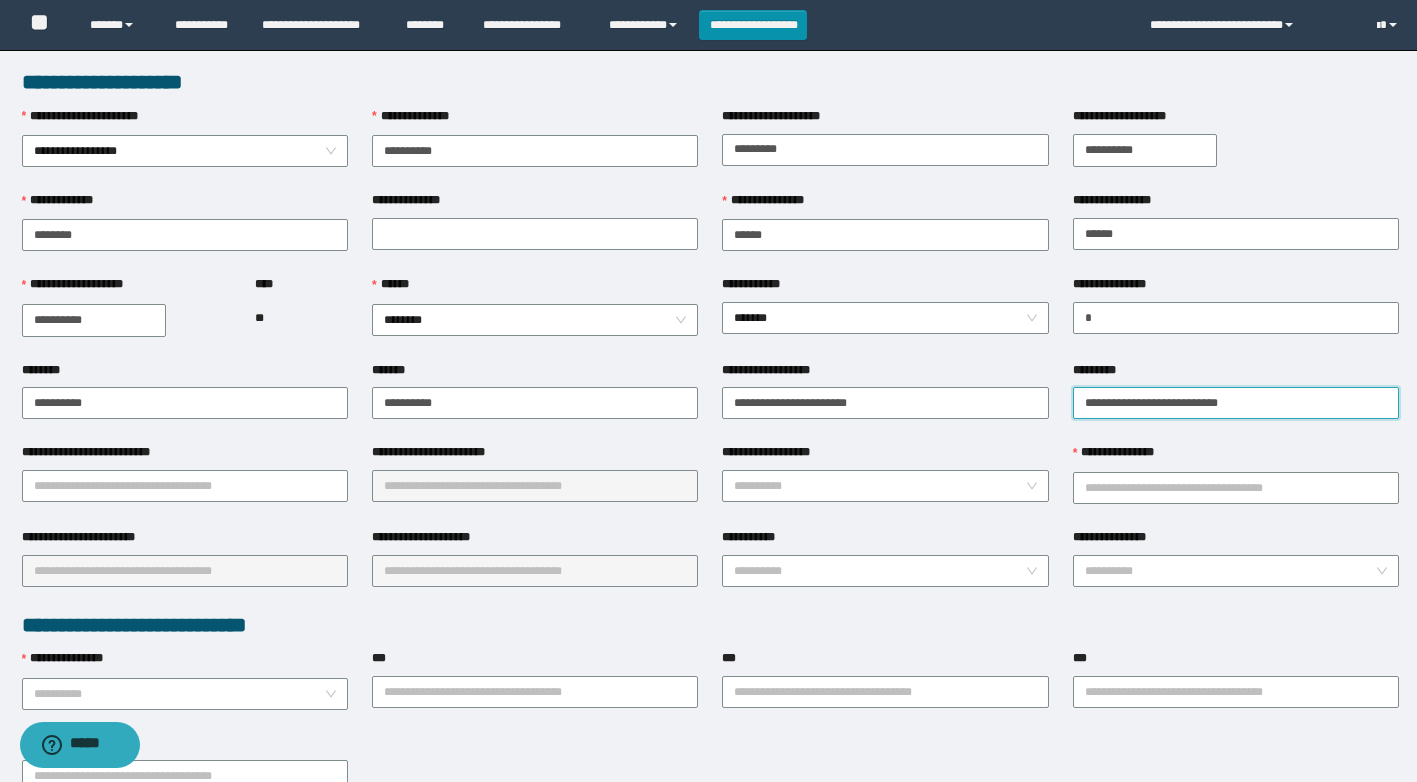 type on "**********" 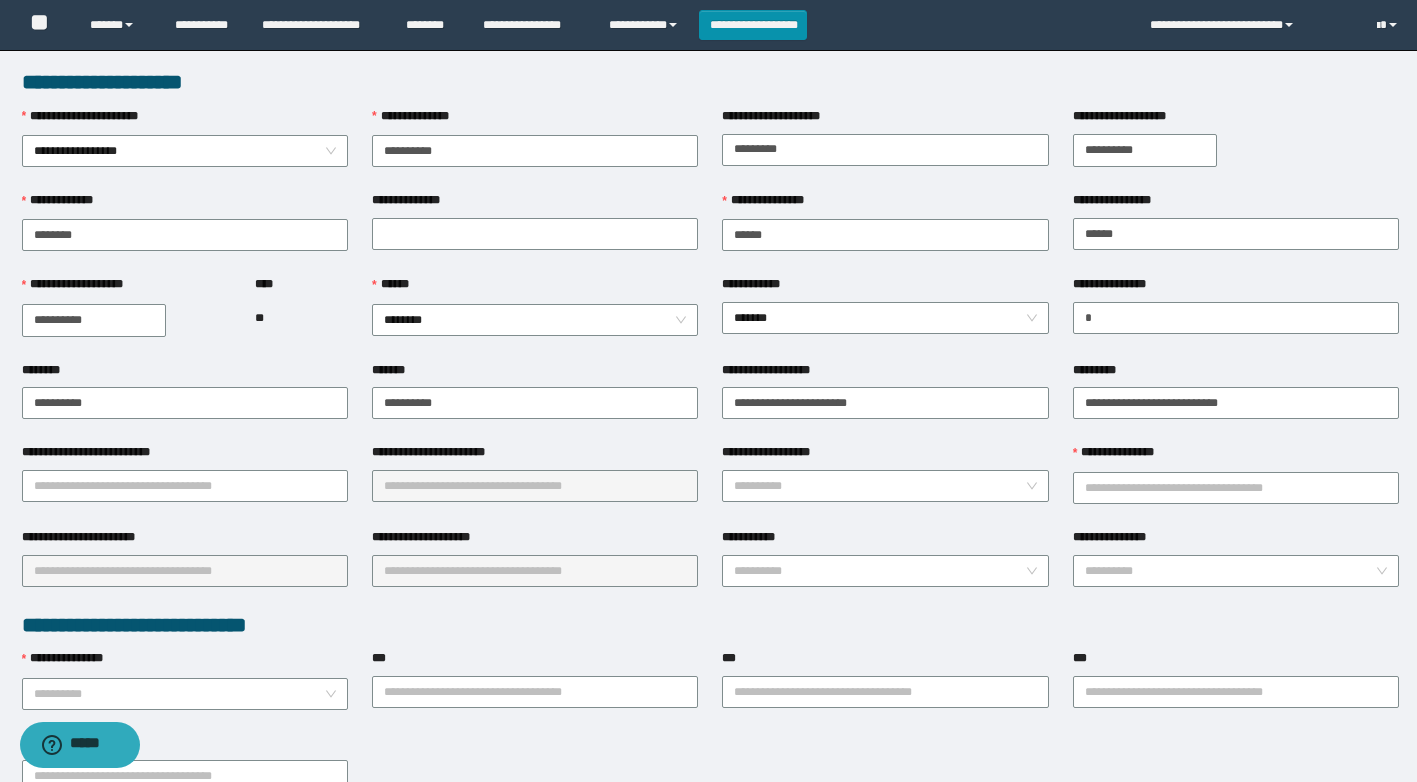 click on "**********" at bounding box center (185, 486) 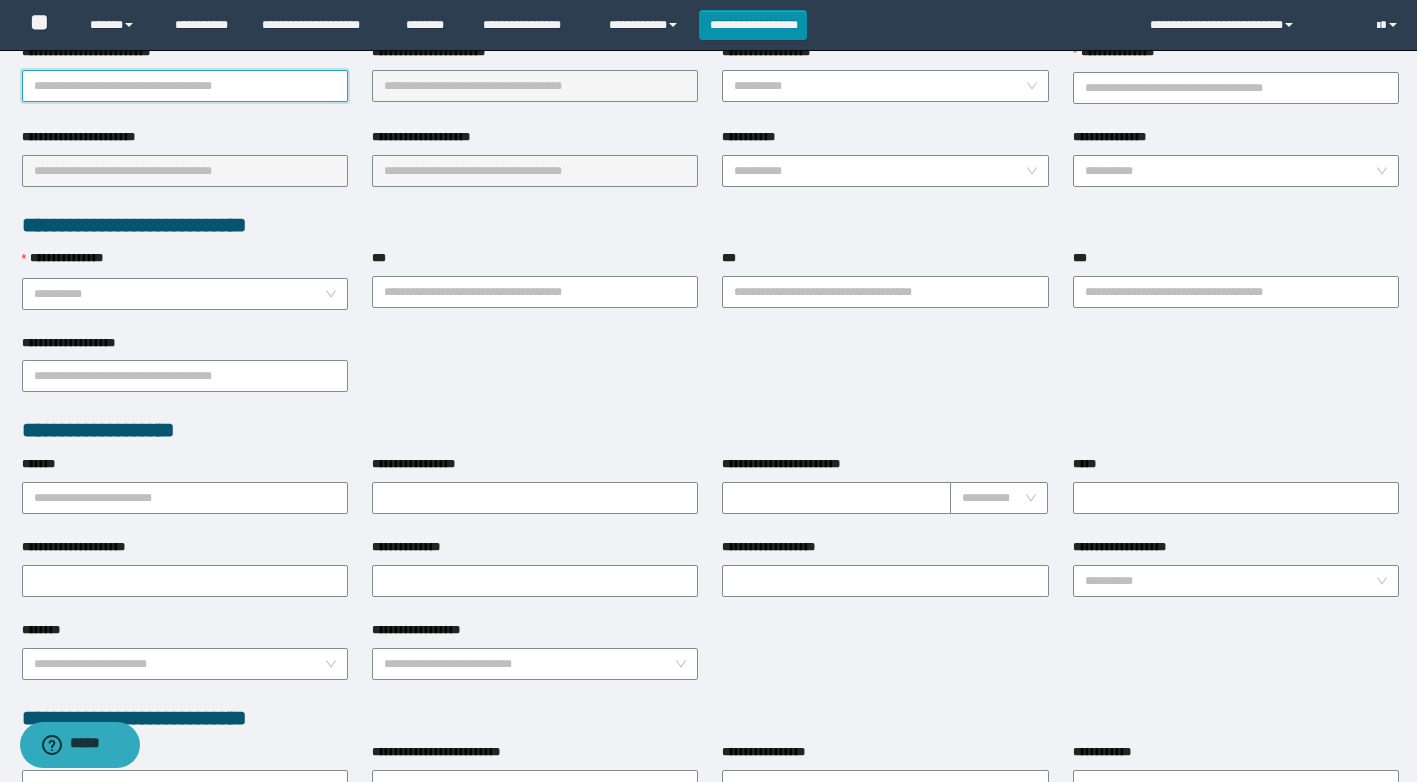 scroll, scrollTop: 200, scrollLeft: 0, axis: vertical 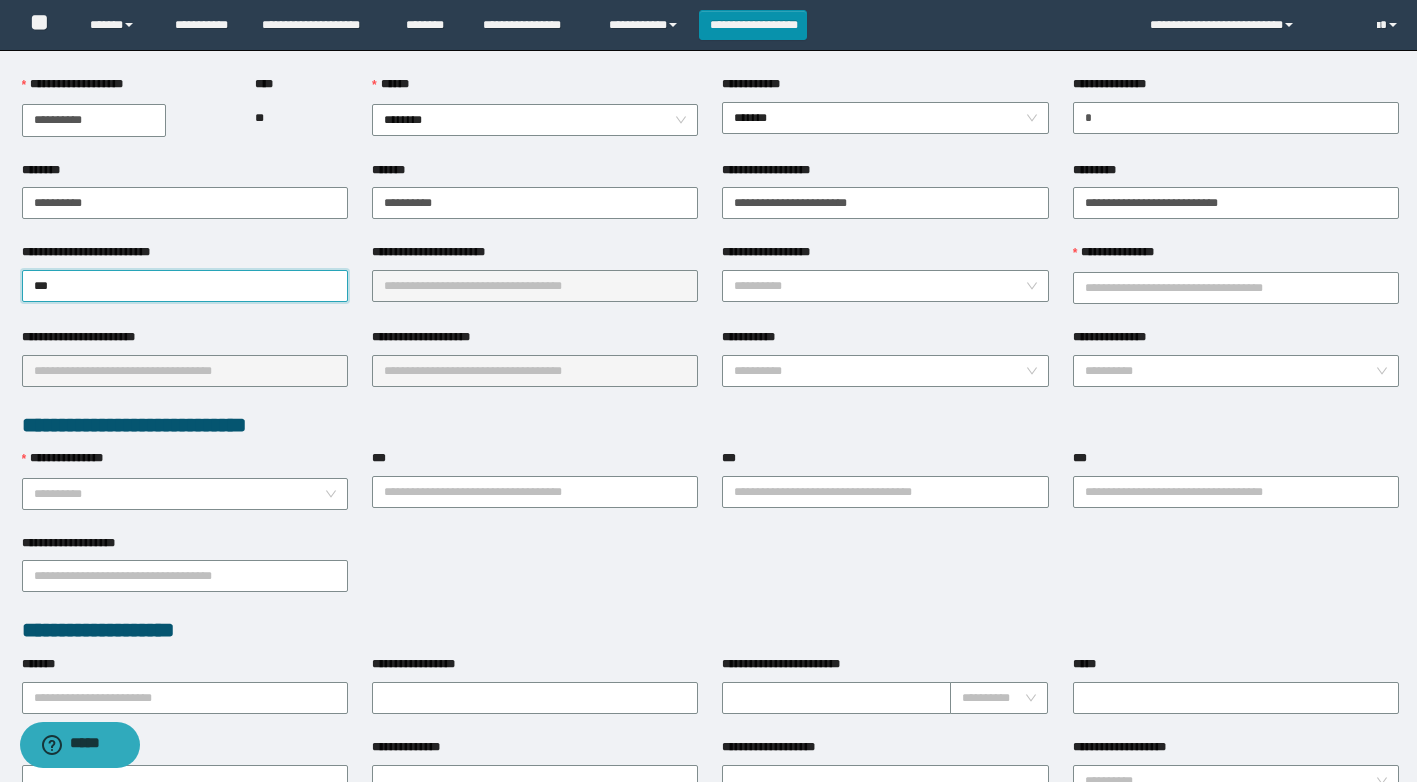type on "****" 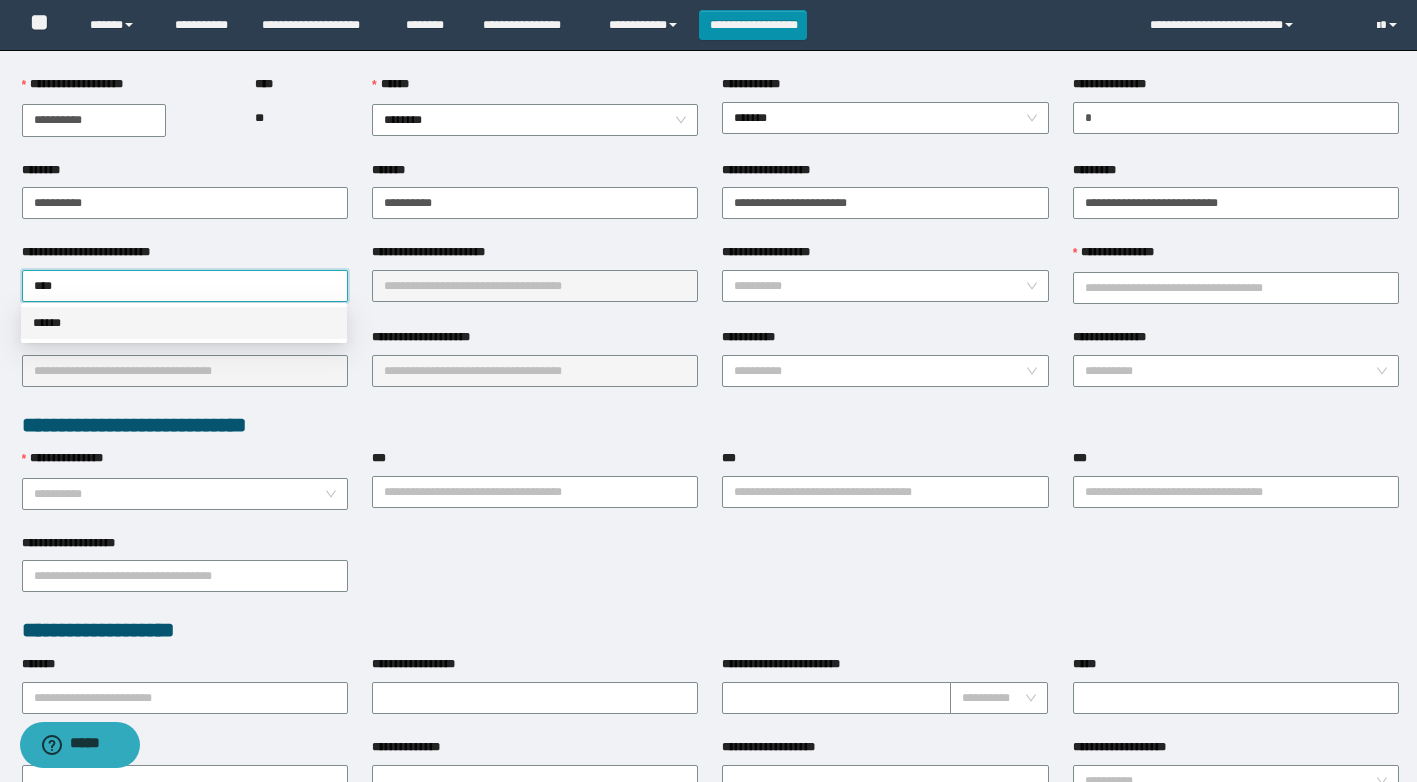 click on "******" at bounding box center [184, 323] 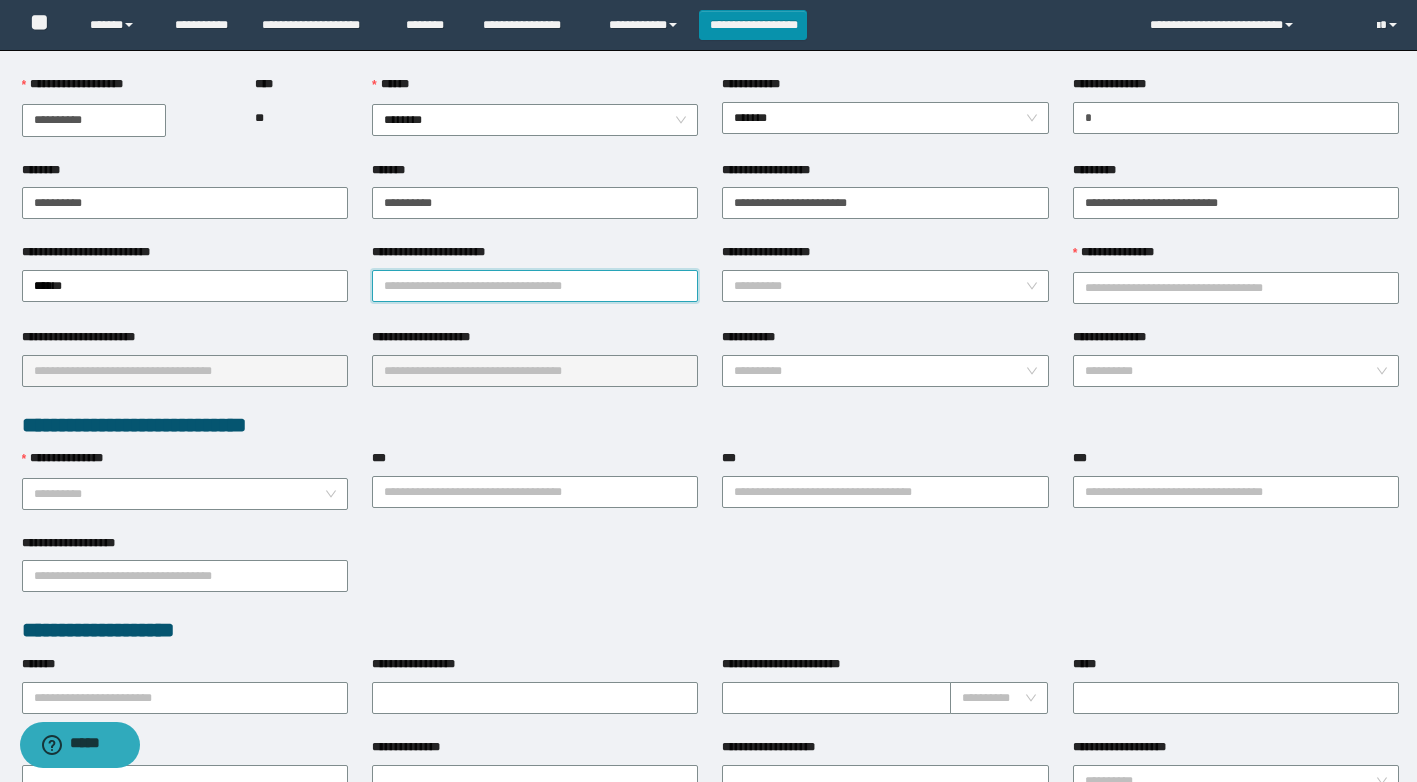 click on "**********" at bounding box center (535, 286) 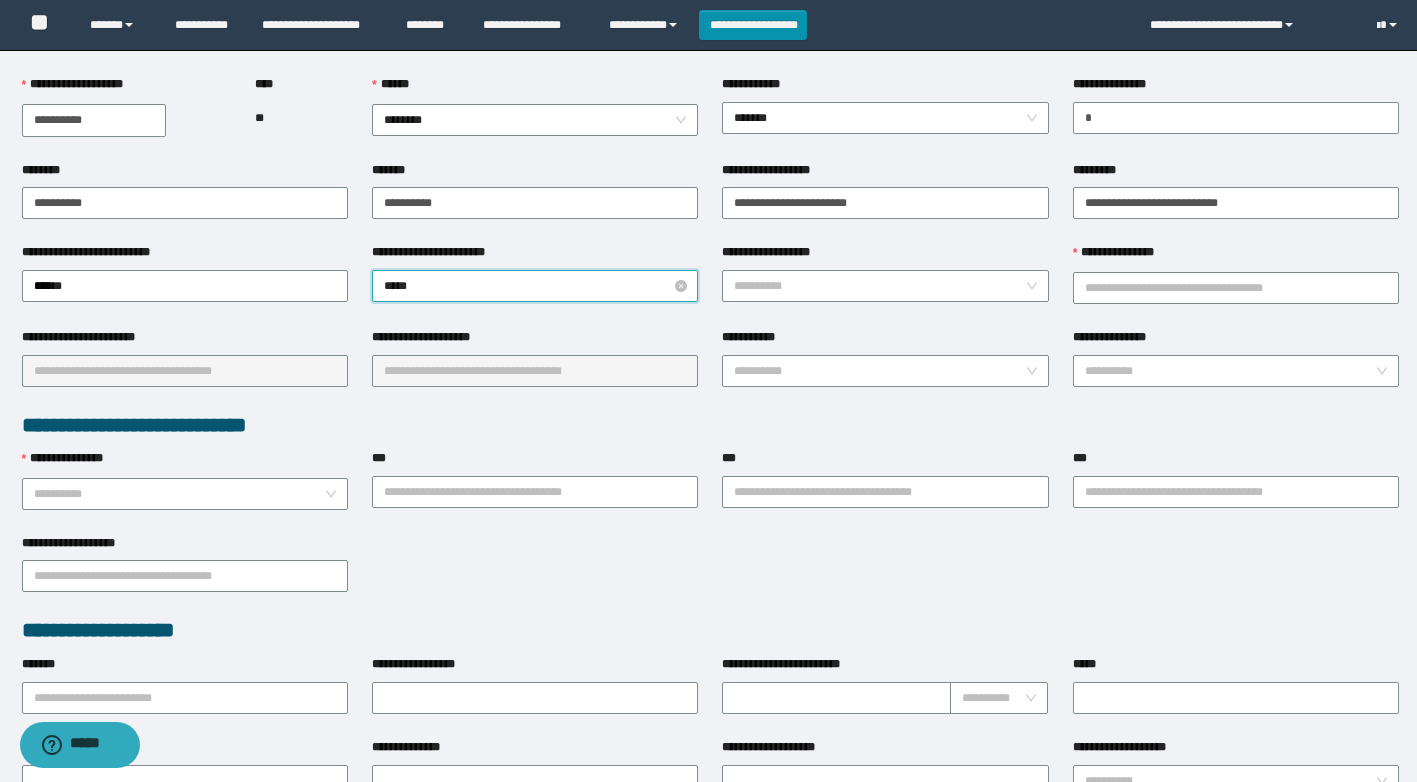 type on "******" 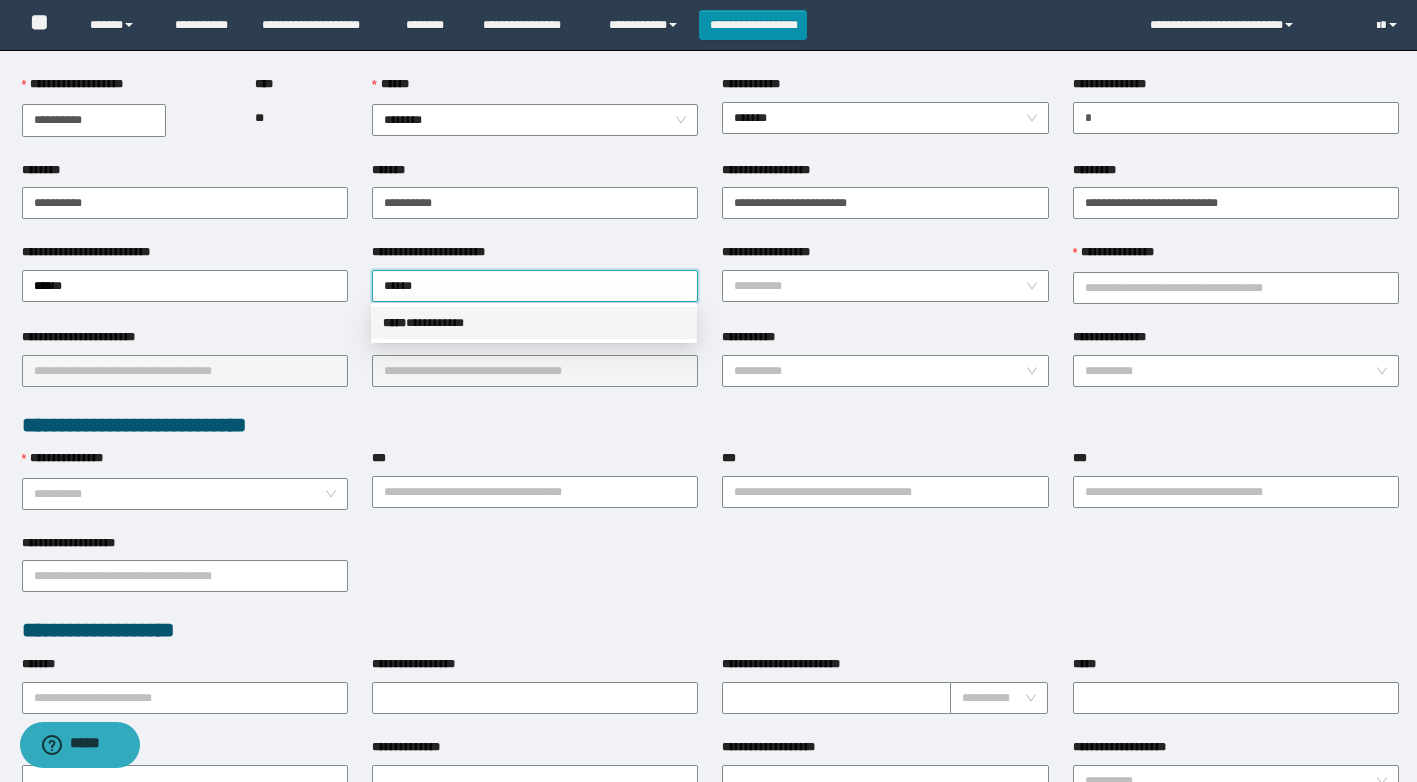 click on "***** * *********" at bounding box center (534, 323) 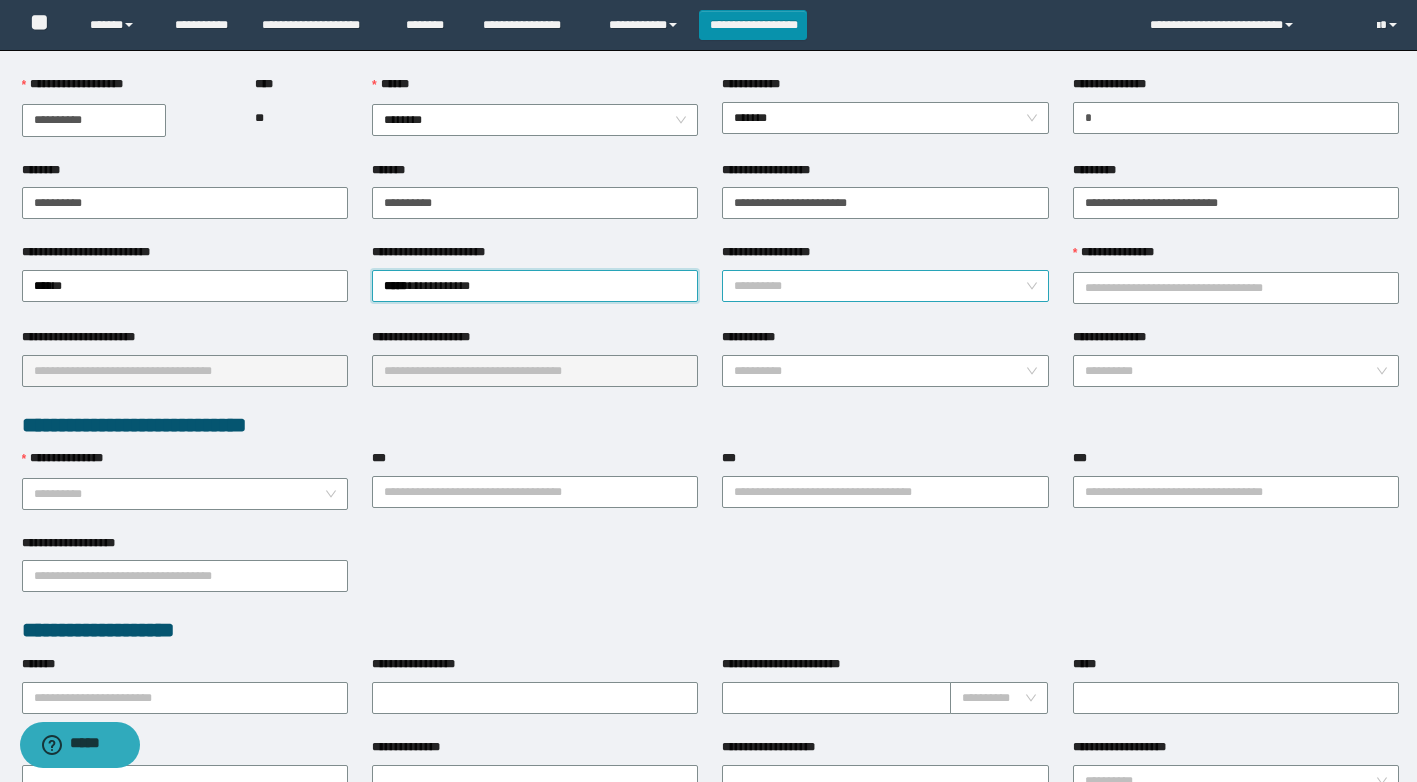 click on "**********" at bounding box center (879, 286) 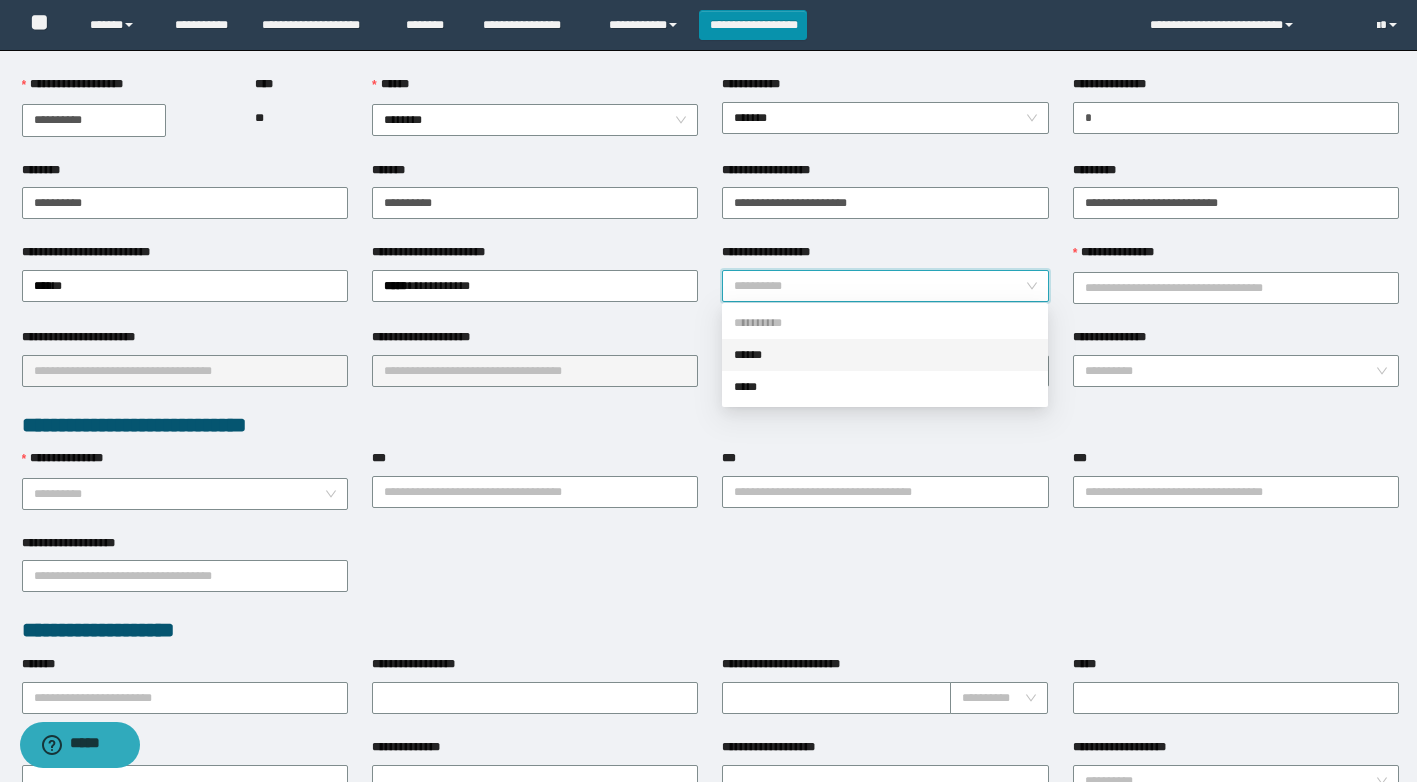 click on "******" at bounding box center (885, 355) 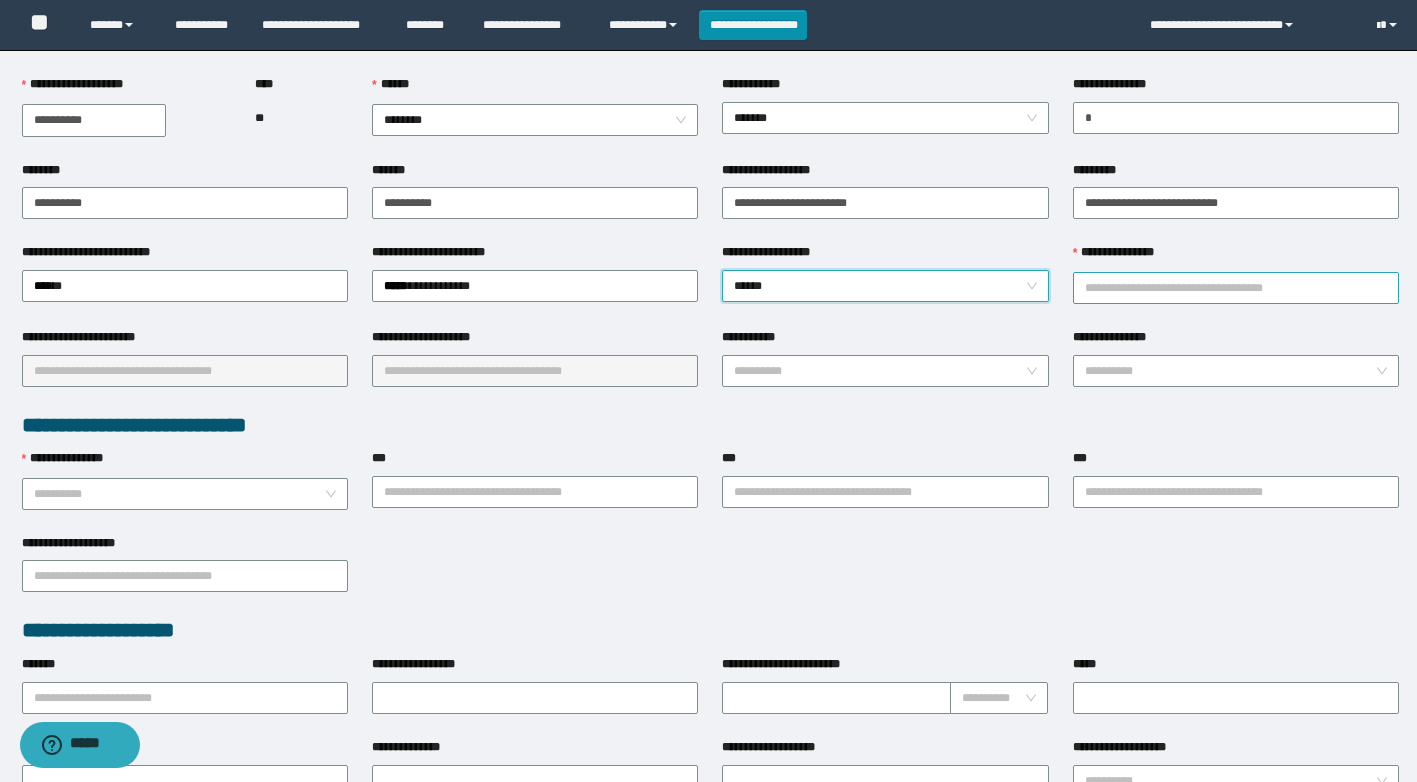 click on "**********" at bounding box center (1236, 288) 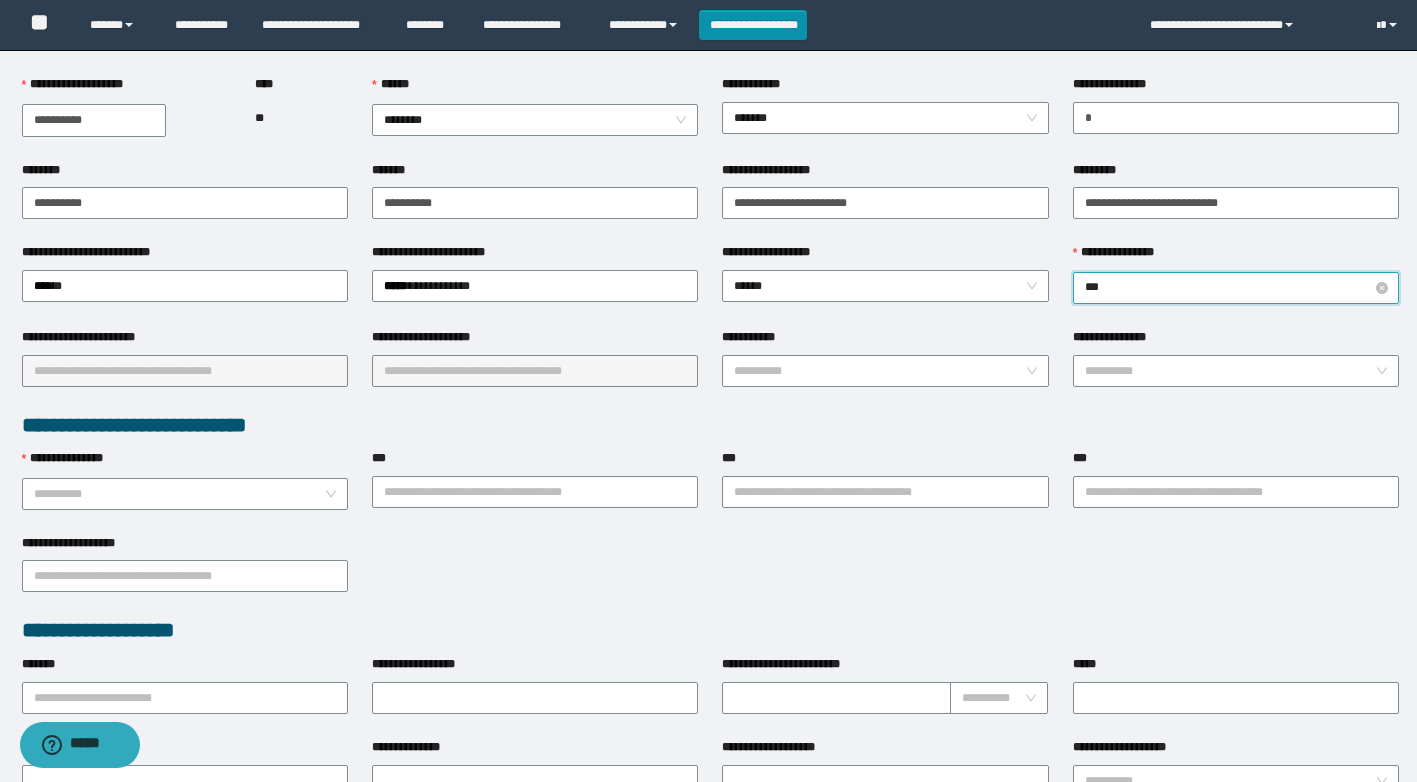 type on "****" 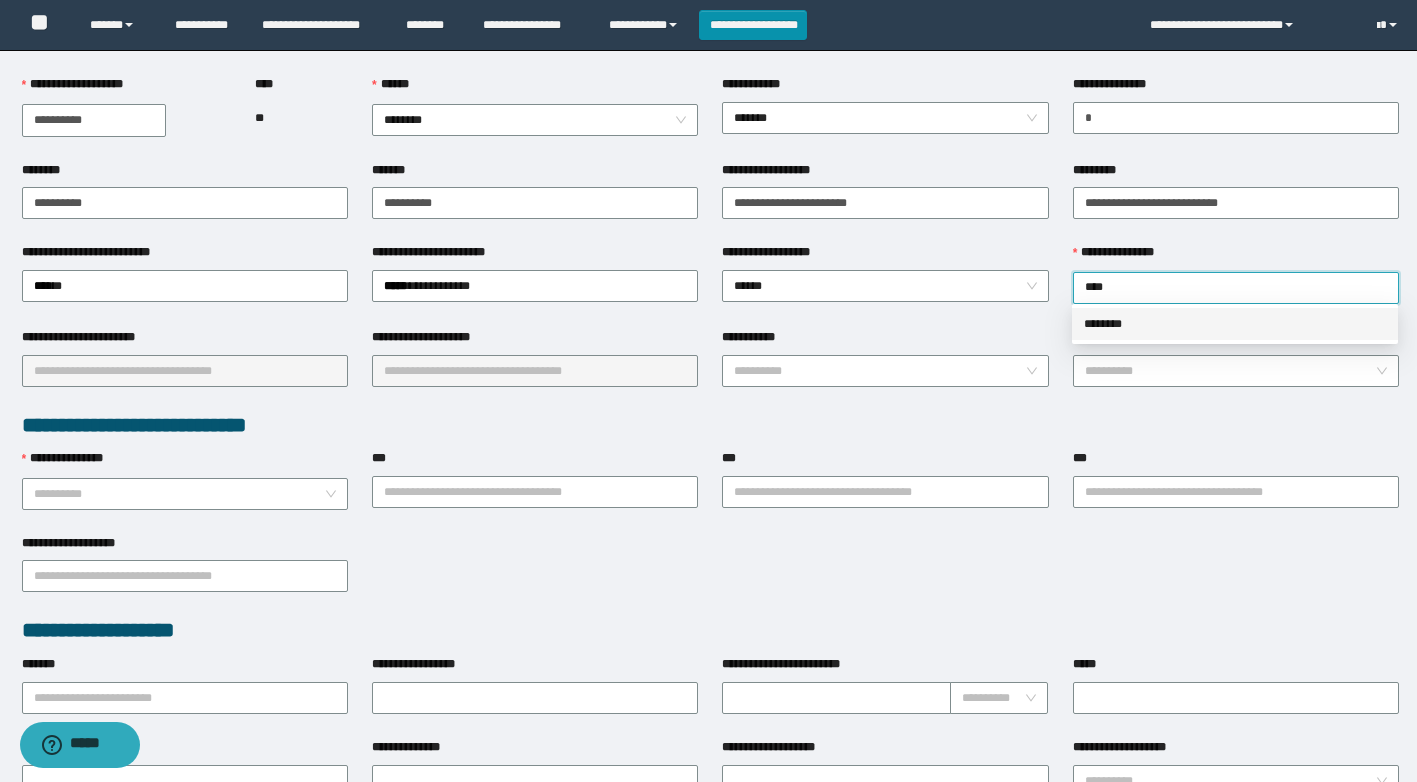 click on "********" at bounding box center (1235, 324) 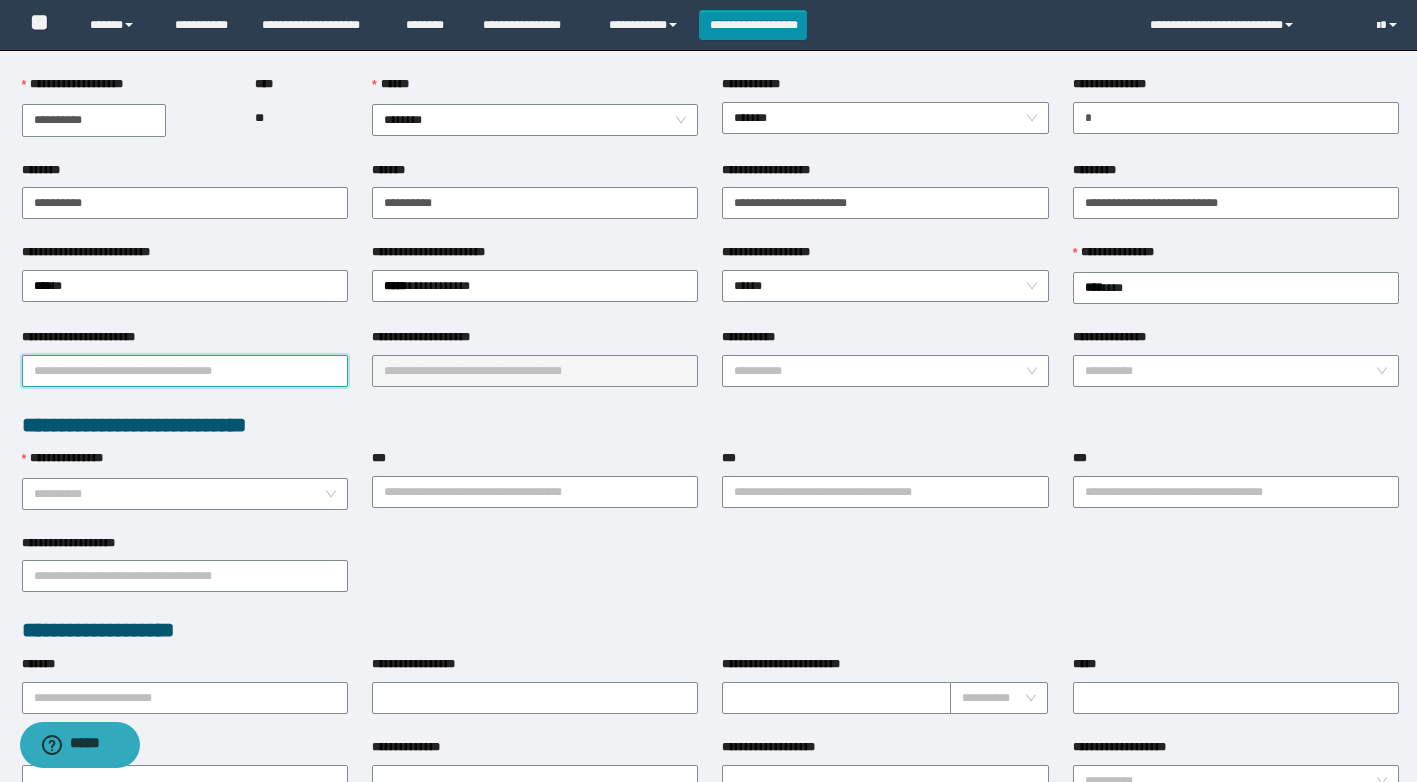 click on "**********" at bounding box center [185, 371] 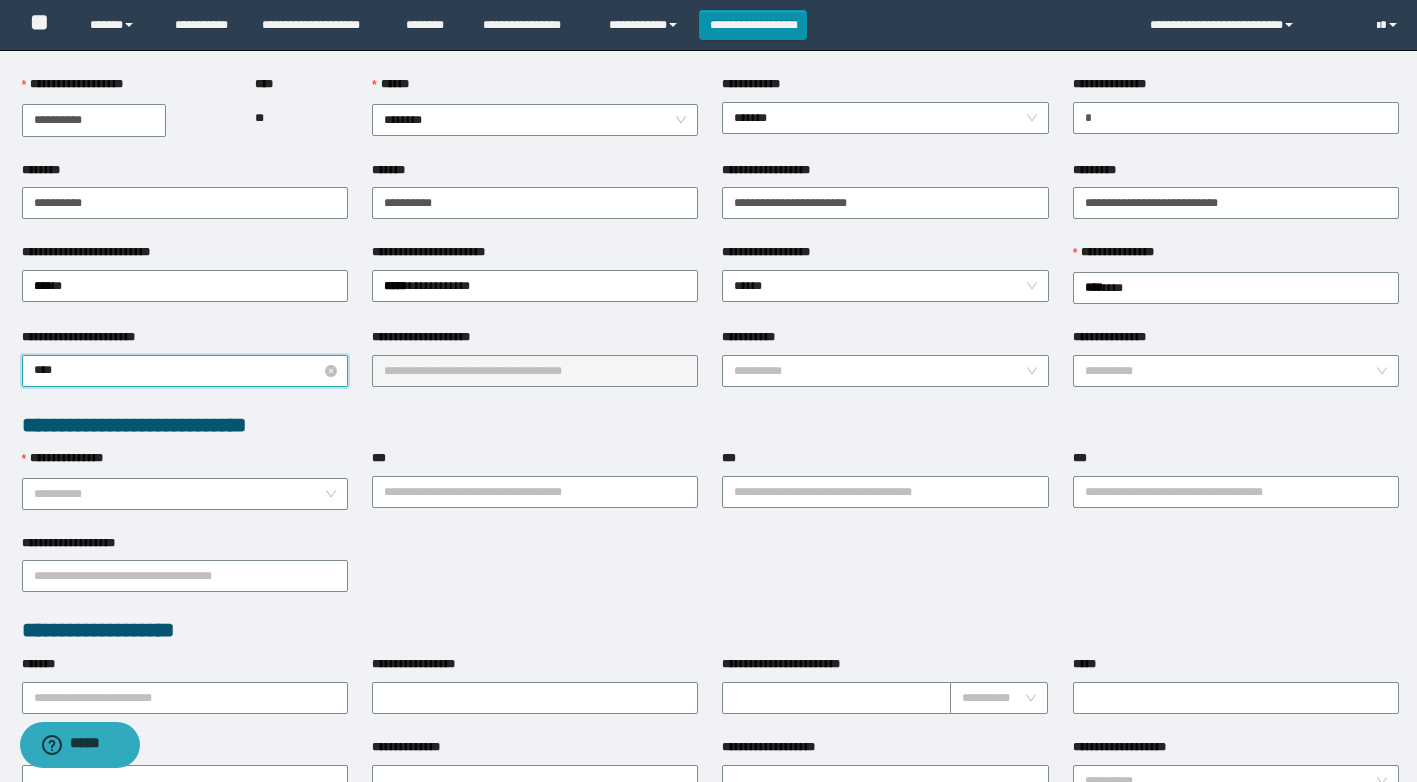 type on "***" 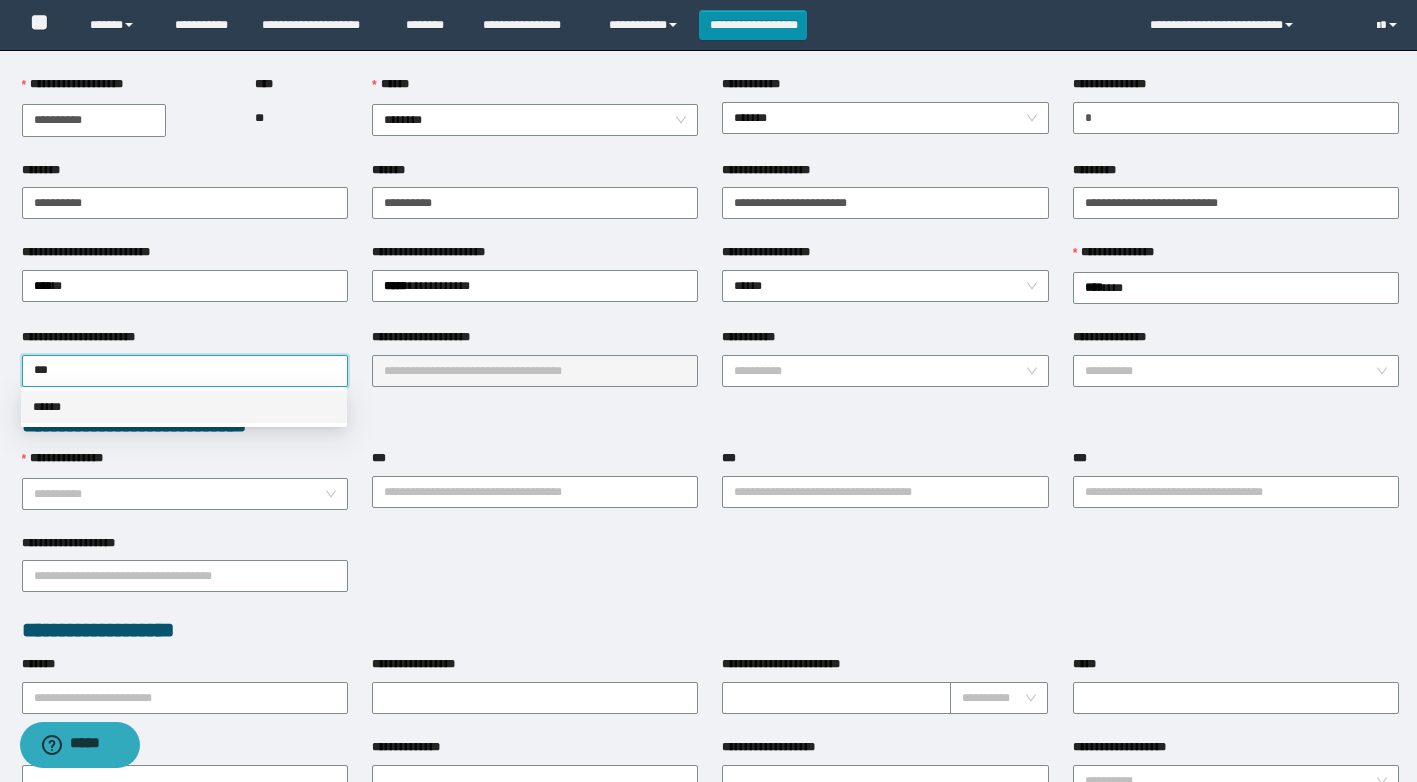 click on "******" at bounding box center (184, 407) 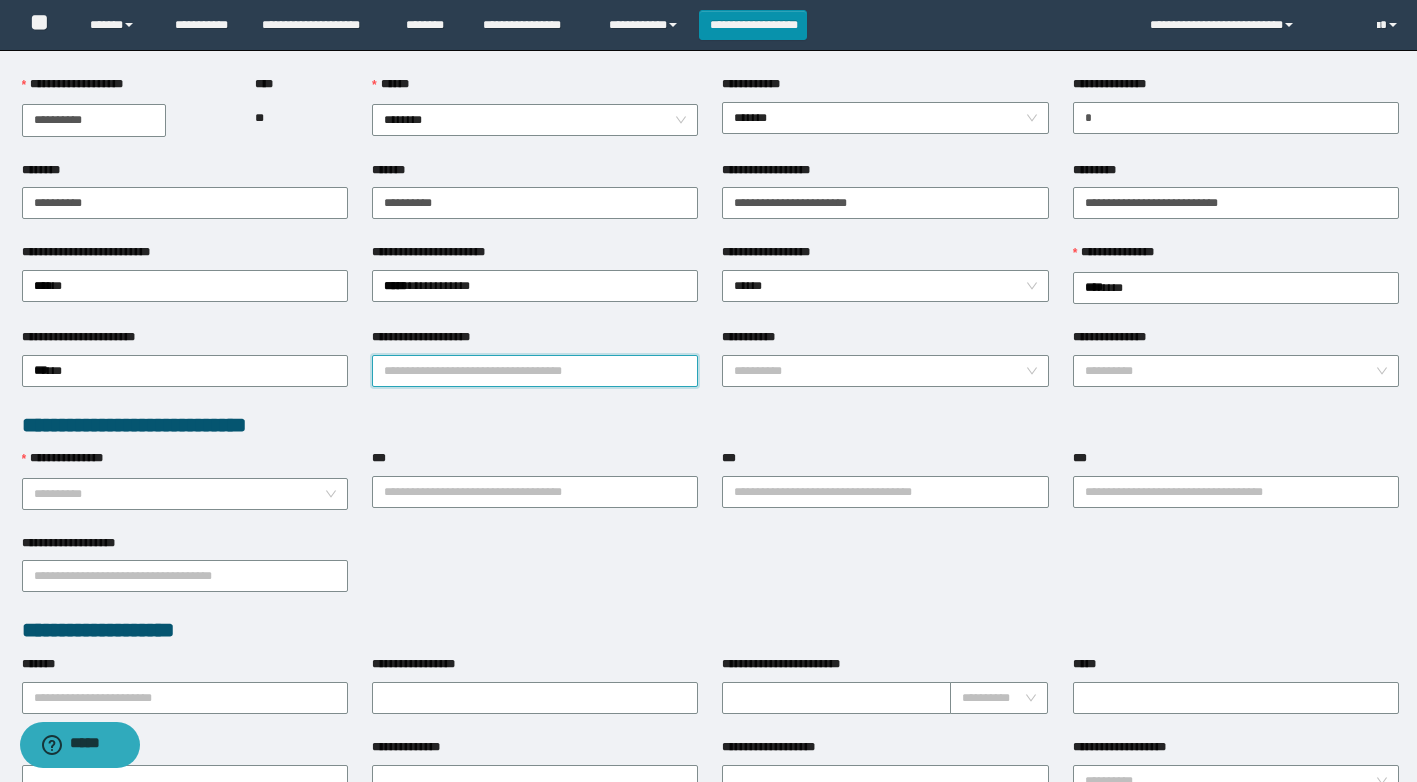 click on "**********" at bounding box center (535, 371) 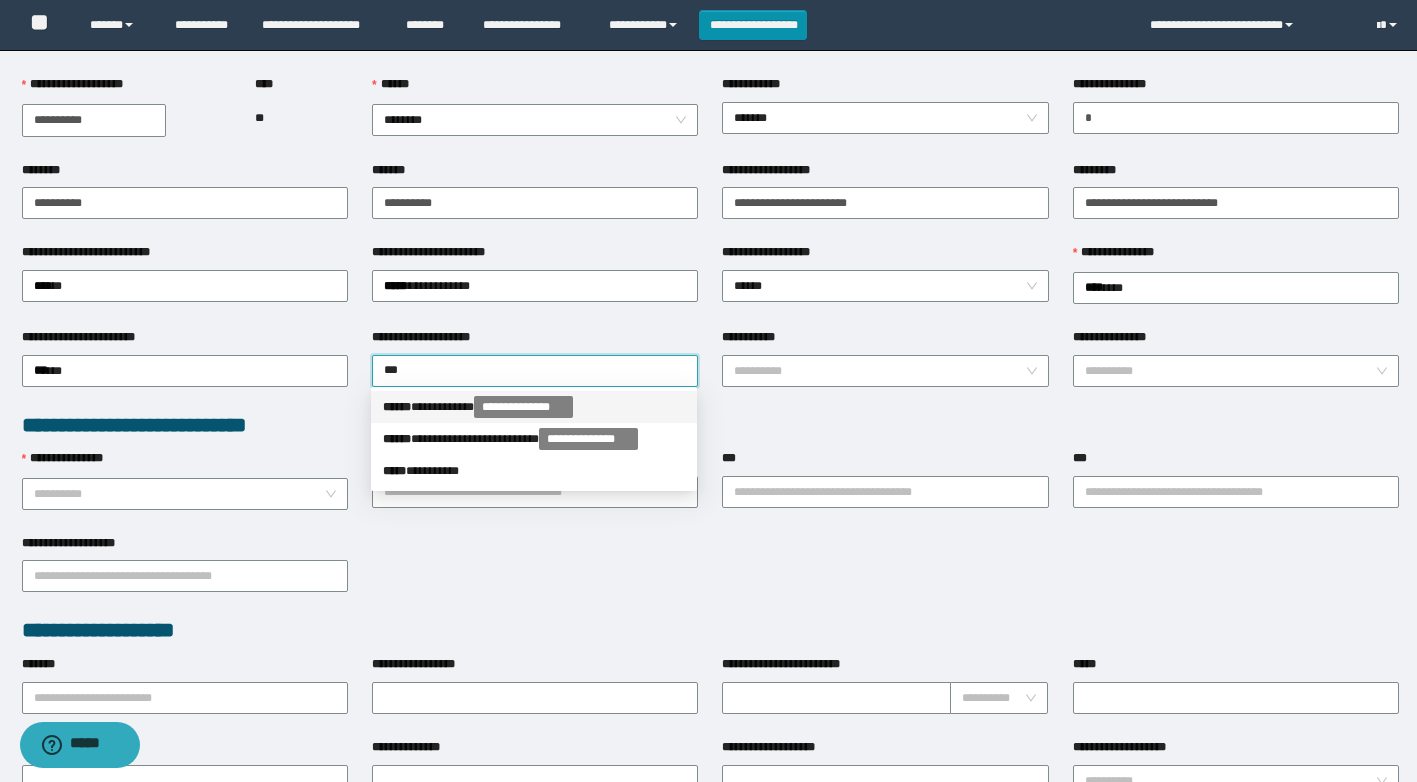 drag, startPoint x: 450, startPoint y: 366, endPoint x: 65, endPoint y: 349, distance: 385.37515 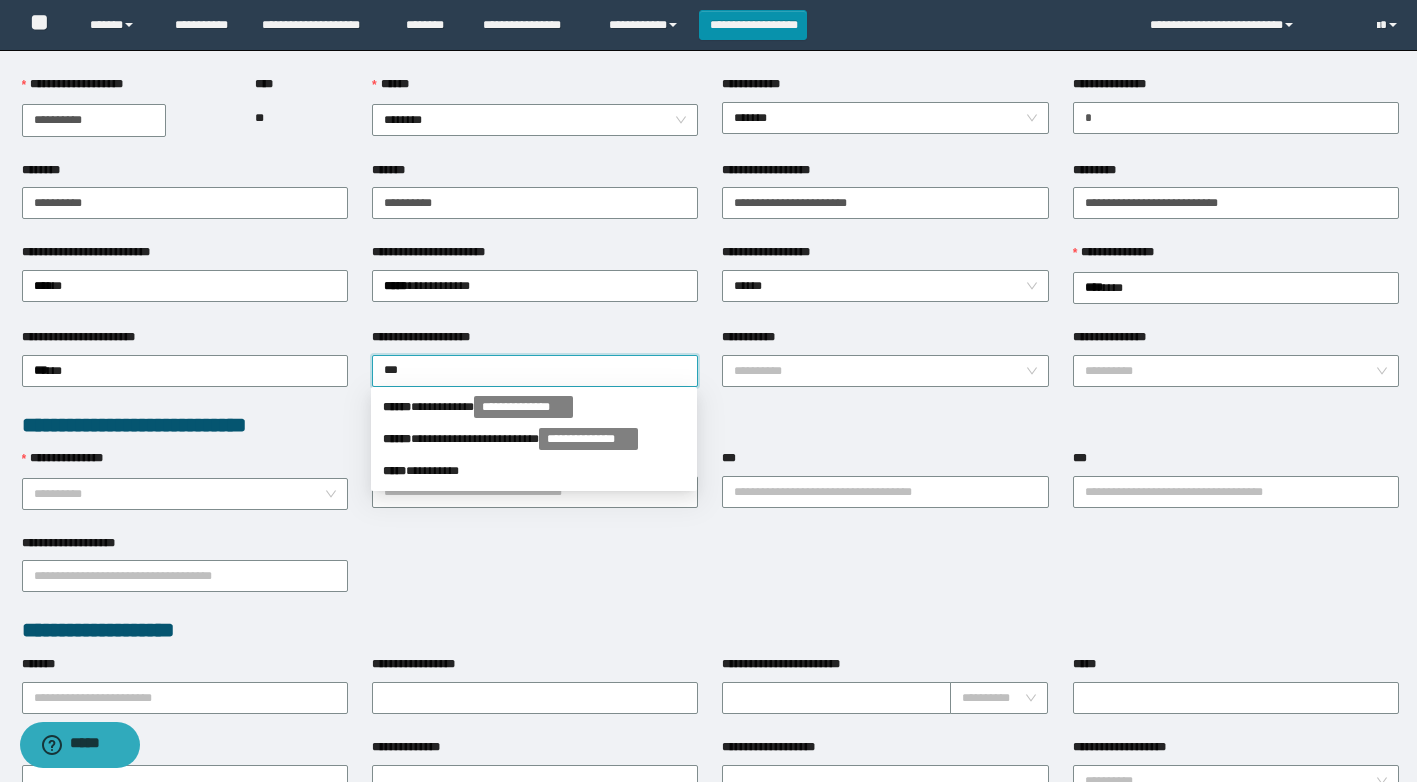 type on "****" 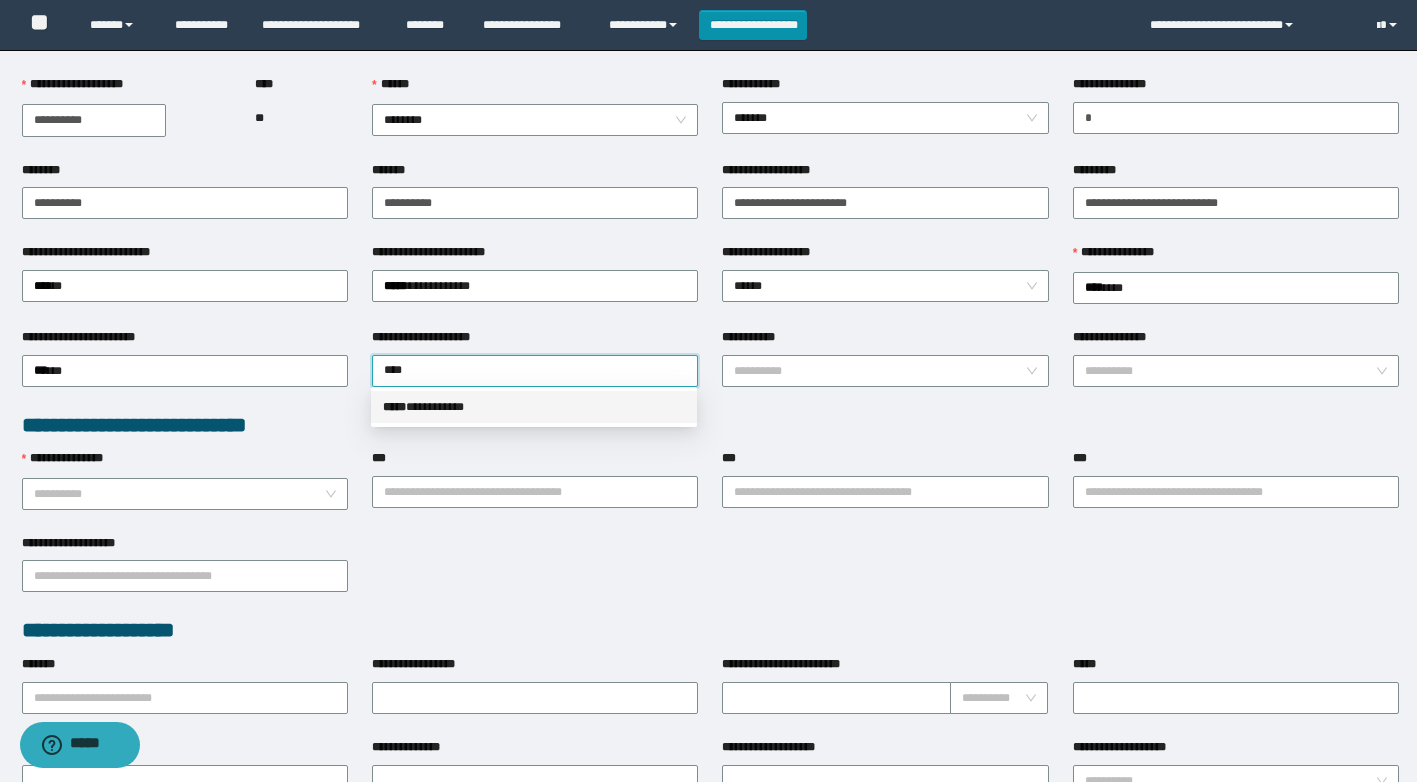 click on "***** * *********" at bounding box center [534, 407] 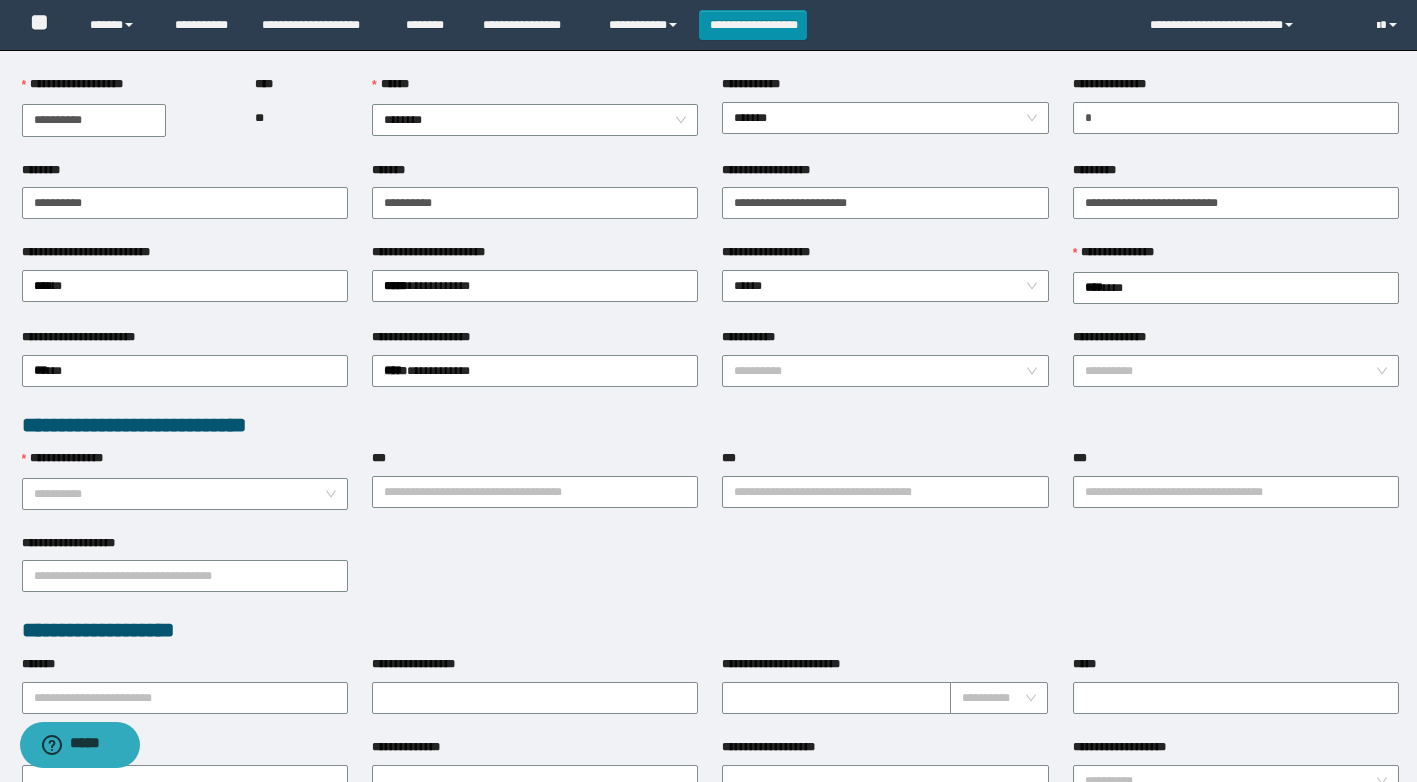 click on "**********" at bounding box center (885, 341) 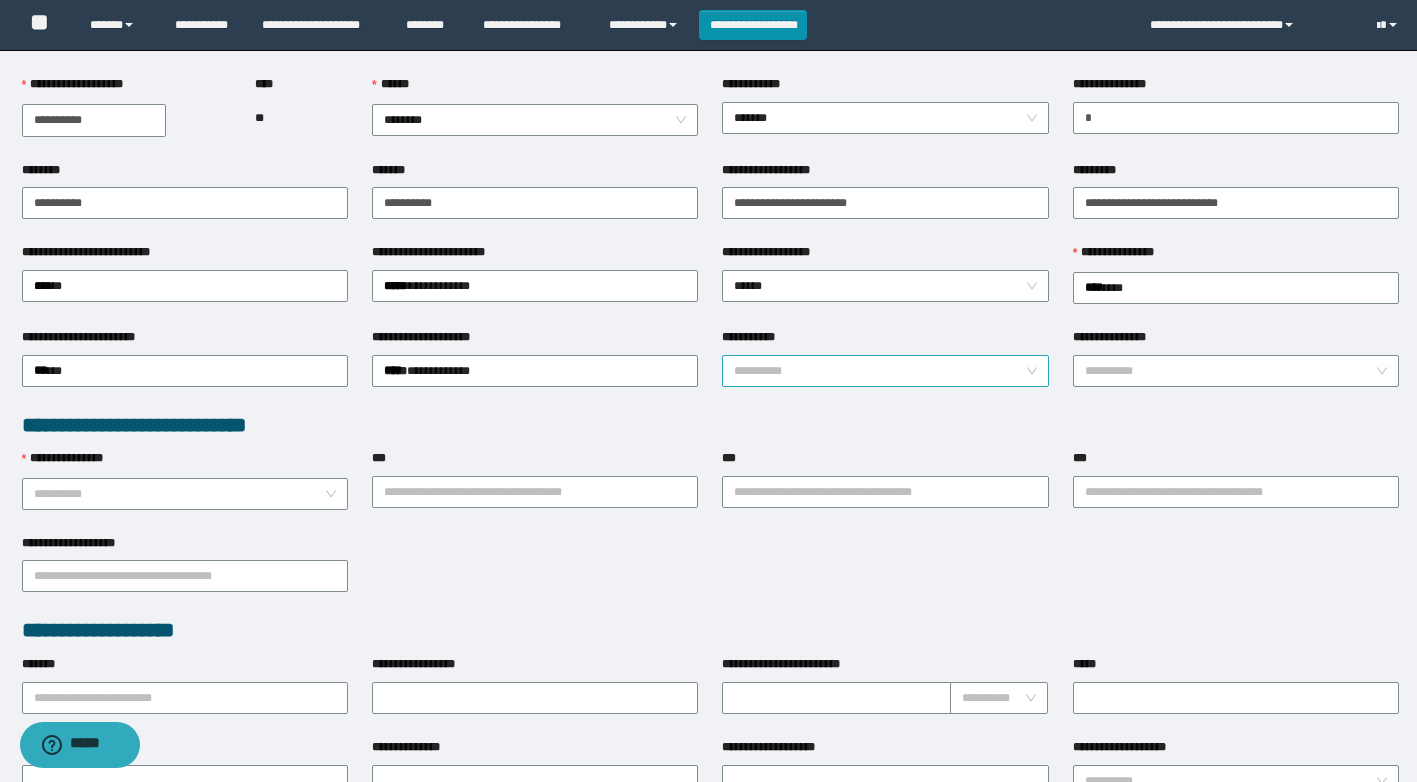 click on "**********" at bounding box center [879, 371] 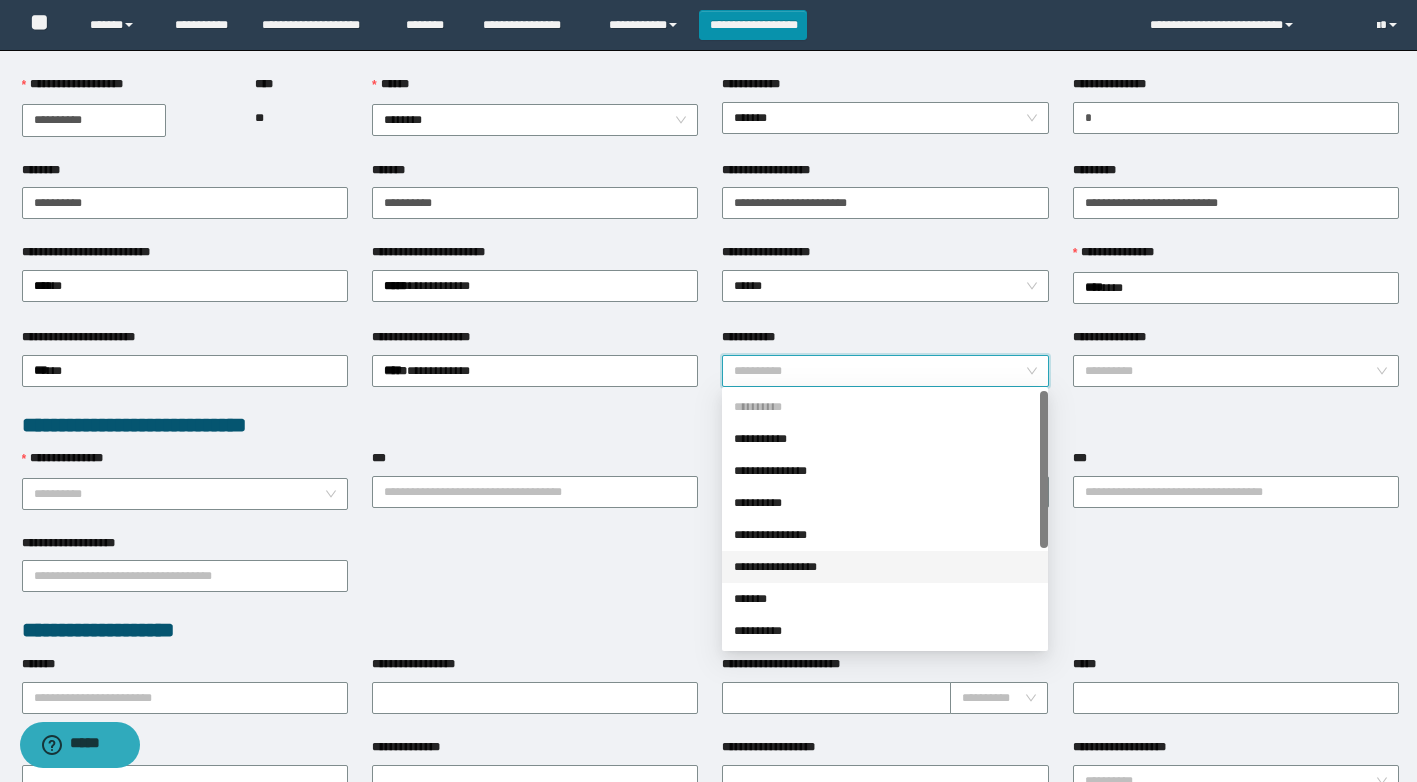 scroll, scrollTop: 160, scrollLeft: 0, axis: vertical 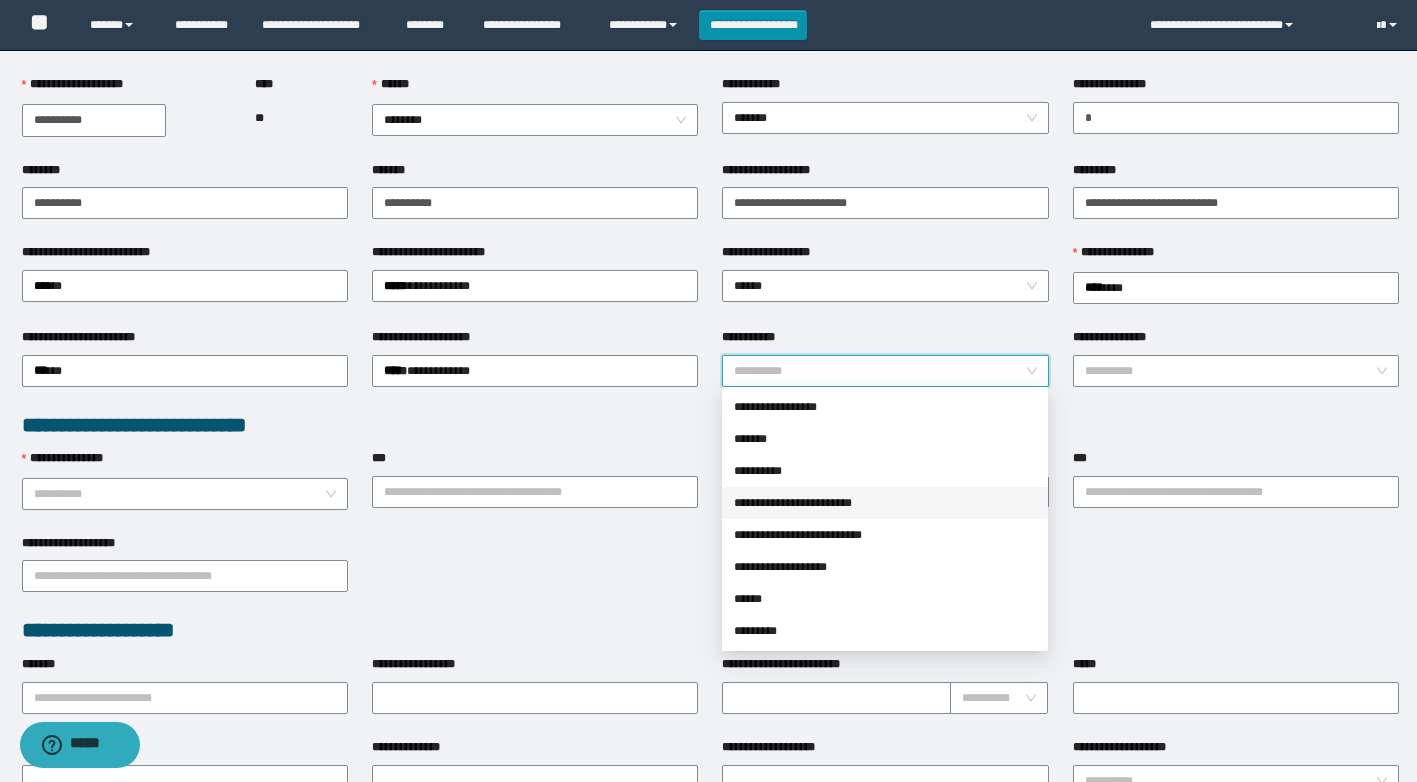 click on "**********" at bounding box center [885, 503] 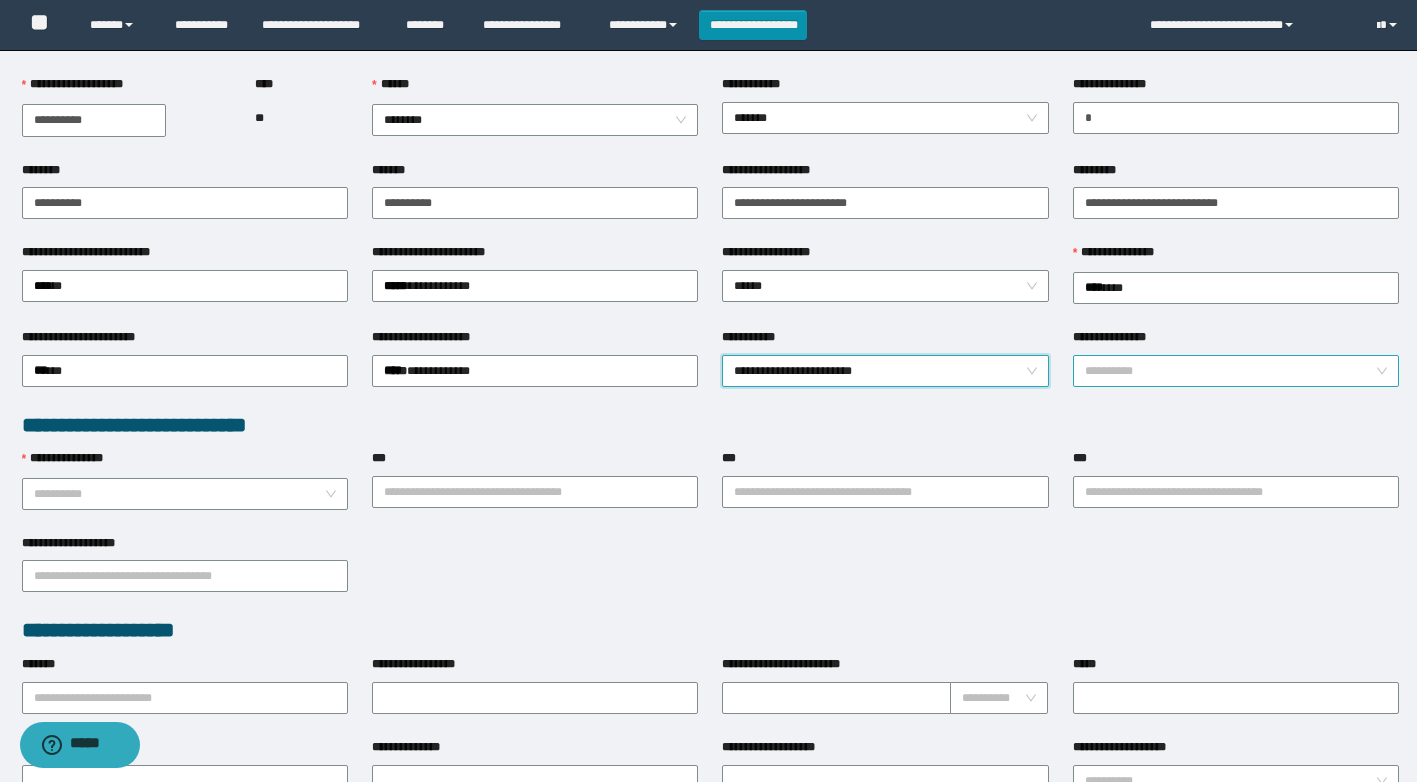 click on "**********" at bounding box center (1230, 371) 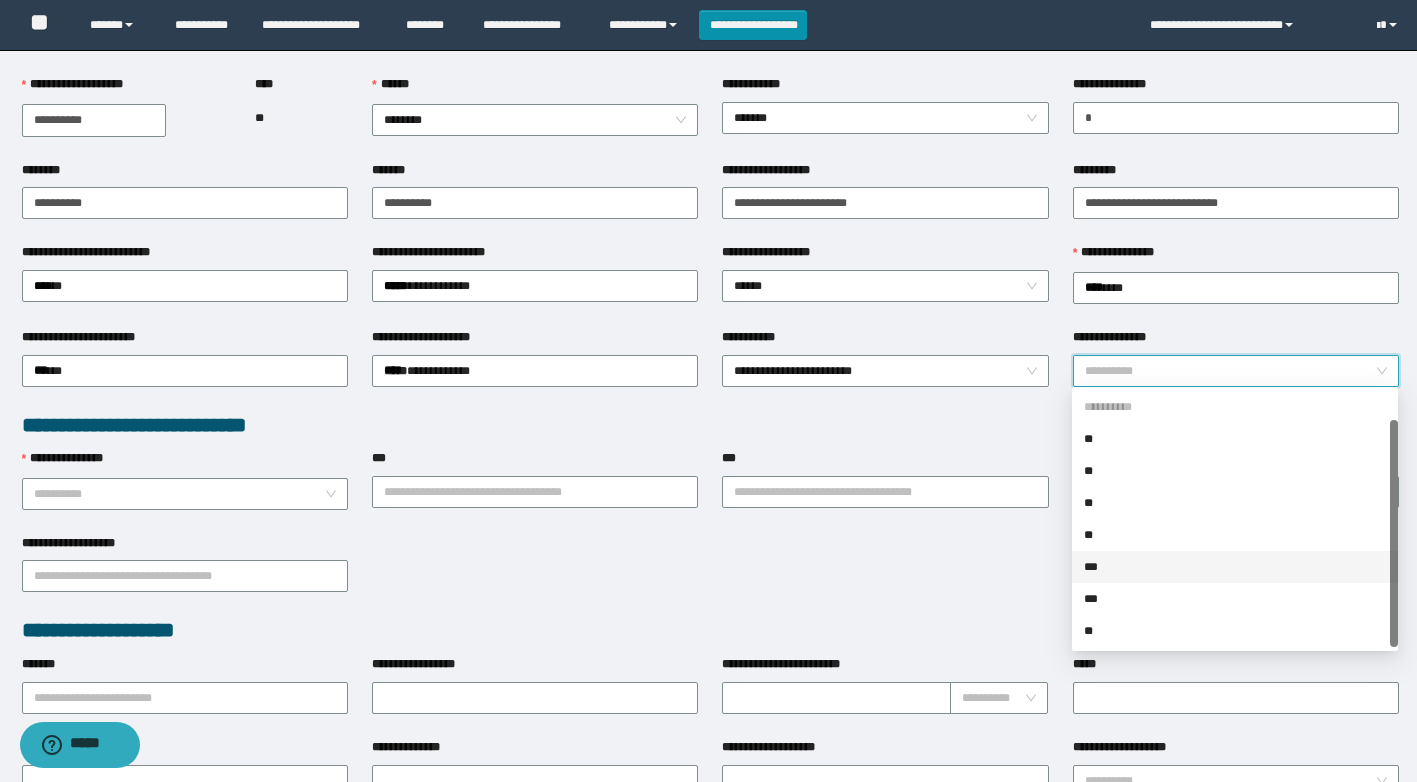 scroll, scrollTop: 32, scrollLeft: 0, axis: vertical 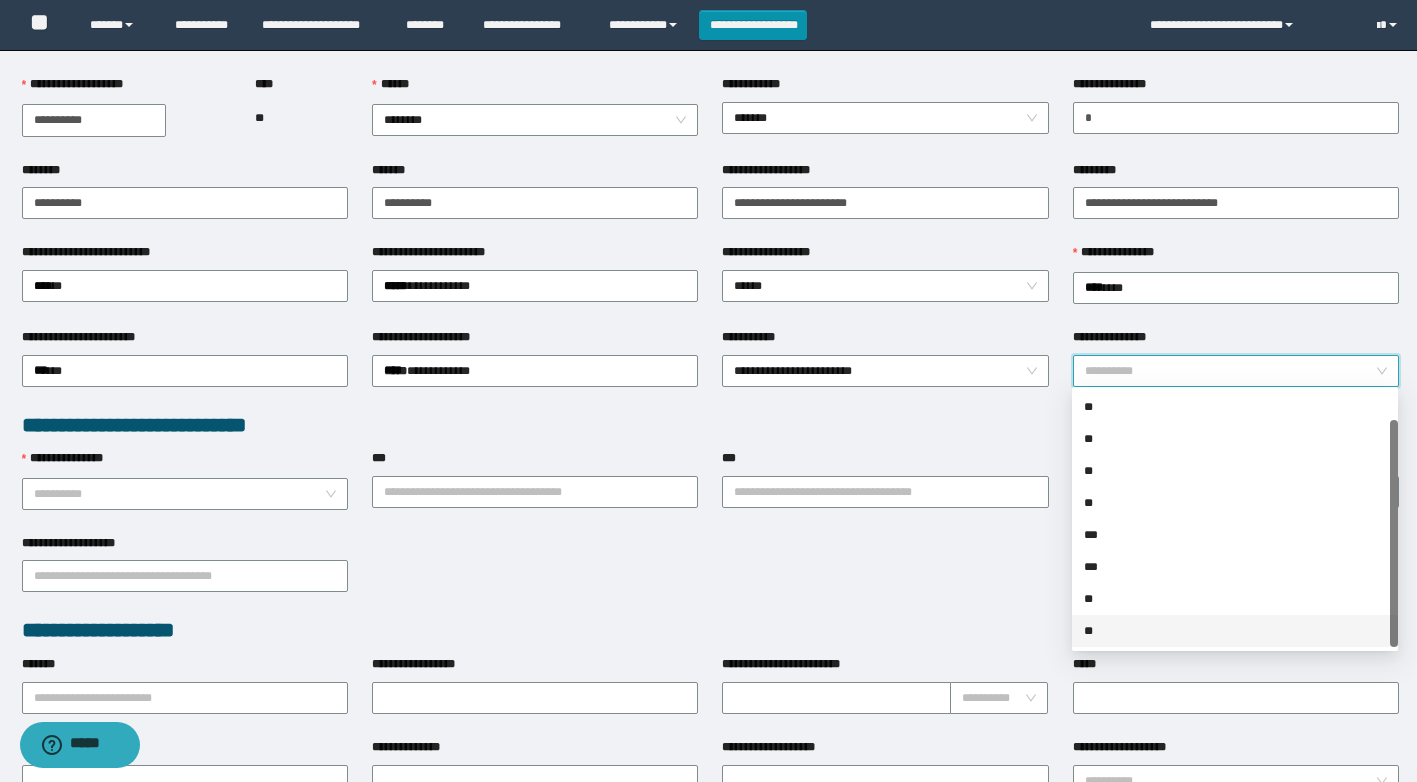 click on "**" at bounding box center [1235, 631] 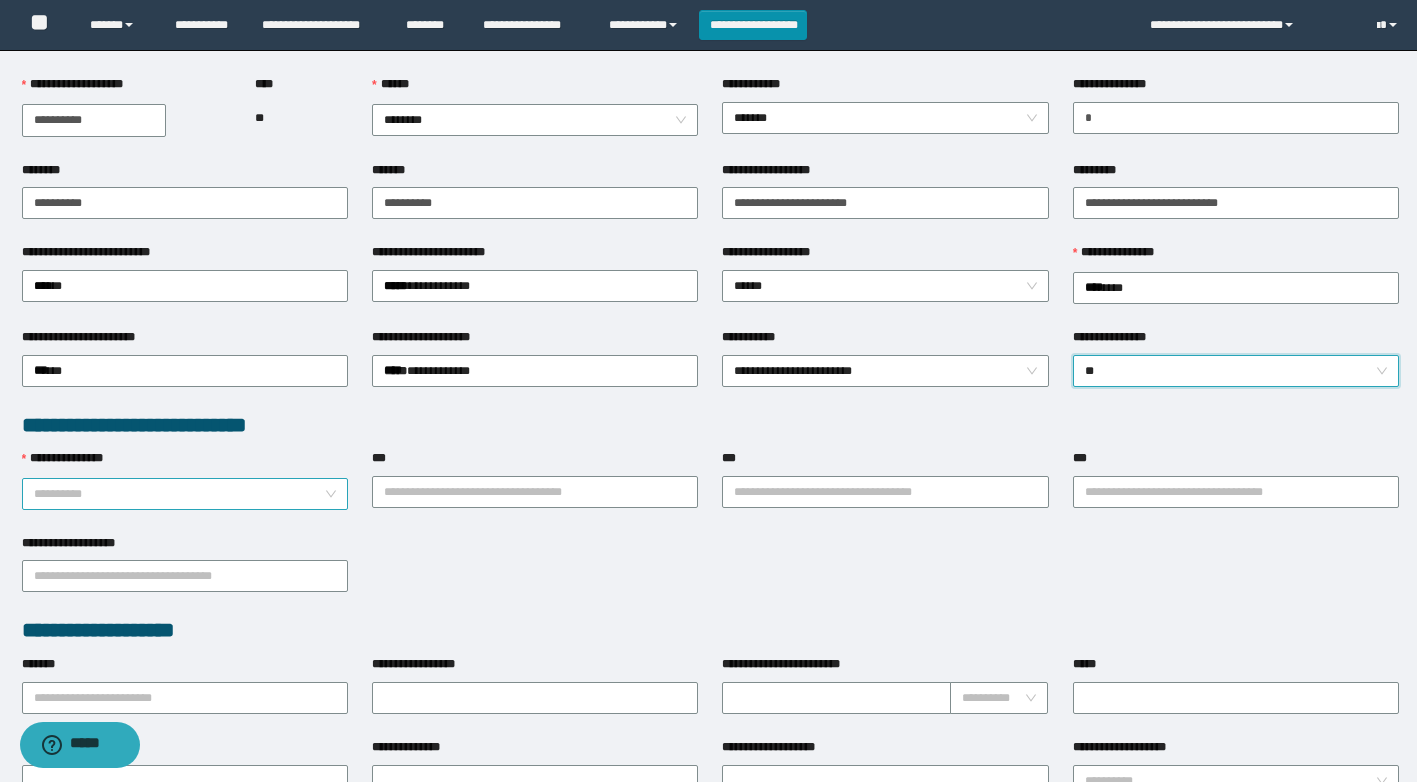 click on "**********" at bounding box center [179, 494] 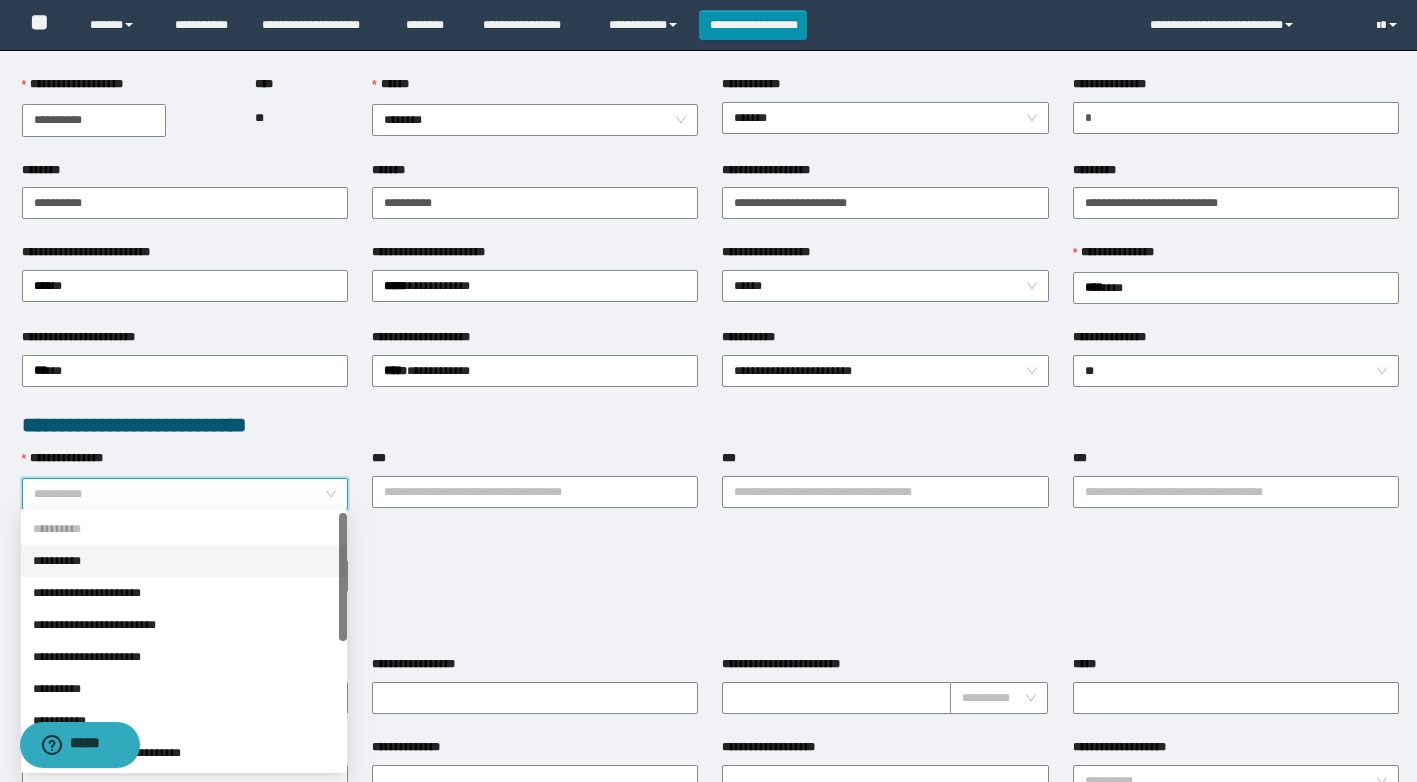 click on "**********" at bounding box center (184, 561) 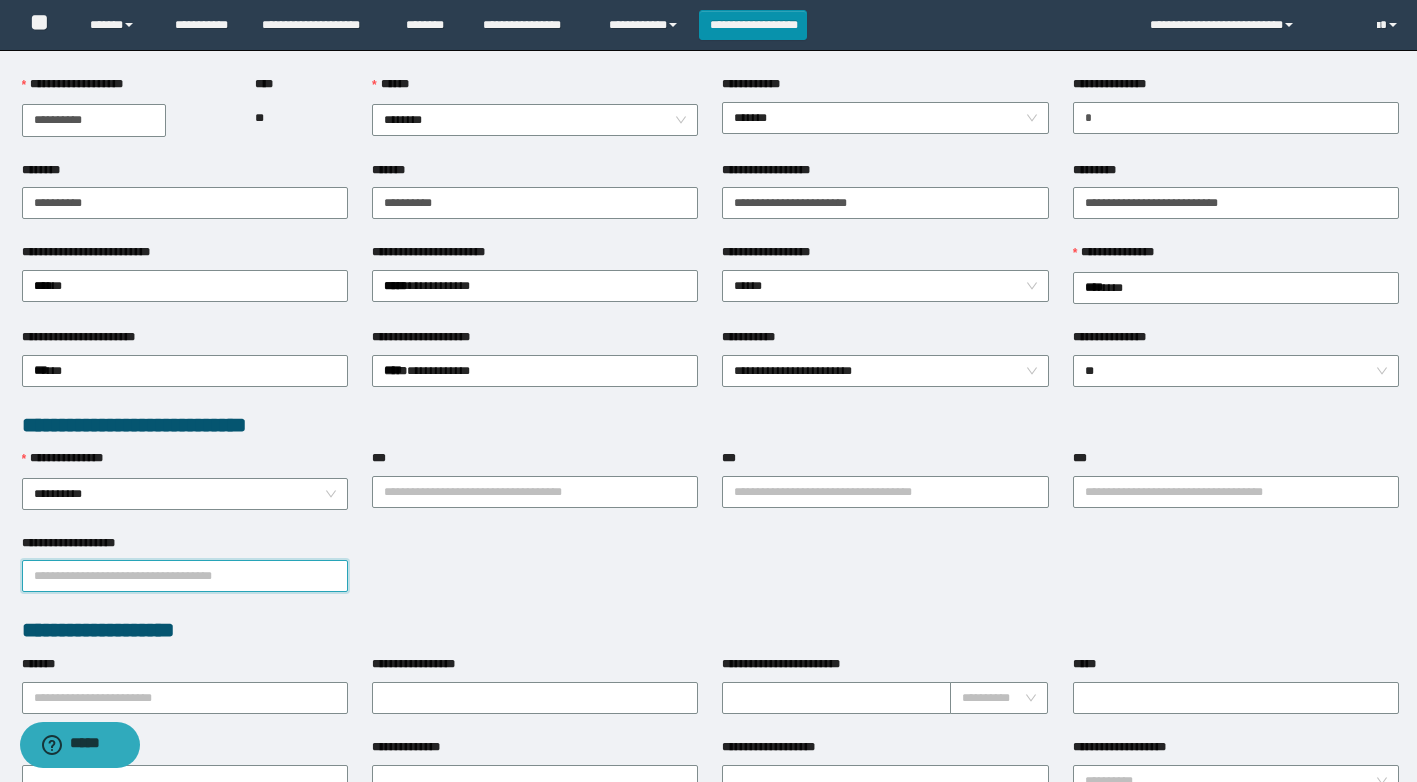 click on "**********" at bounding box center [185, 576] 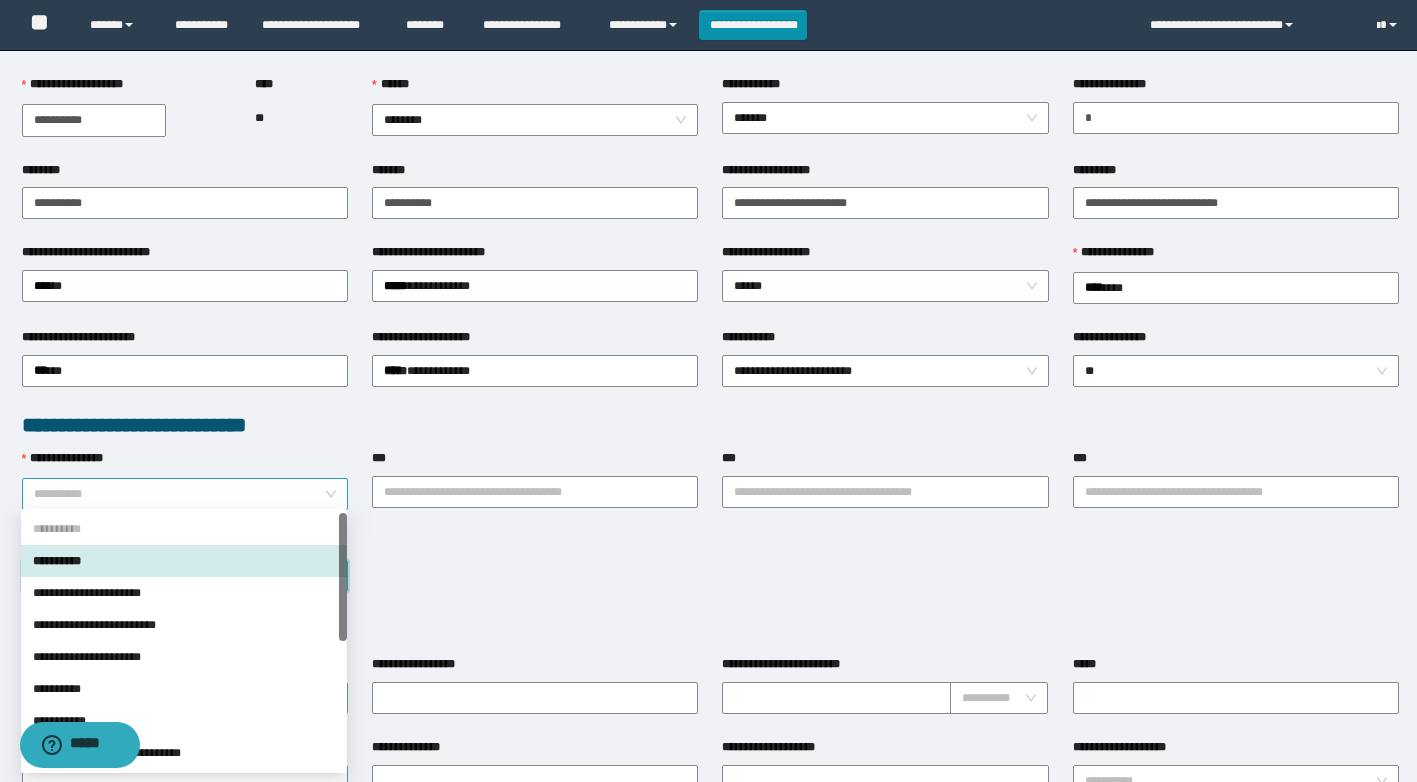 click on "**********" at bounding box center [185, 494] 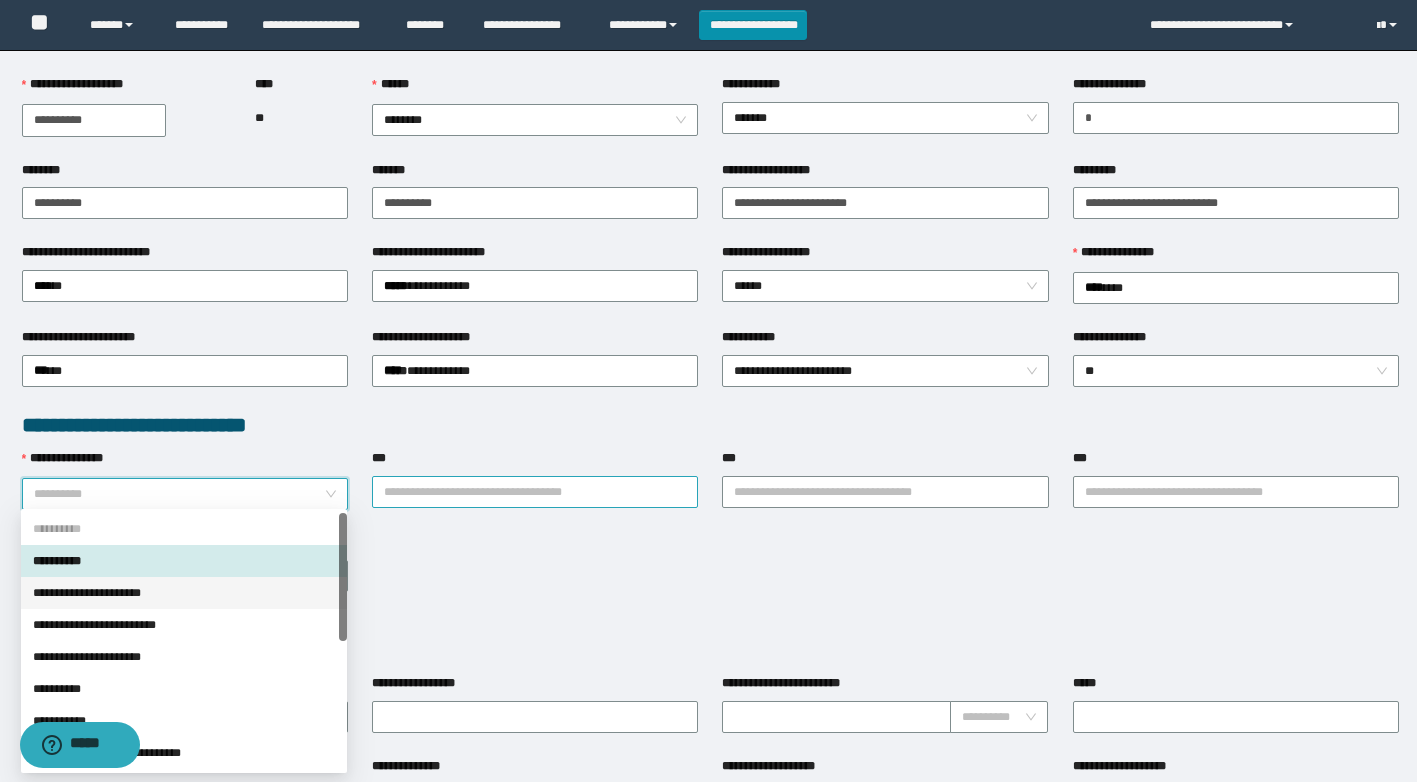 drag, startPoint x: 205, startPoint y: 599, endPoint x: 456, endPoint y: 500, distance: 269.81845 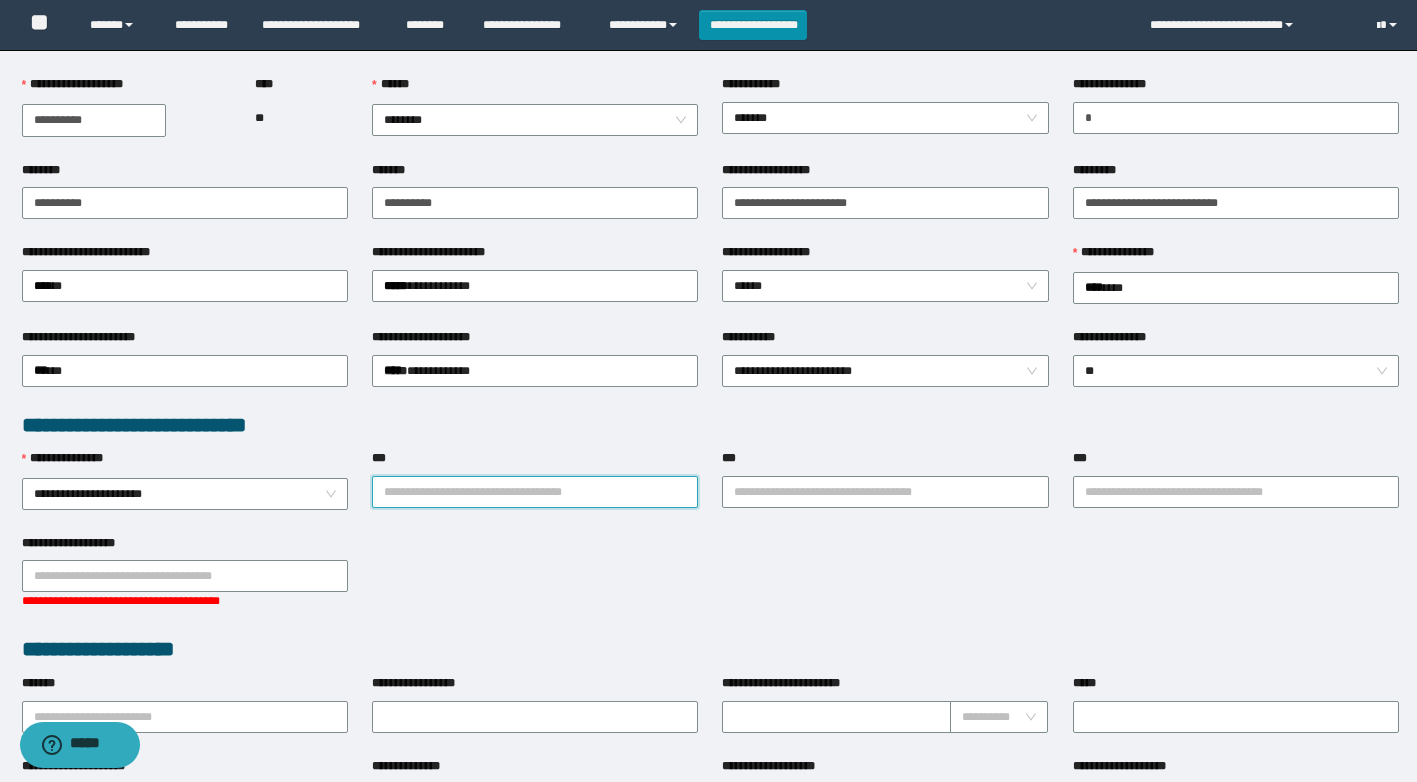 click on "***" at bounding box center (535, 492) 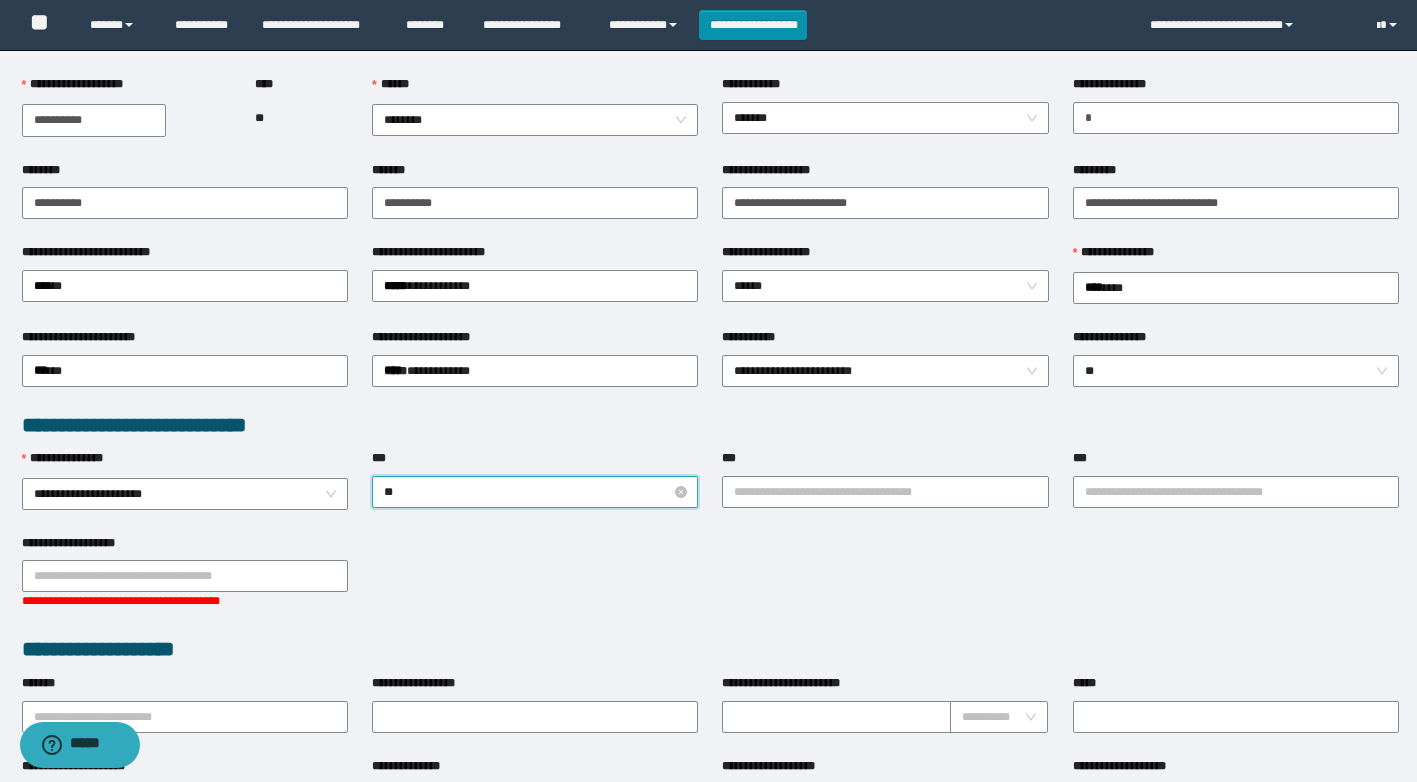 type on "***" 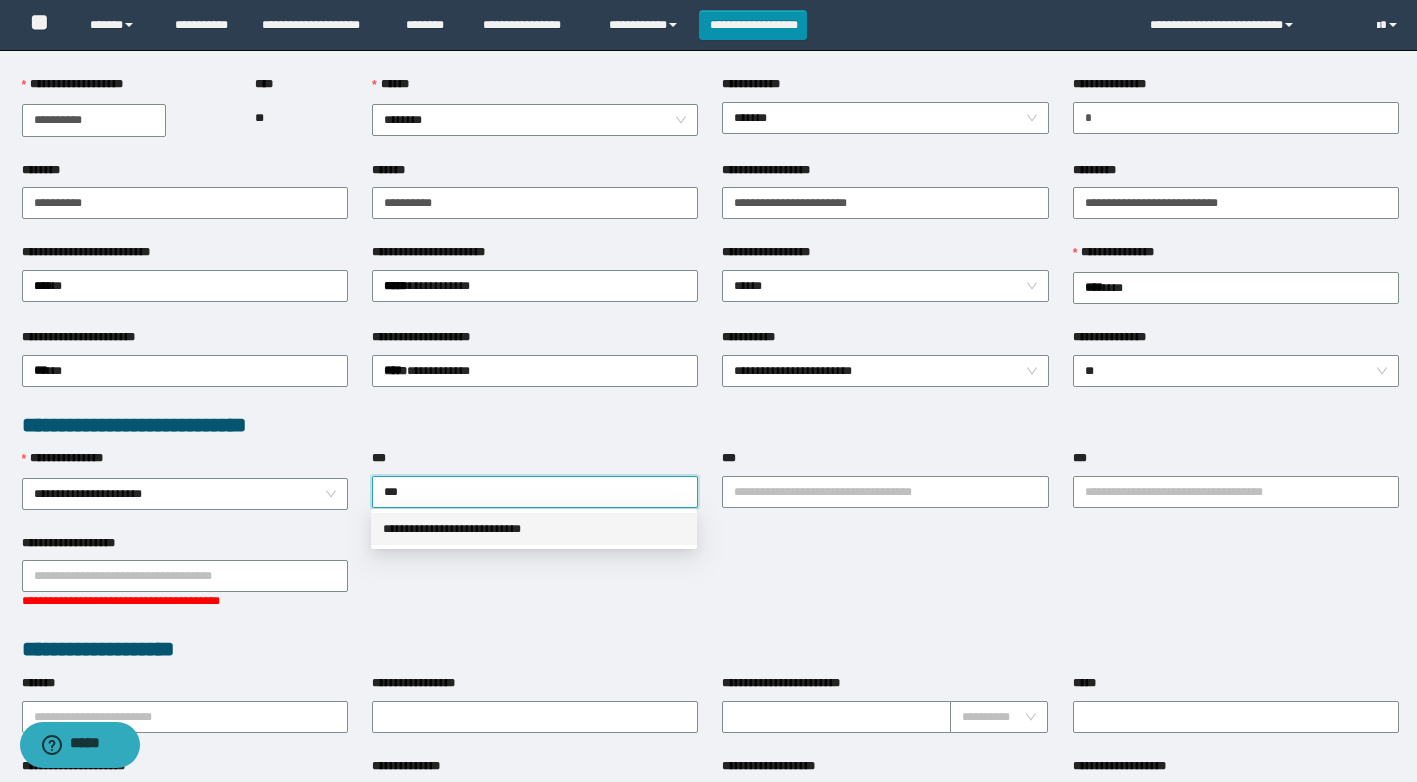 click on "**********" at bounding box center [534, 529] 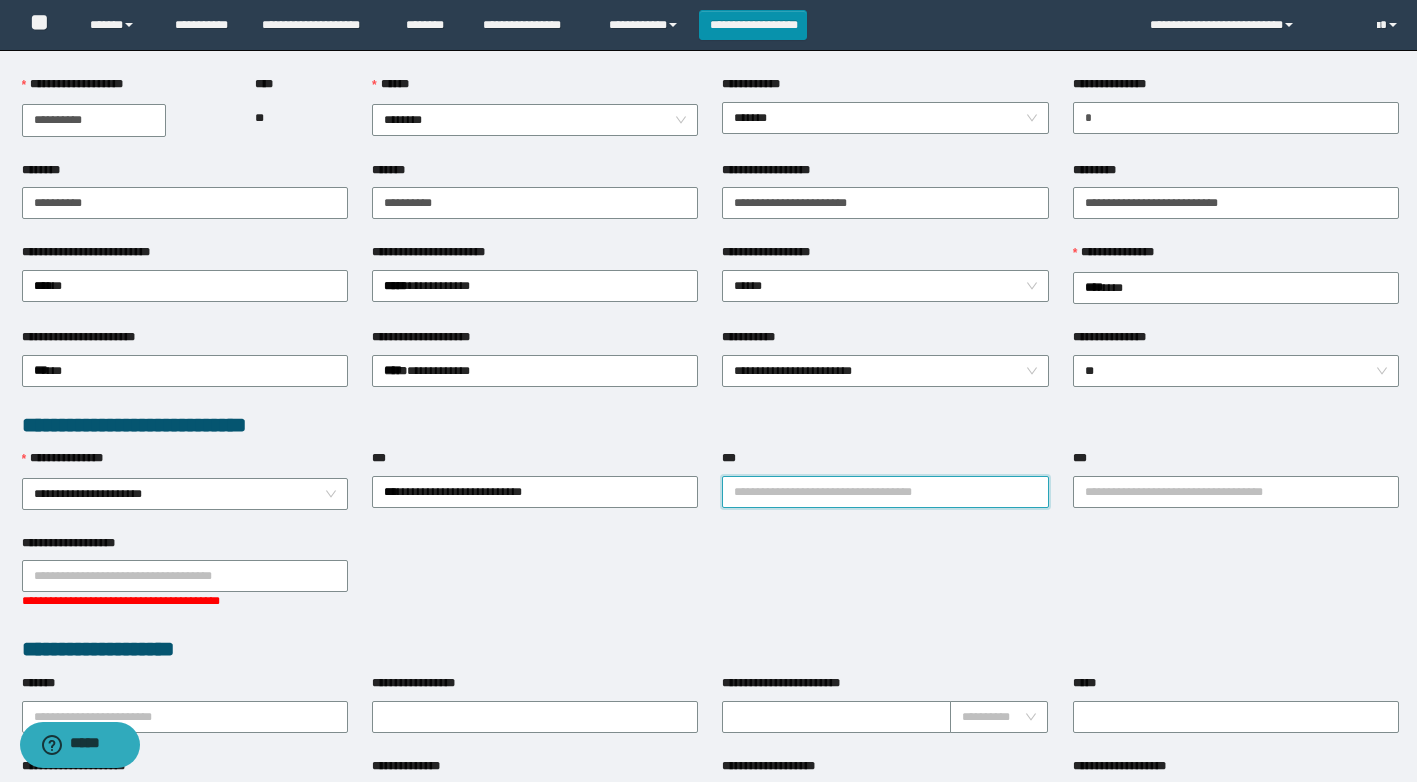 click on "***" at bounding box center [885, 492] 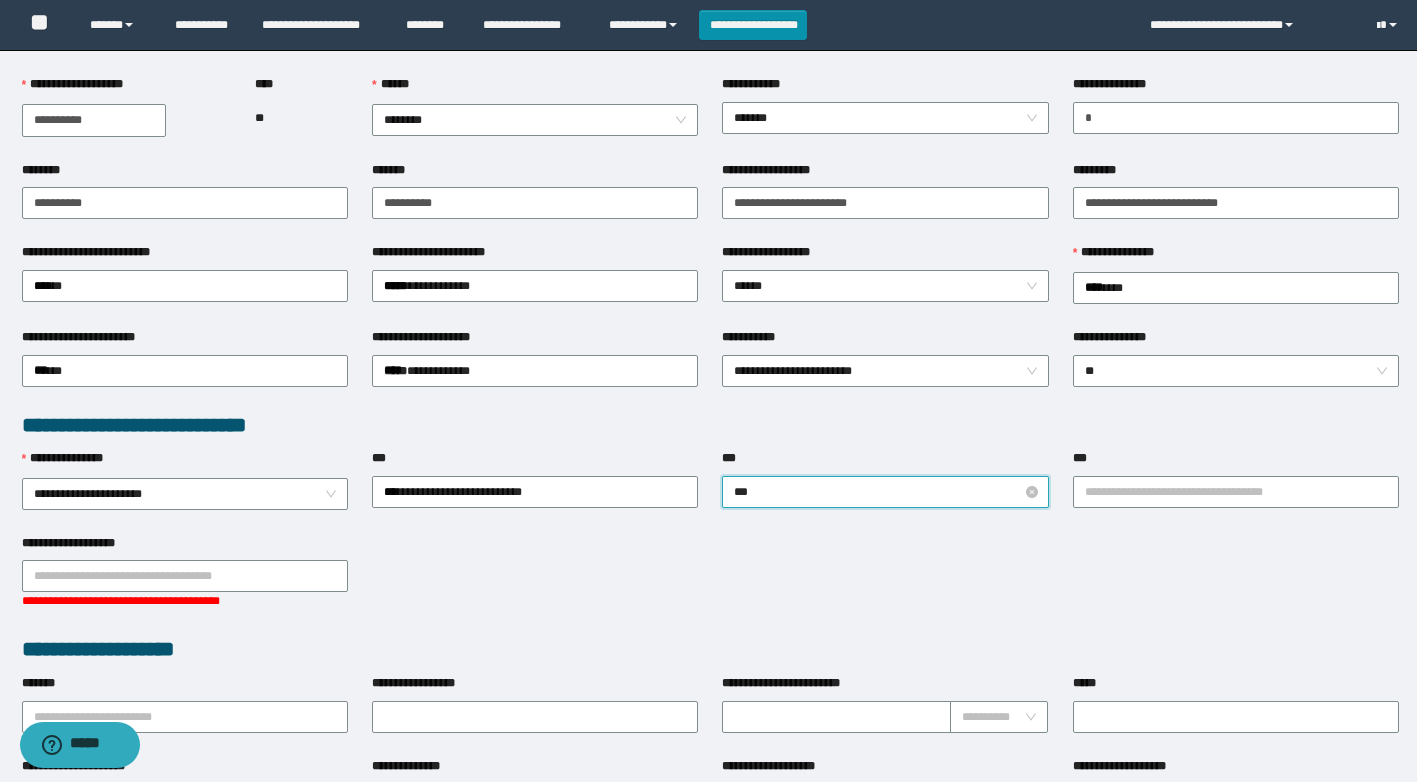 type on "****" 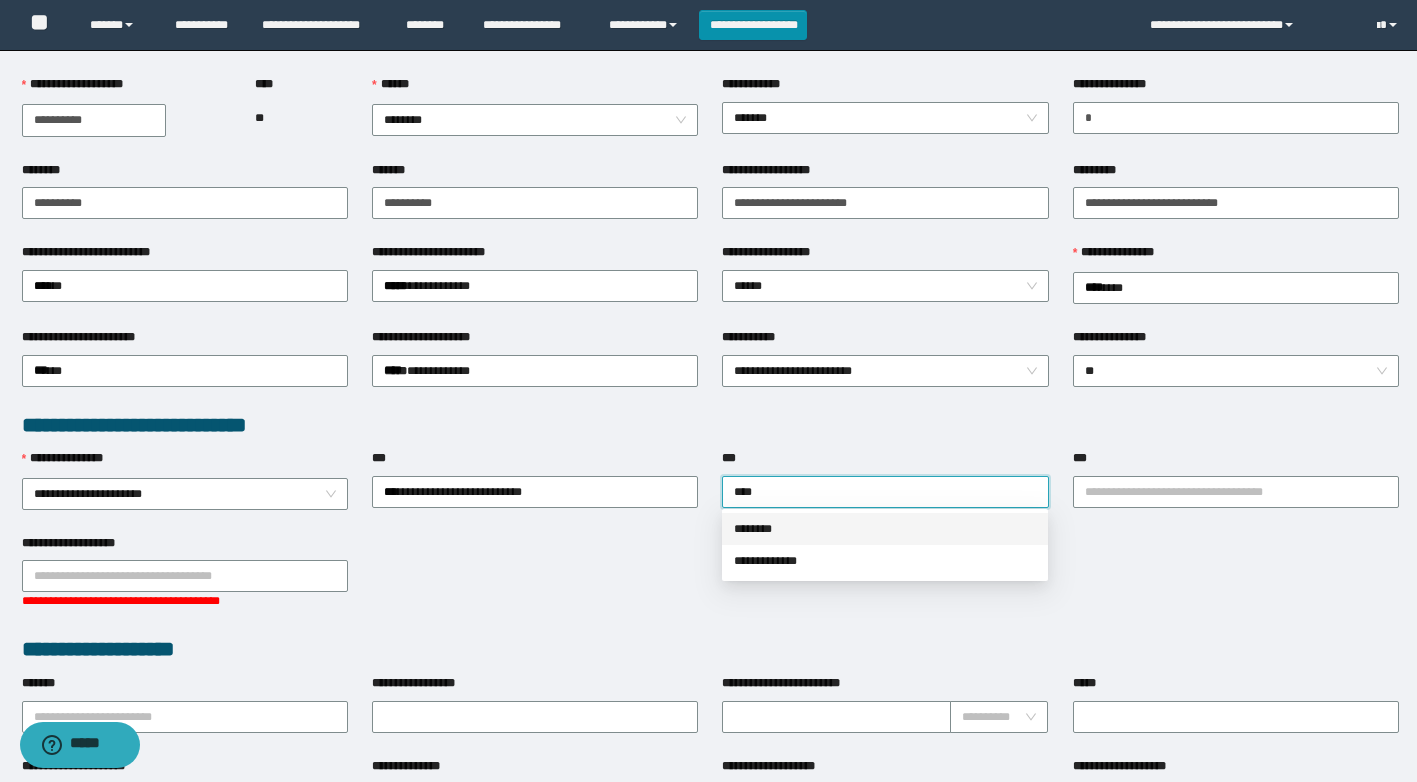 click on "********" at bounding box center [885, 529] 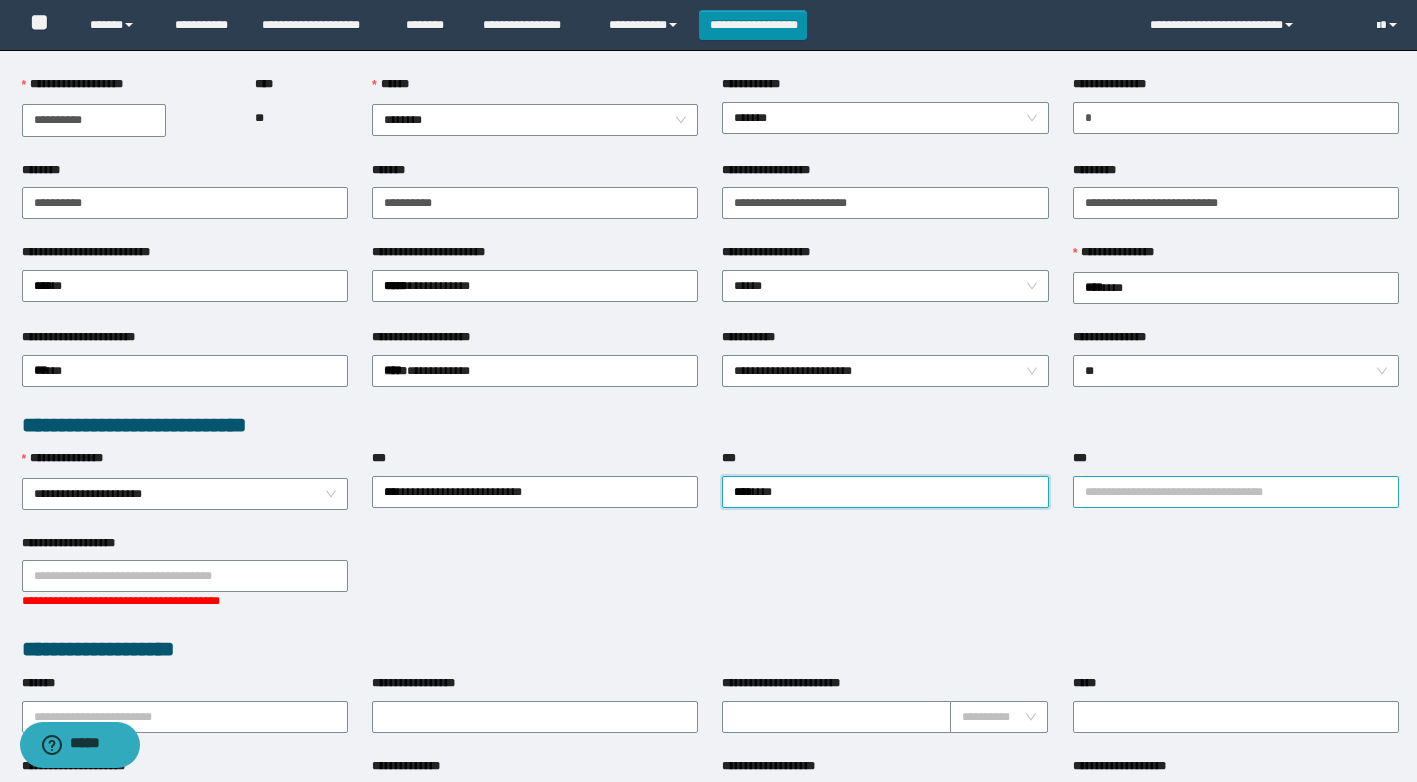 click on "***" at bounding box center (1236, 492) 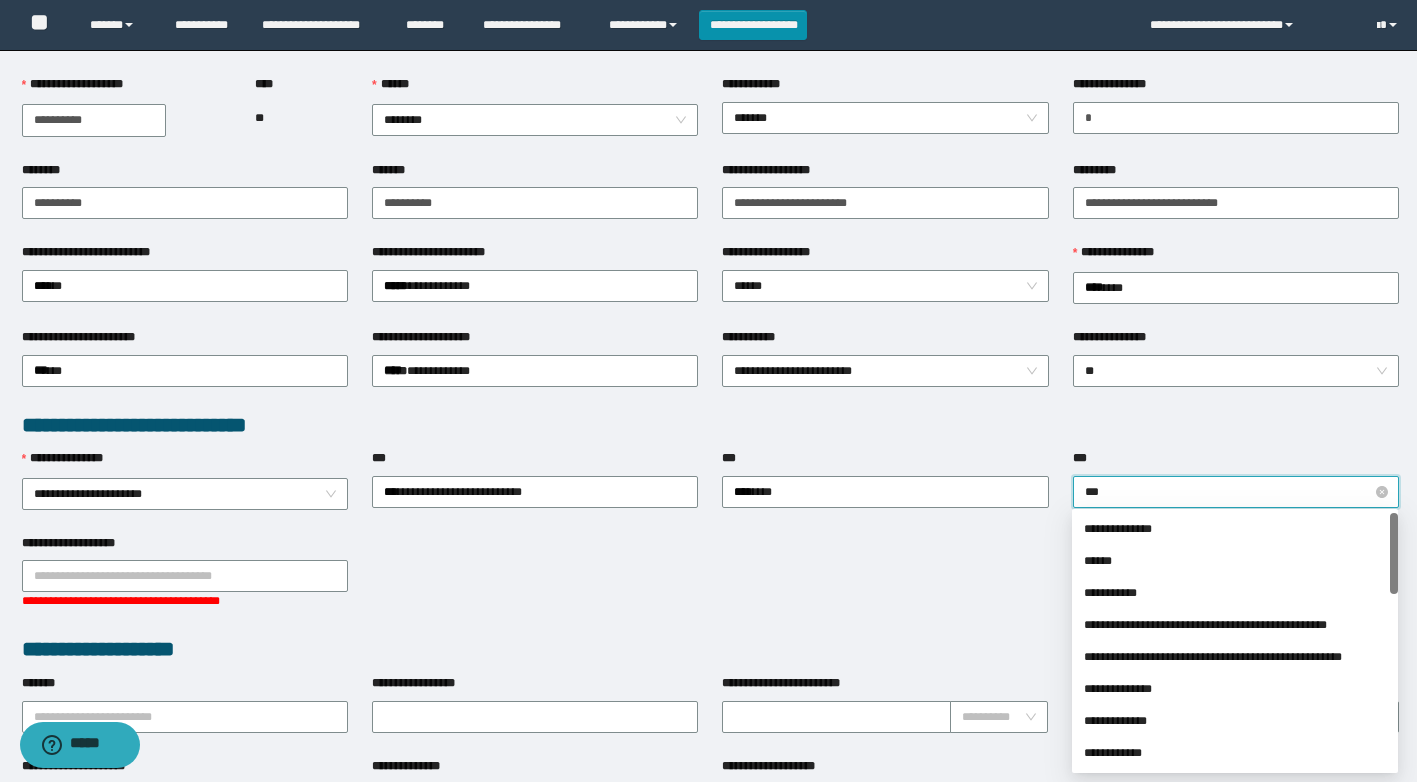 type on "****" 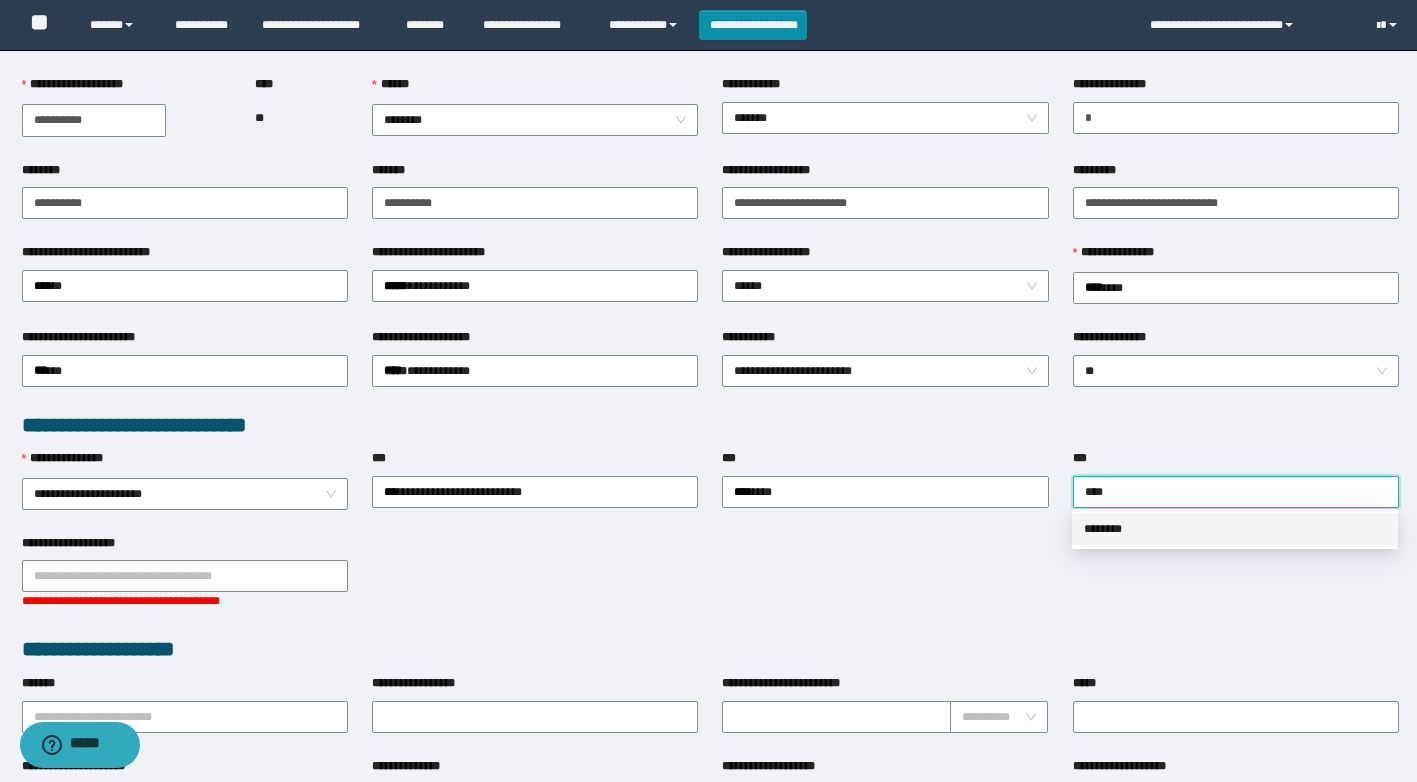 click on "********" at bounding box center [1235, 529] 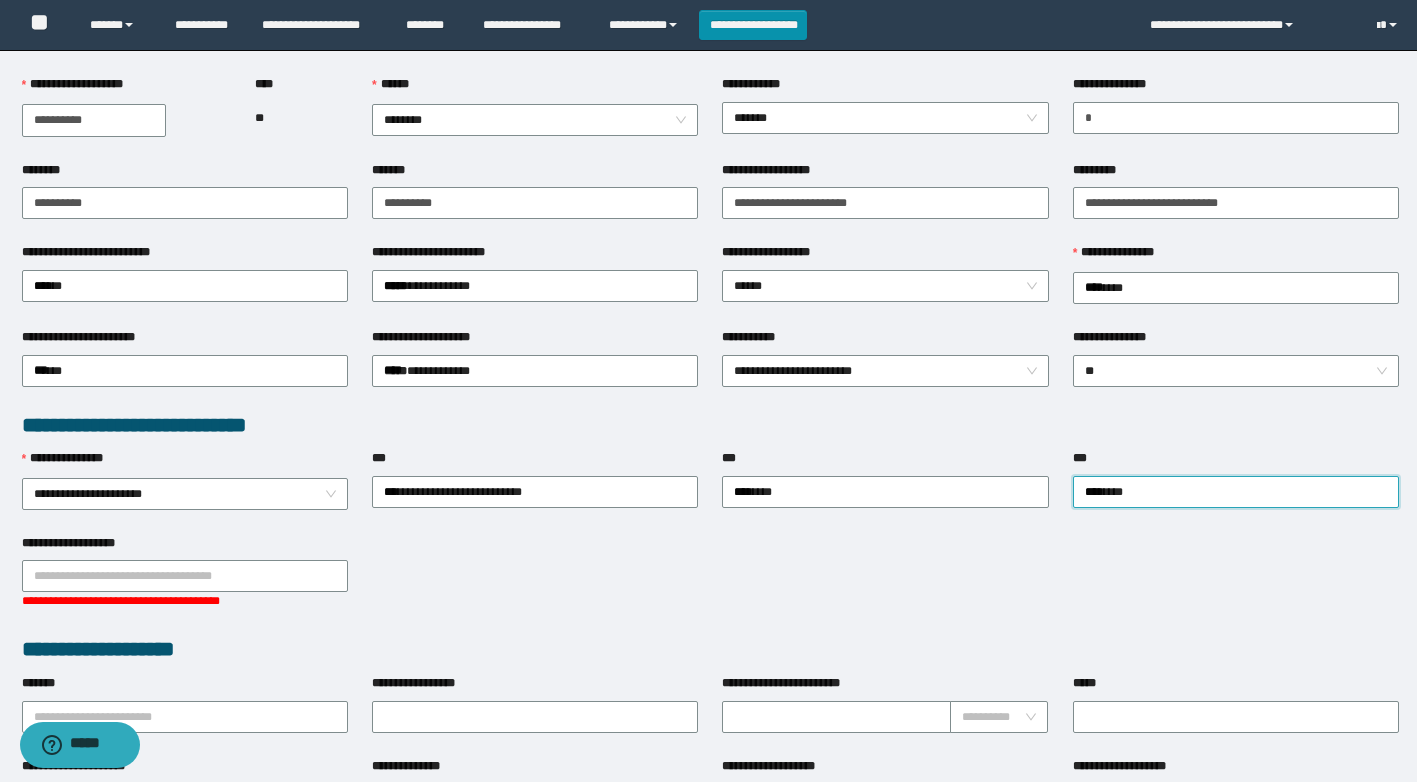 scroll, scrollTop: 600, scrollLeft: 0, axis: vertical 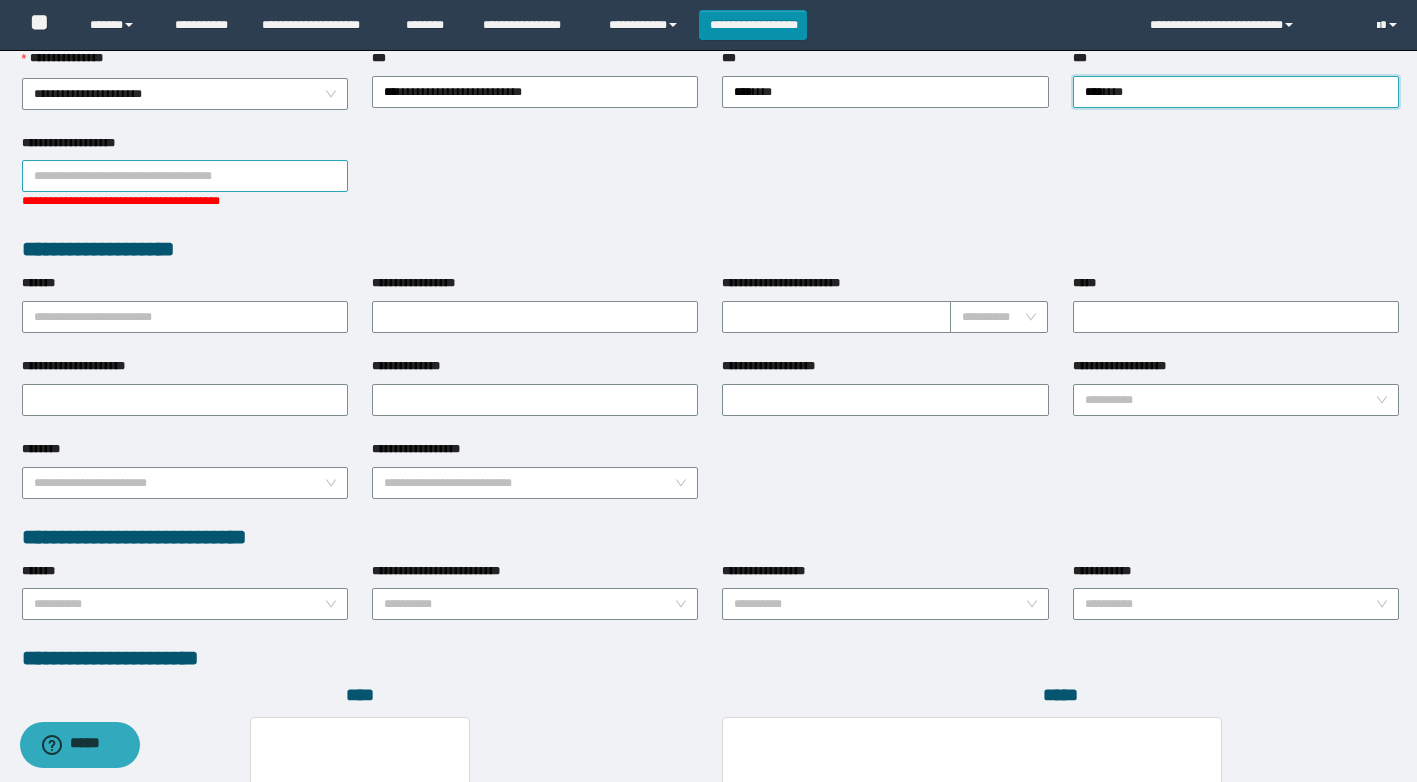 click on "**********" at bounding box center [185, 176] 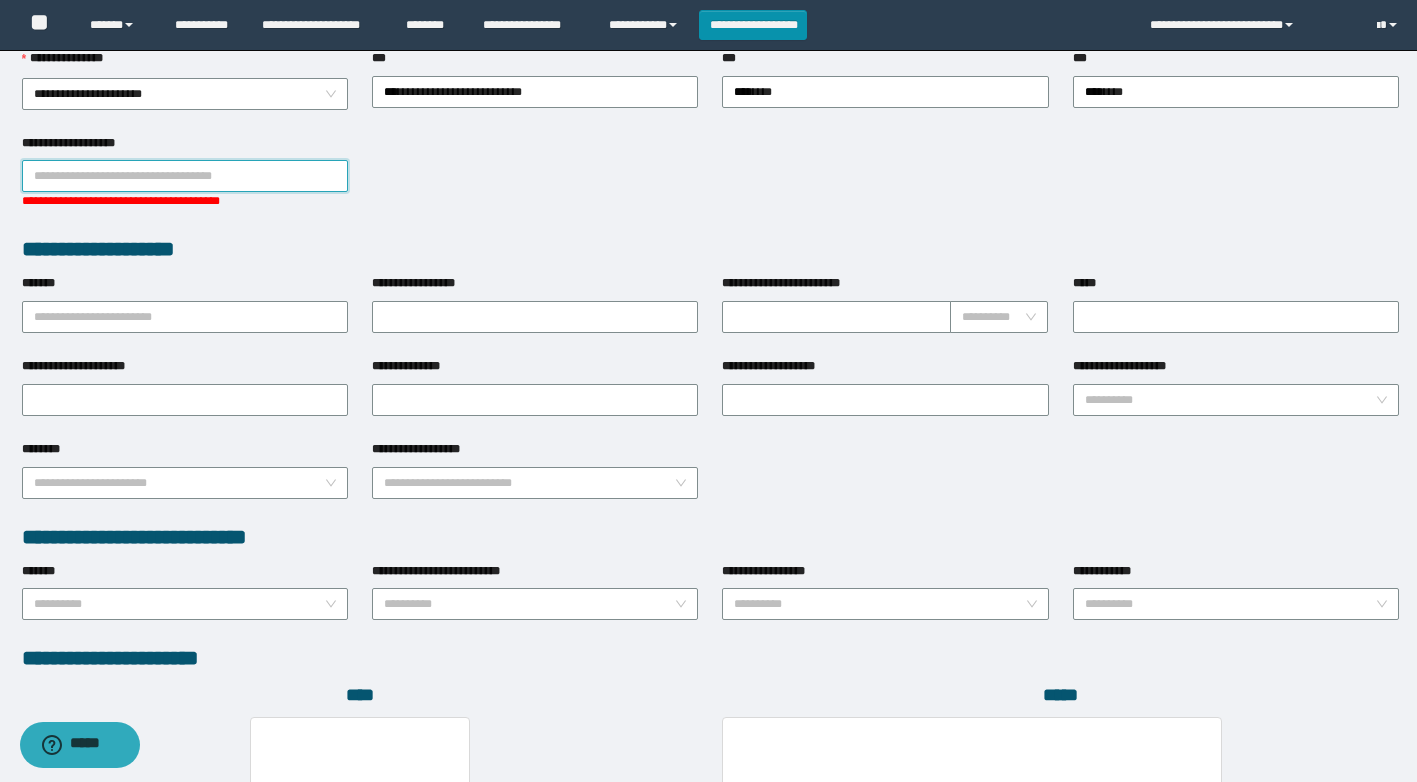 scroll, scrollTop: 974, scrollLeft: 0, axis: vertical 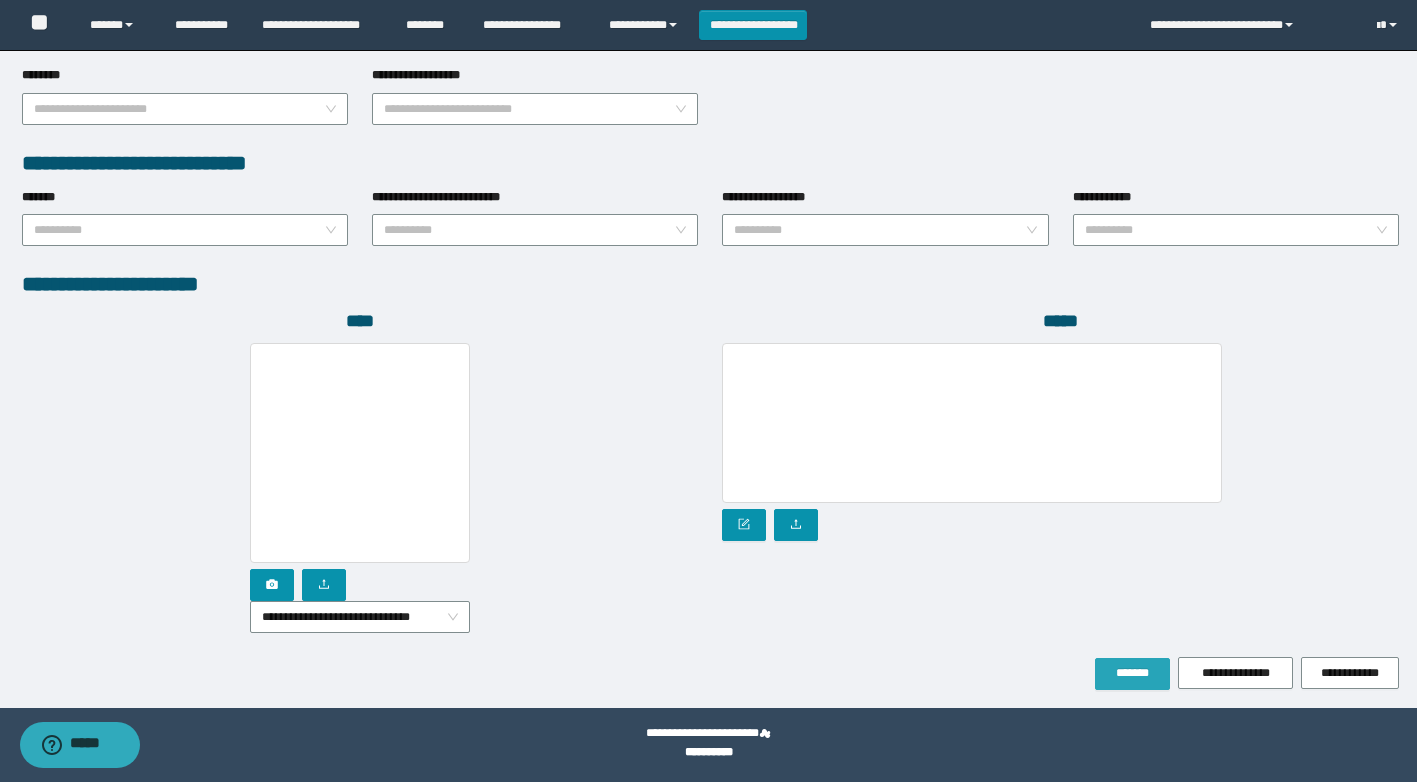 click on "*******" at bounding box center (1132, 673) 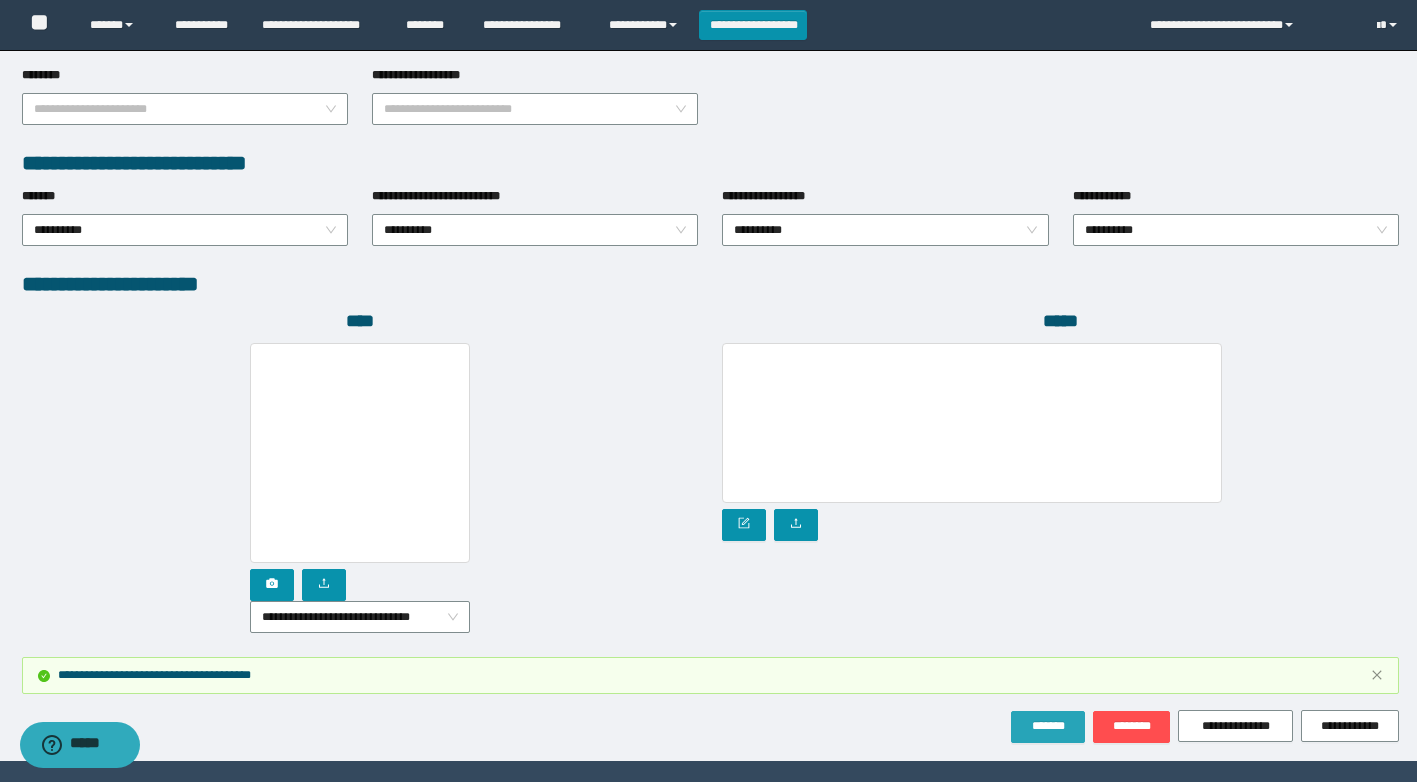 scroll, scrollTop: 627, scrollLeft: 0, axis: vertical 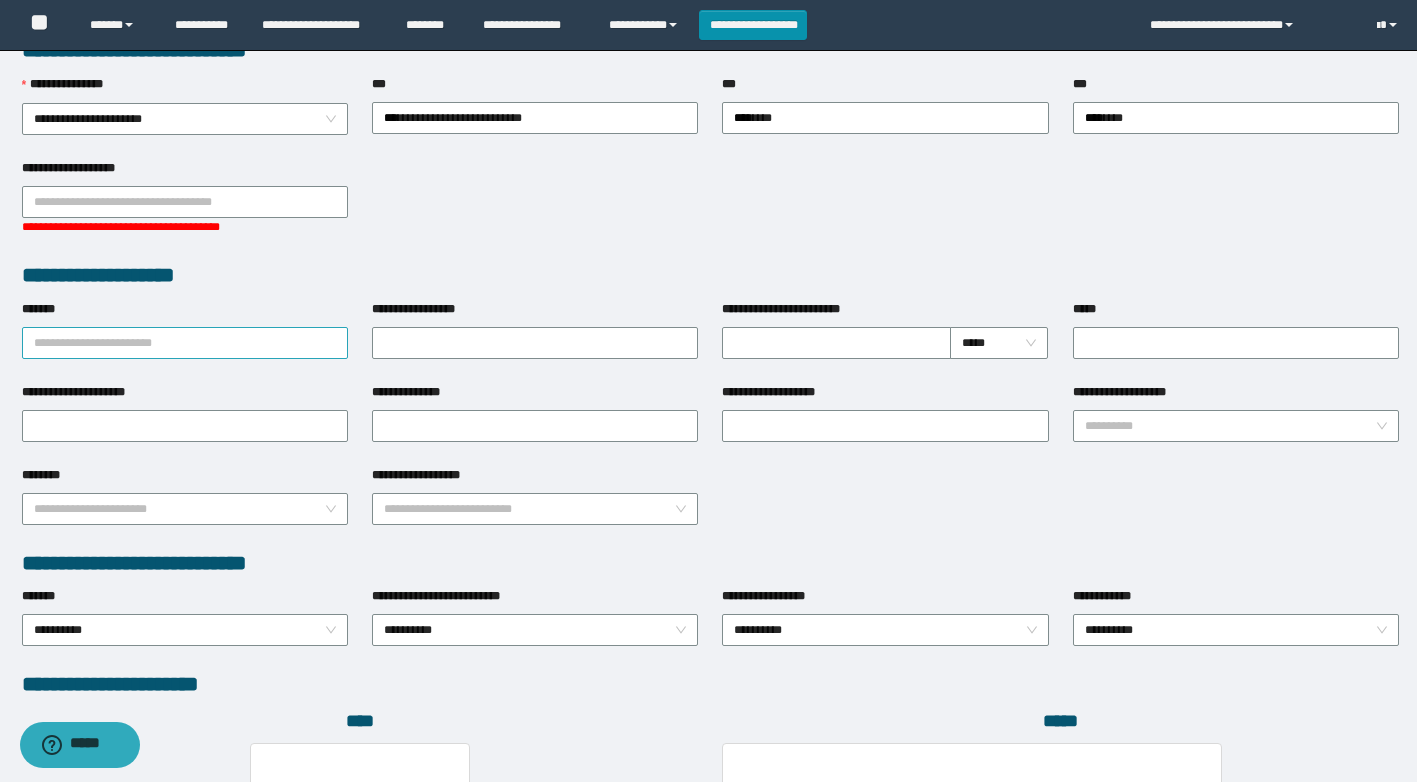 click on "*******" at bounding box center [185, 343] 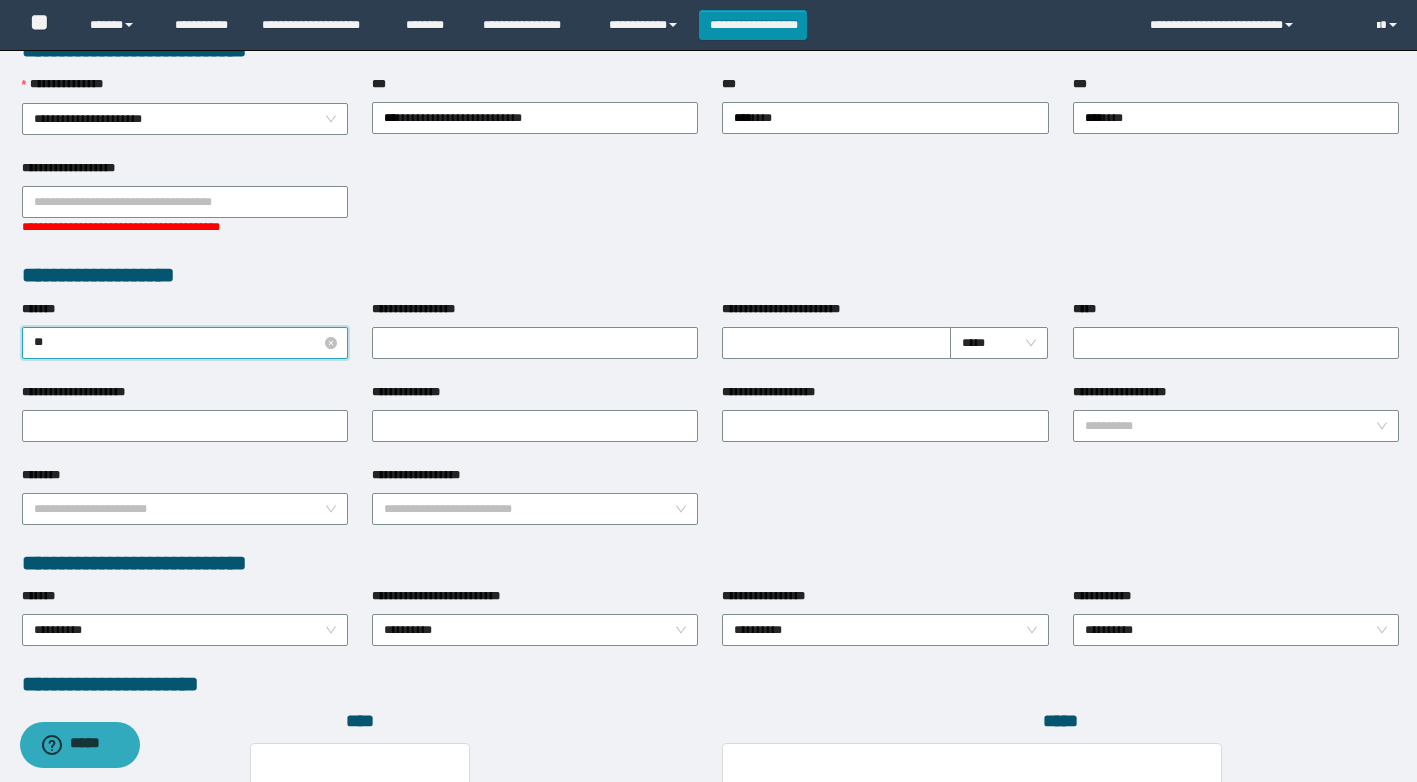 type on "***" 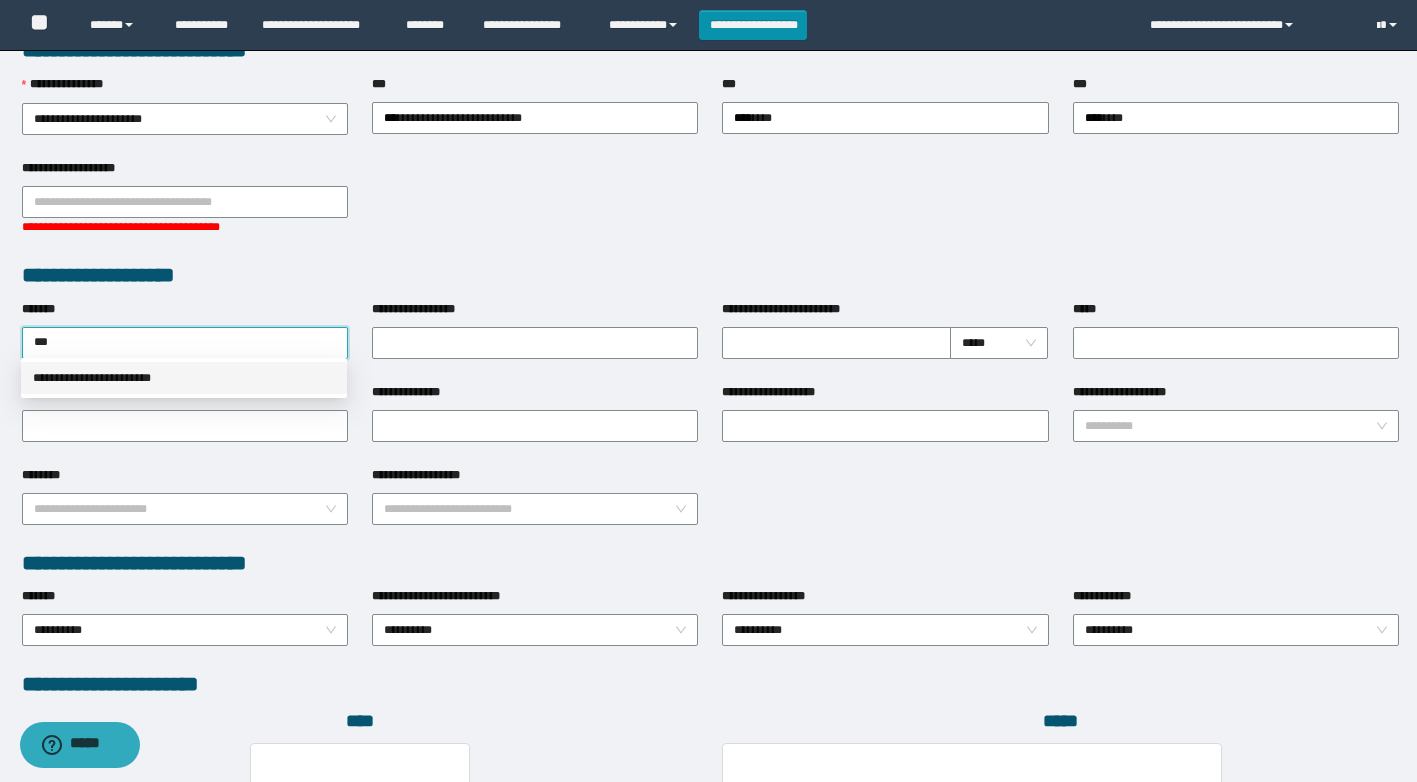 click on "**********" at bounding box center [184, 378] 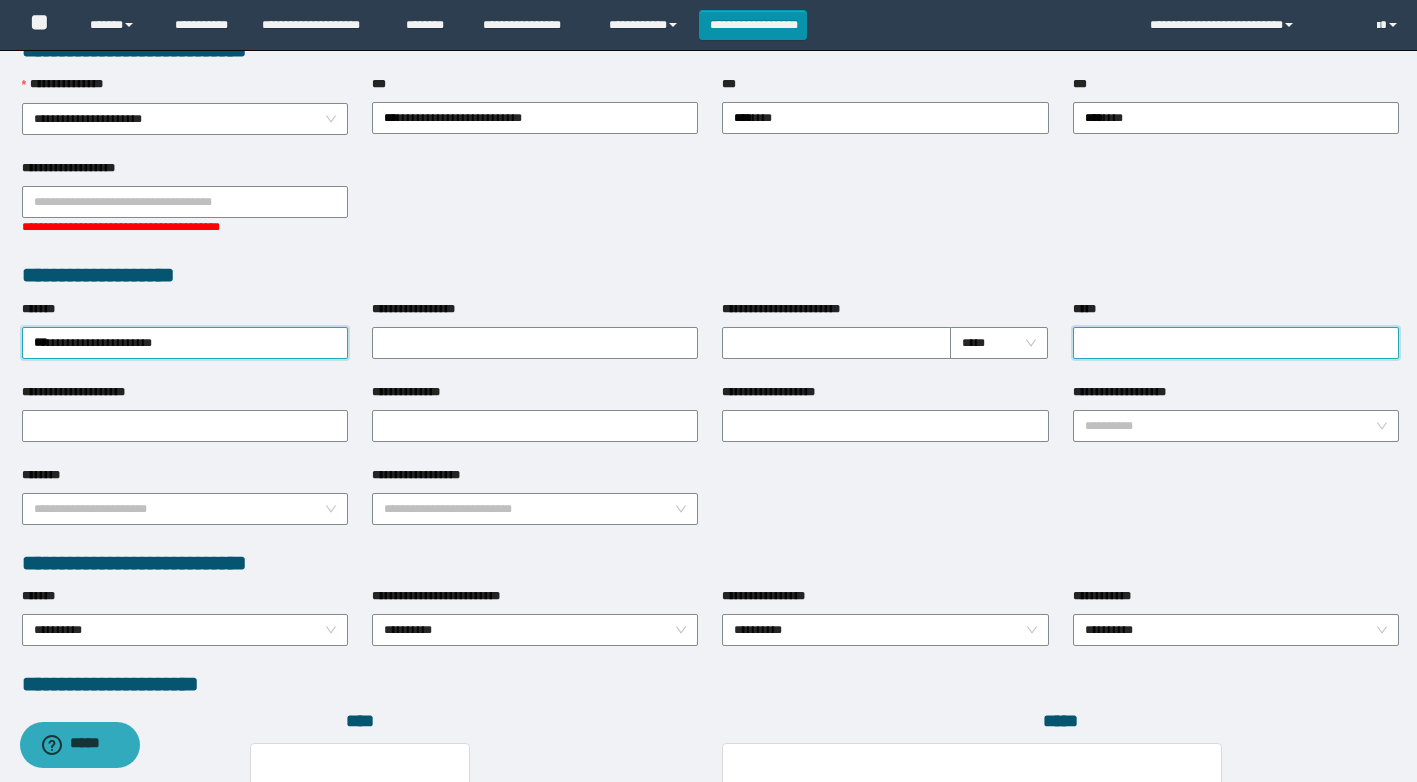 click on "*****" at bounding box center (1236, 343) 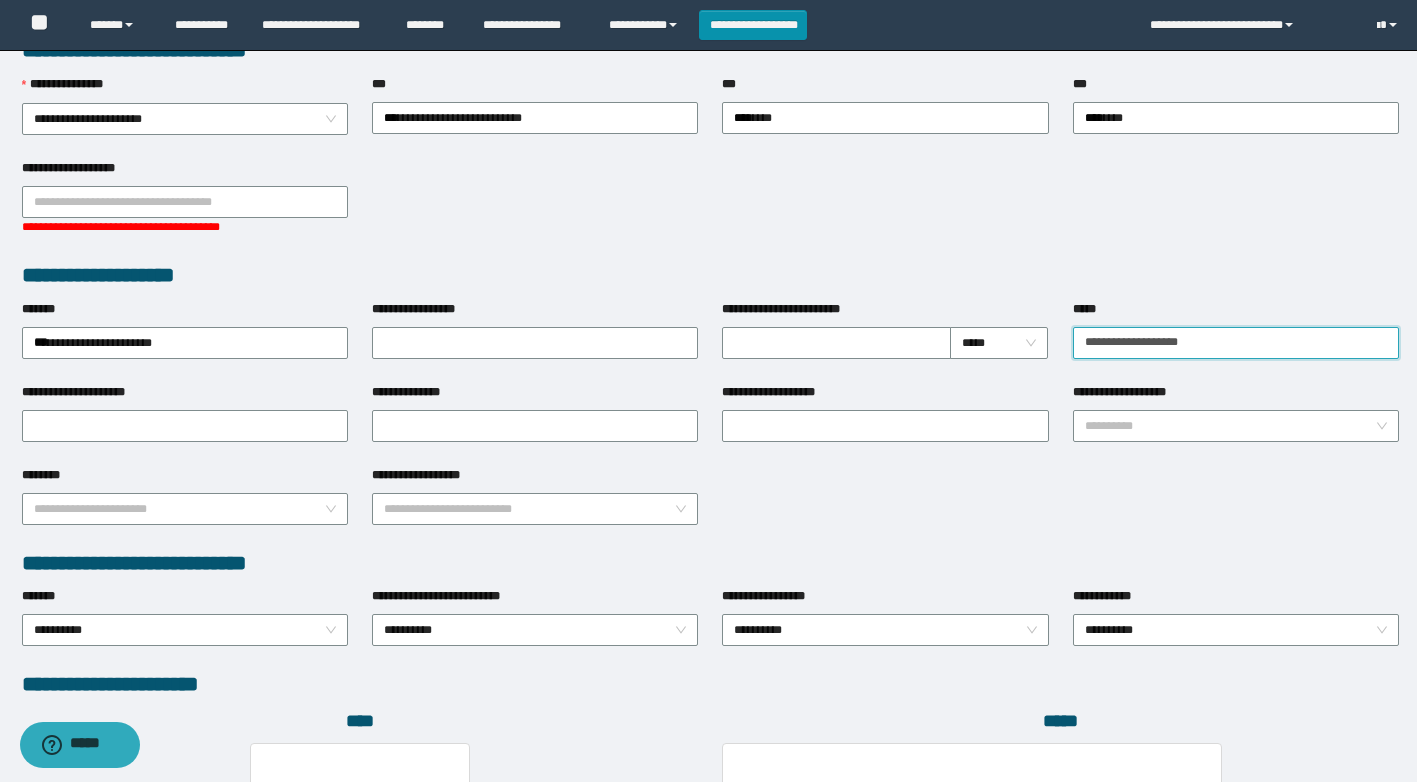 scroll, scrollTop: 727, scrollLeft: 0, axis: vertical 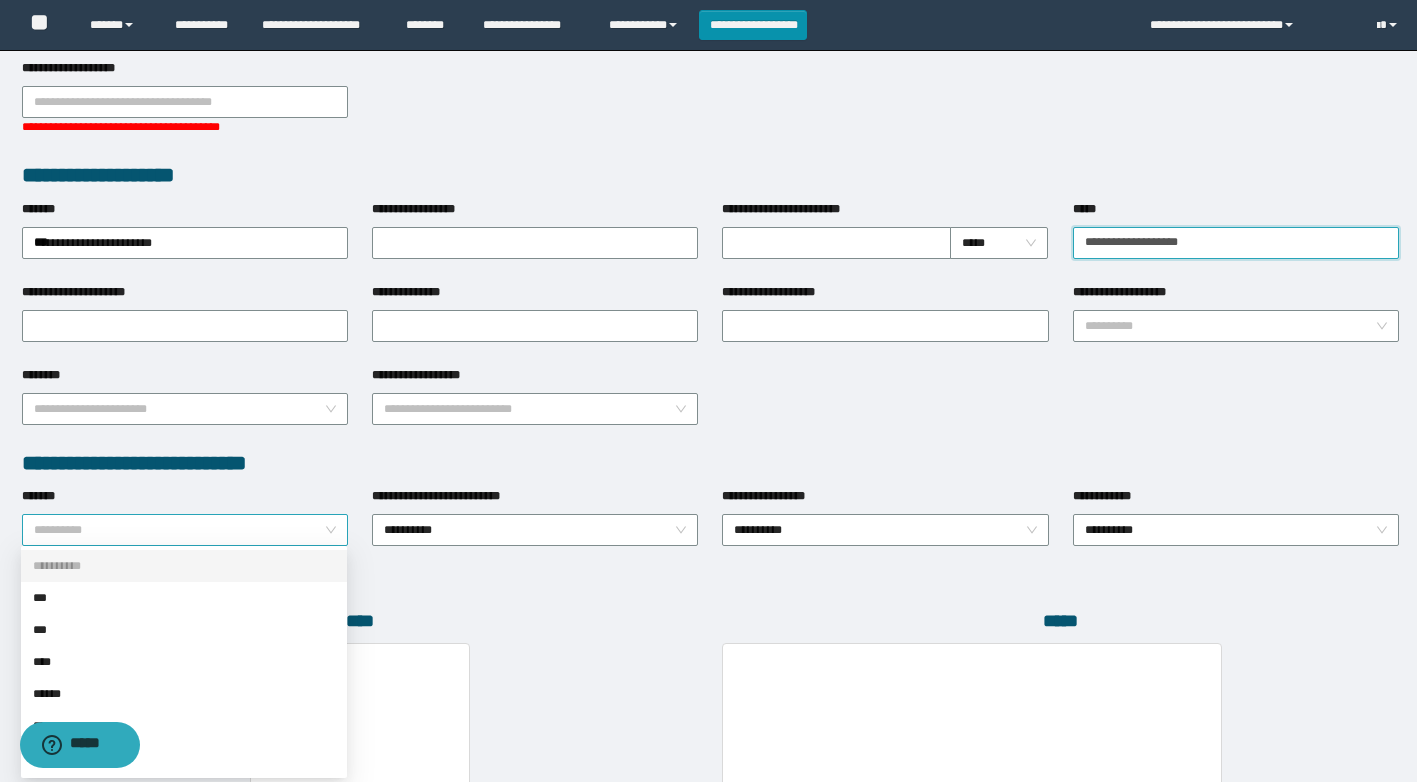 click on "**********" at bounding box center [185, 530] 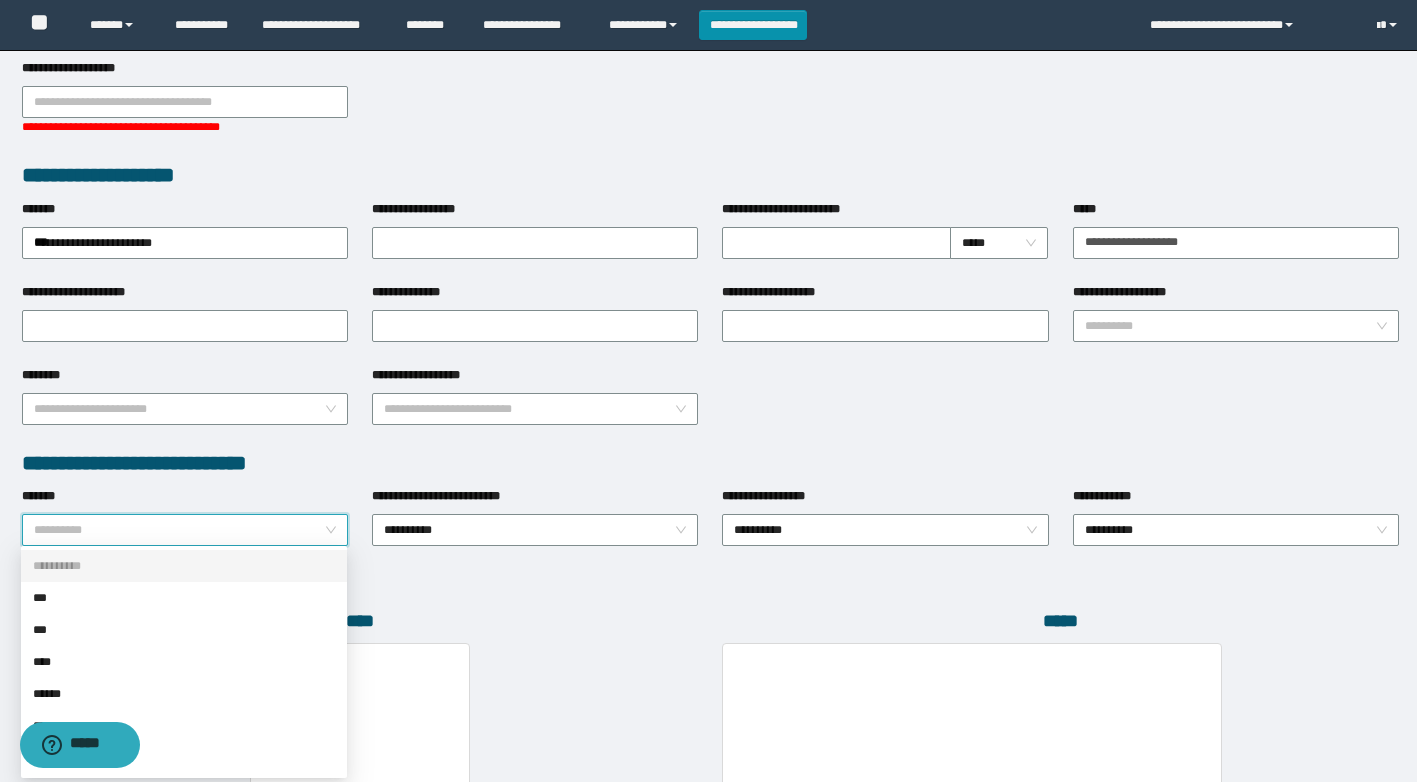 scroll, scrollTop: 927, scrollLeft: 0, axis: vertical 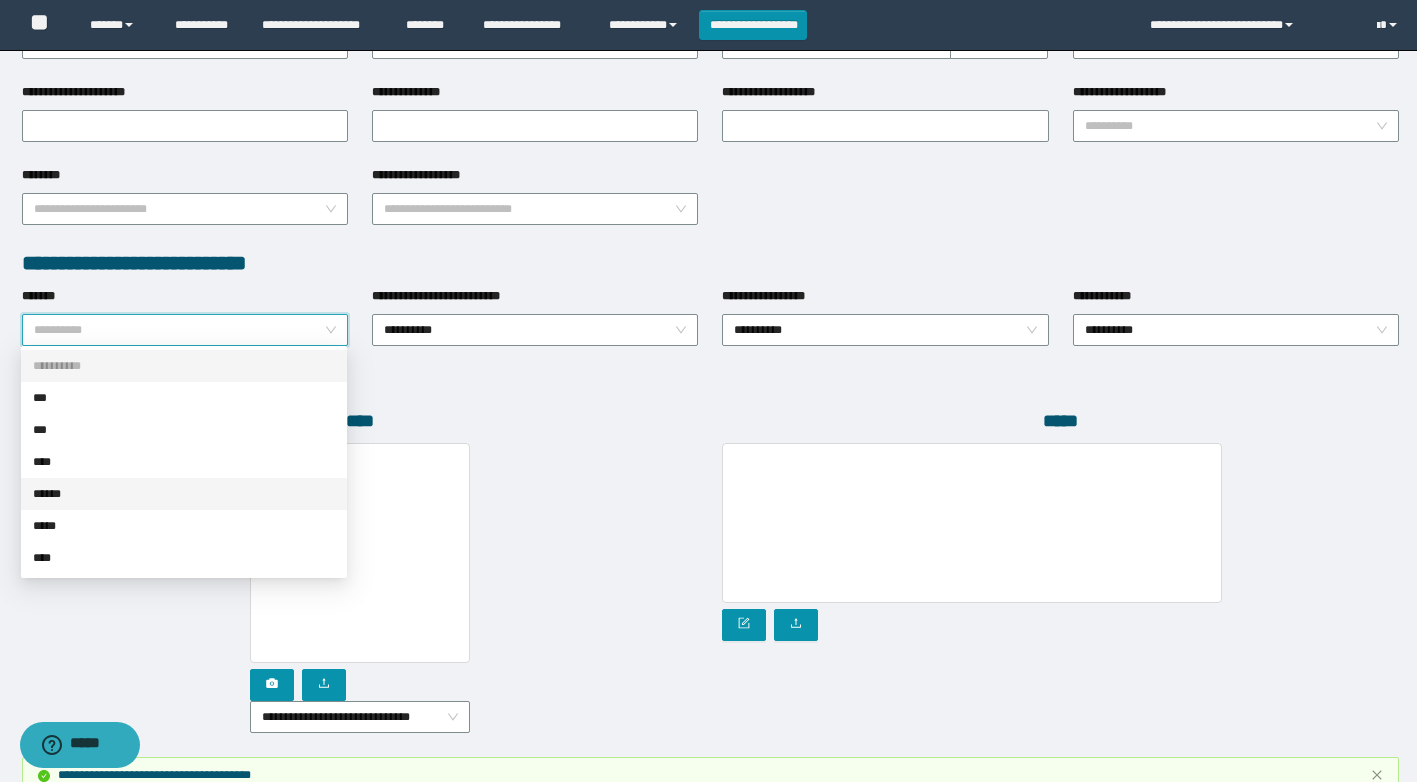 click on "******" at bounding box center (184, 494) 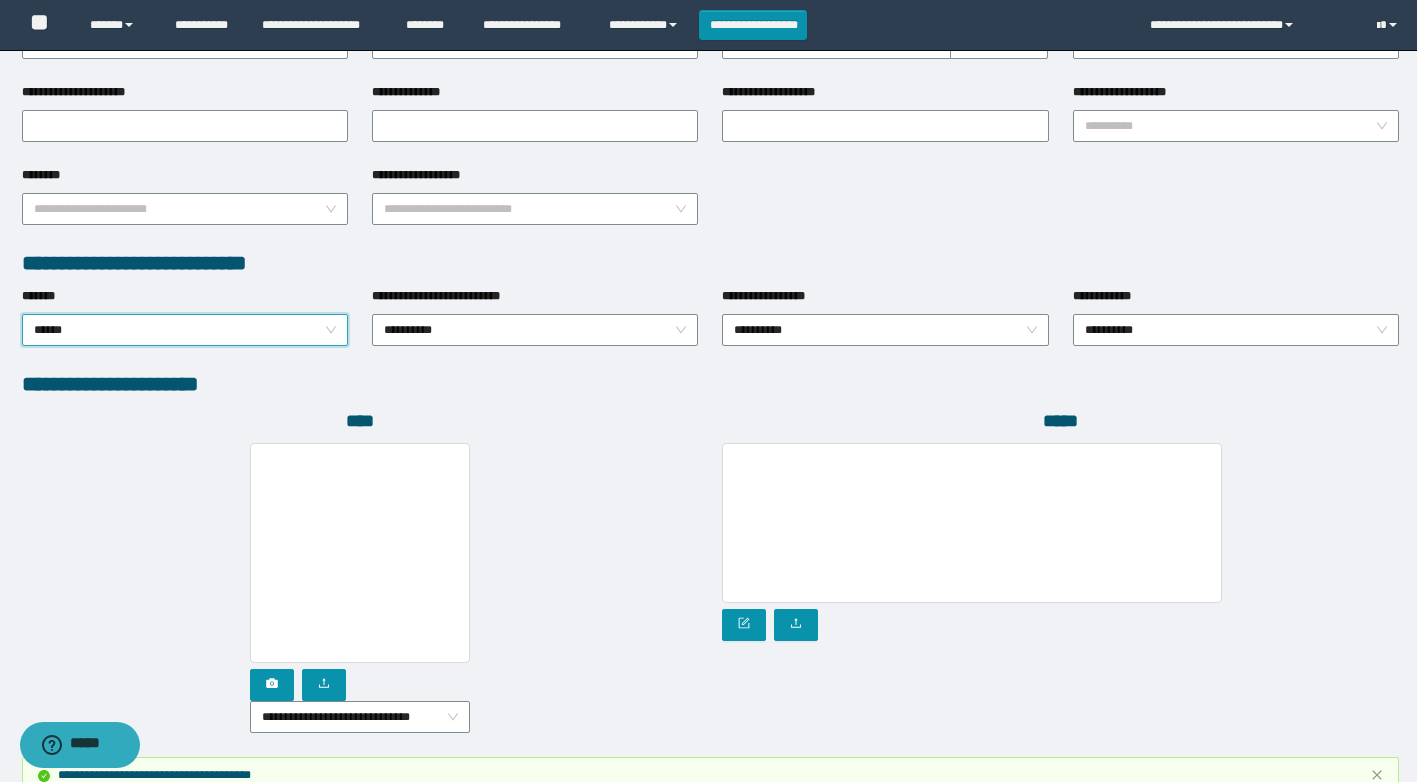 scroll, scrollTop: 1079, scrollLeft: 0, axis: vertical 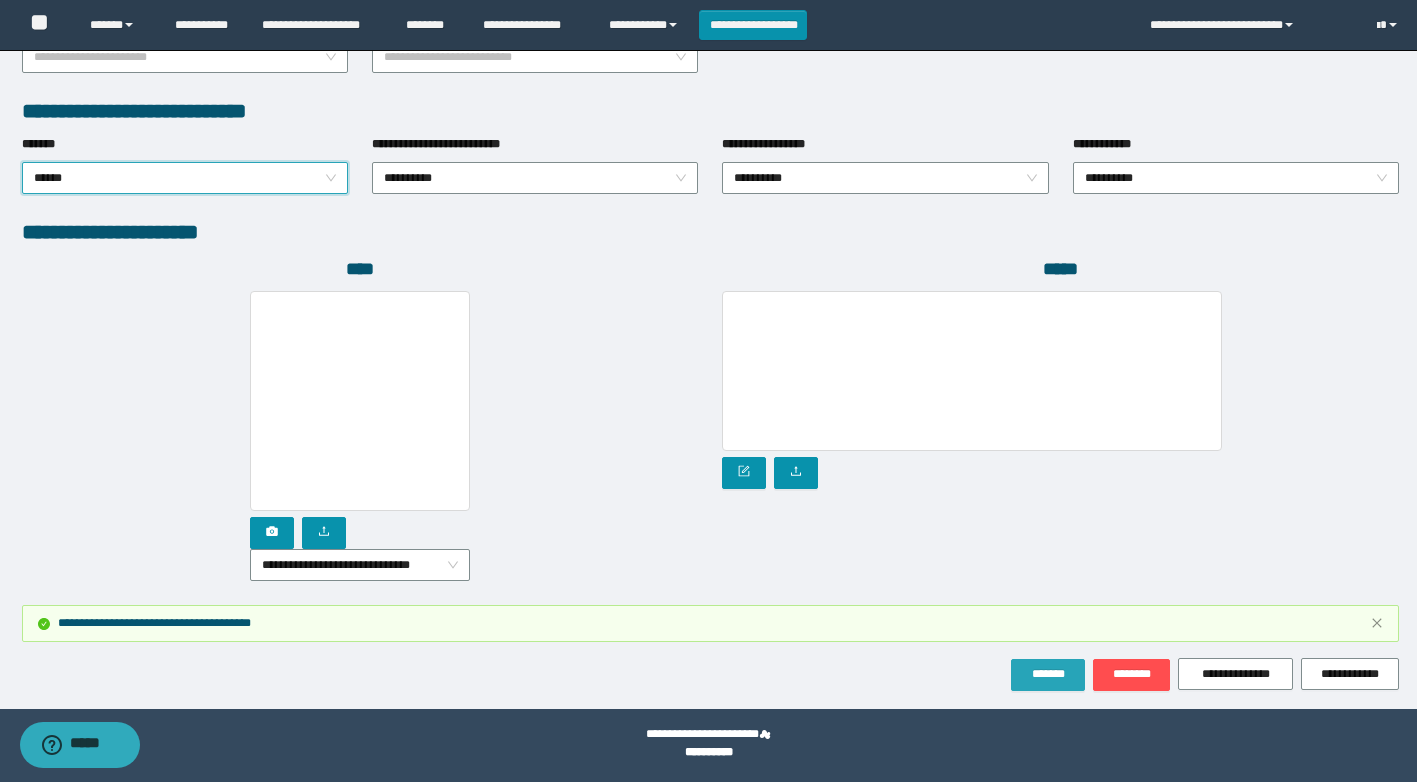 click on "*******" at bounding box center [1048, 674] 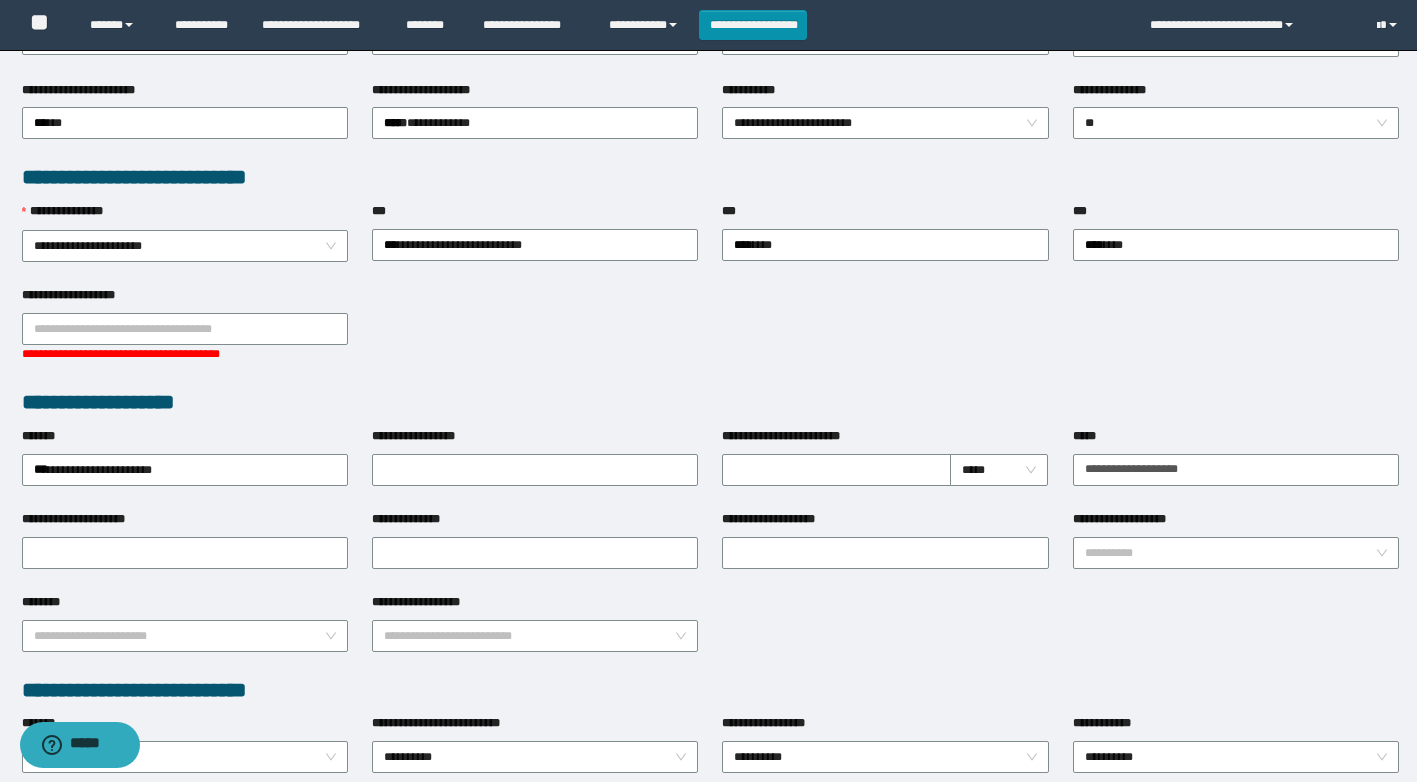 scroll, scrollTop: 0, scrollLeft: 0, axis: both 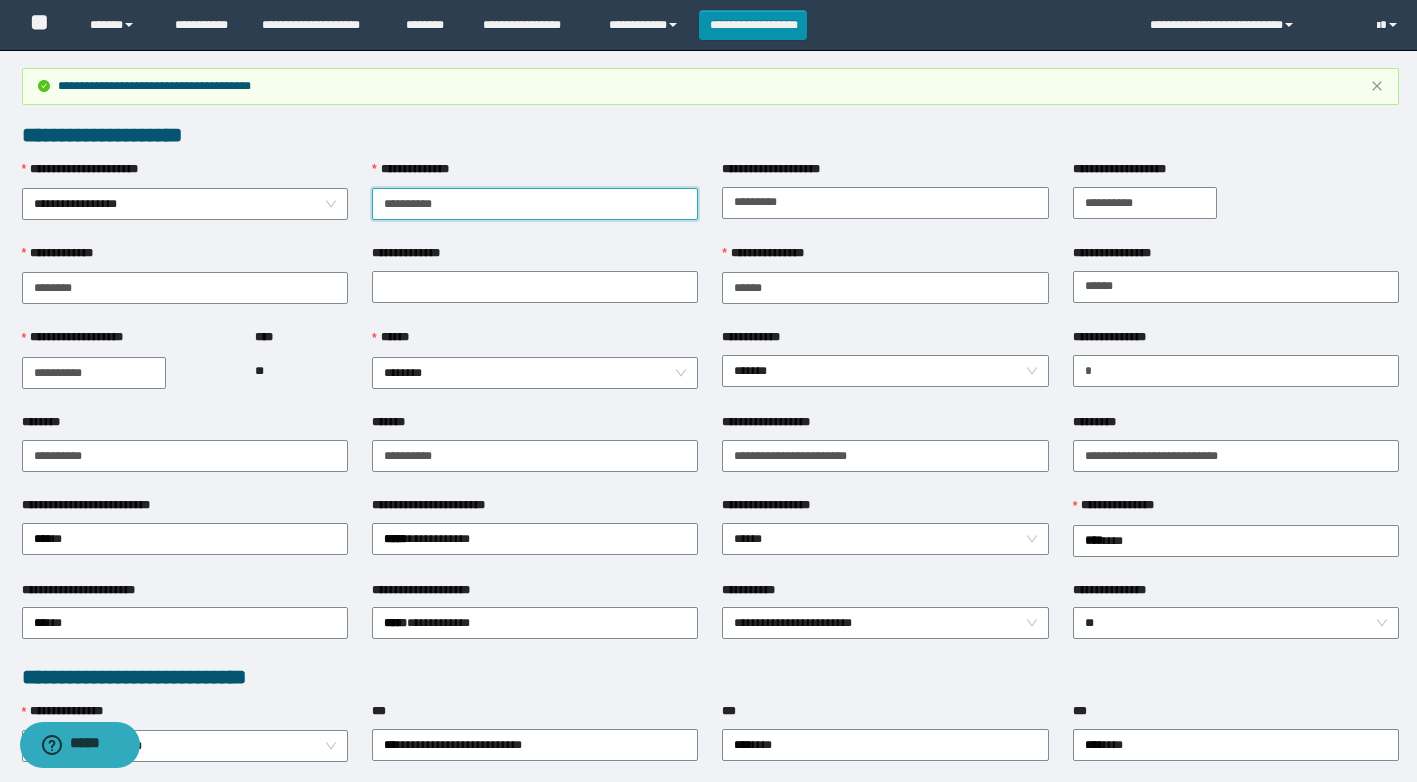 click on "**********" at bounding box center [535, 204] 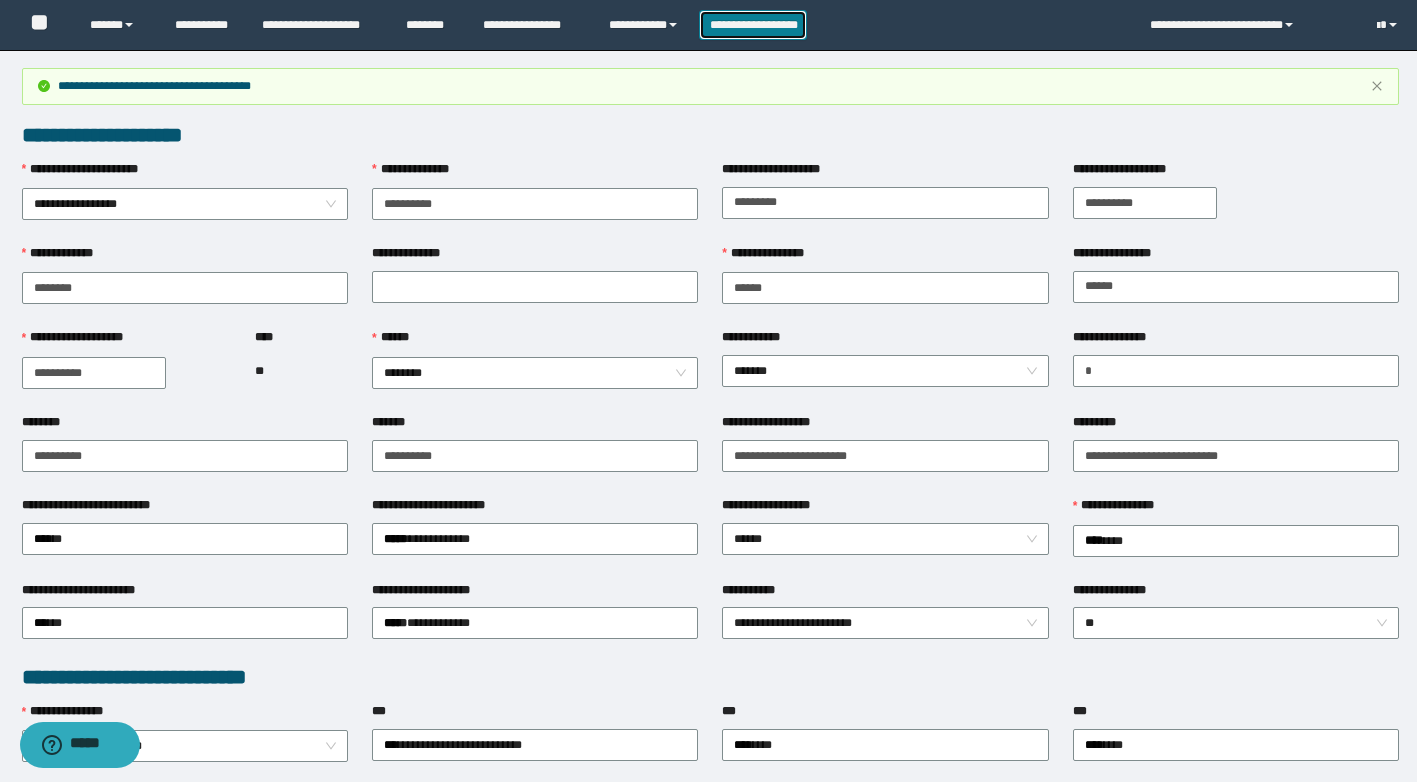 click on "**********" at bounding box center [753, 25] 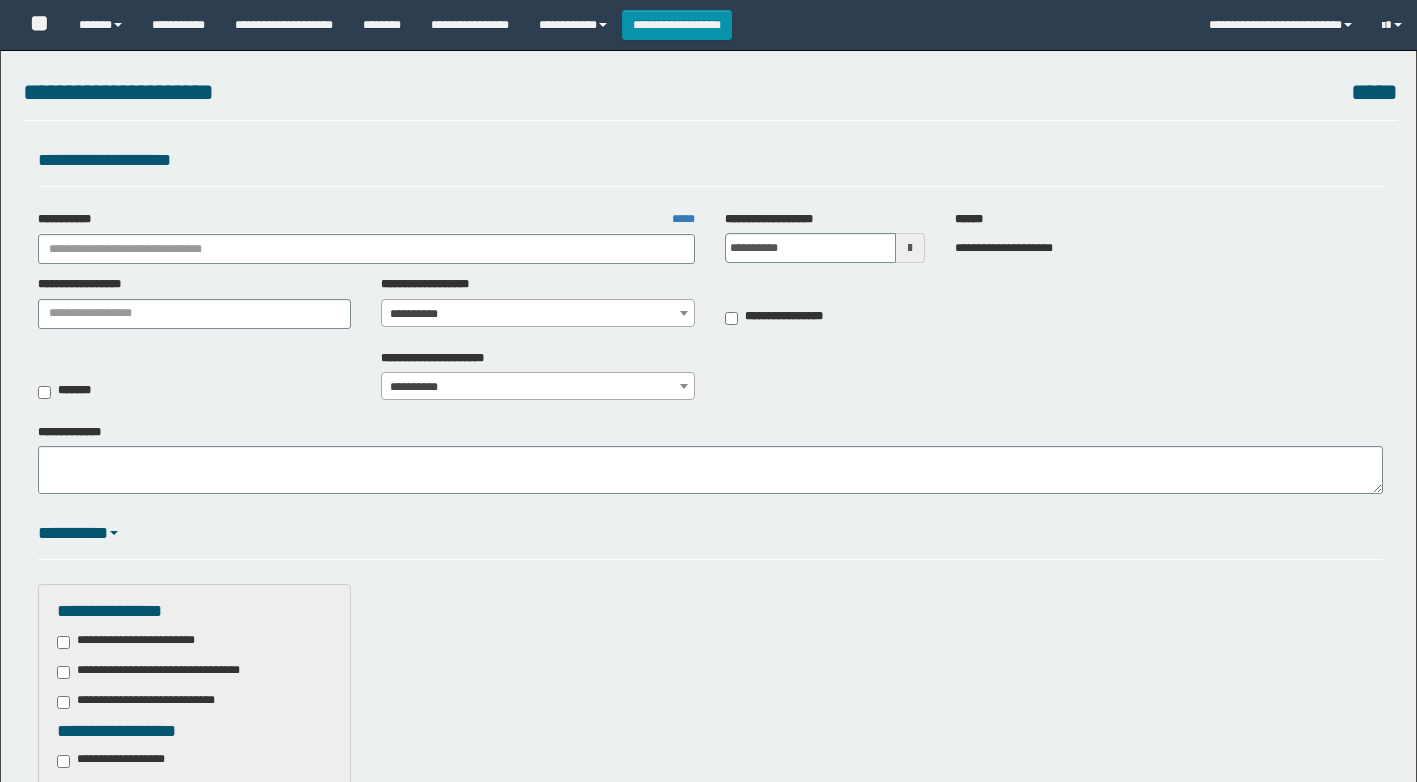 click on "**********" at bounding box center [367, 237] 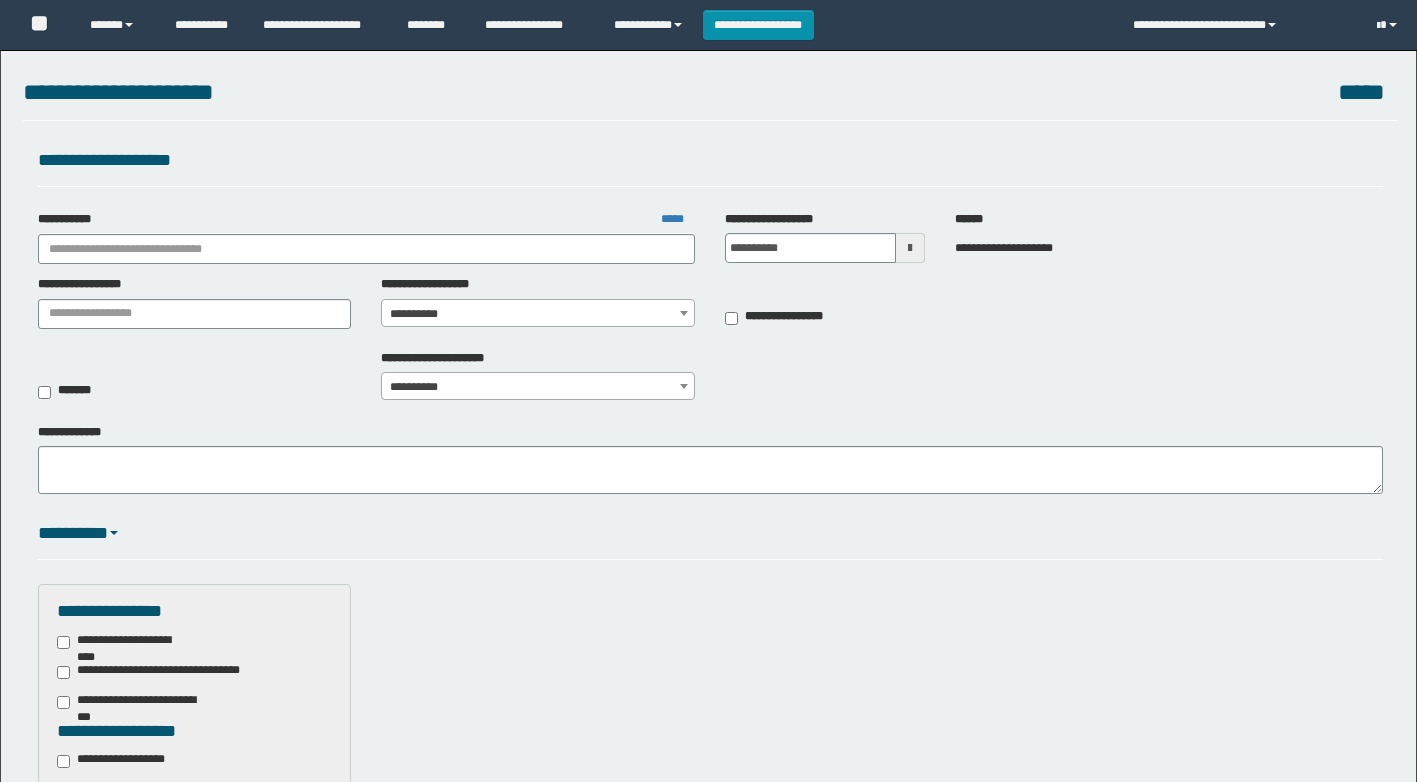 scroll, scrollTop: 0, scrollLeft: 0, axis: both 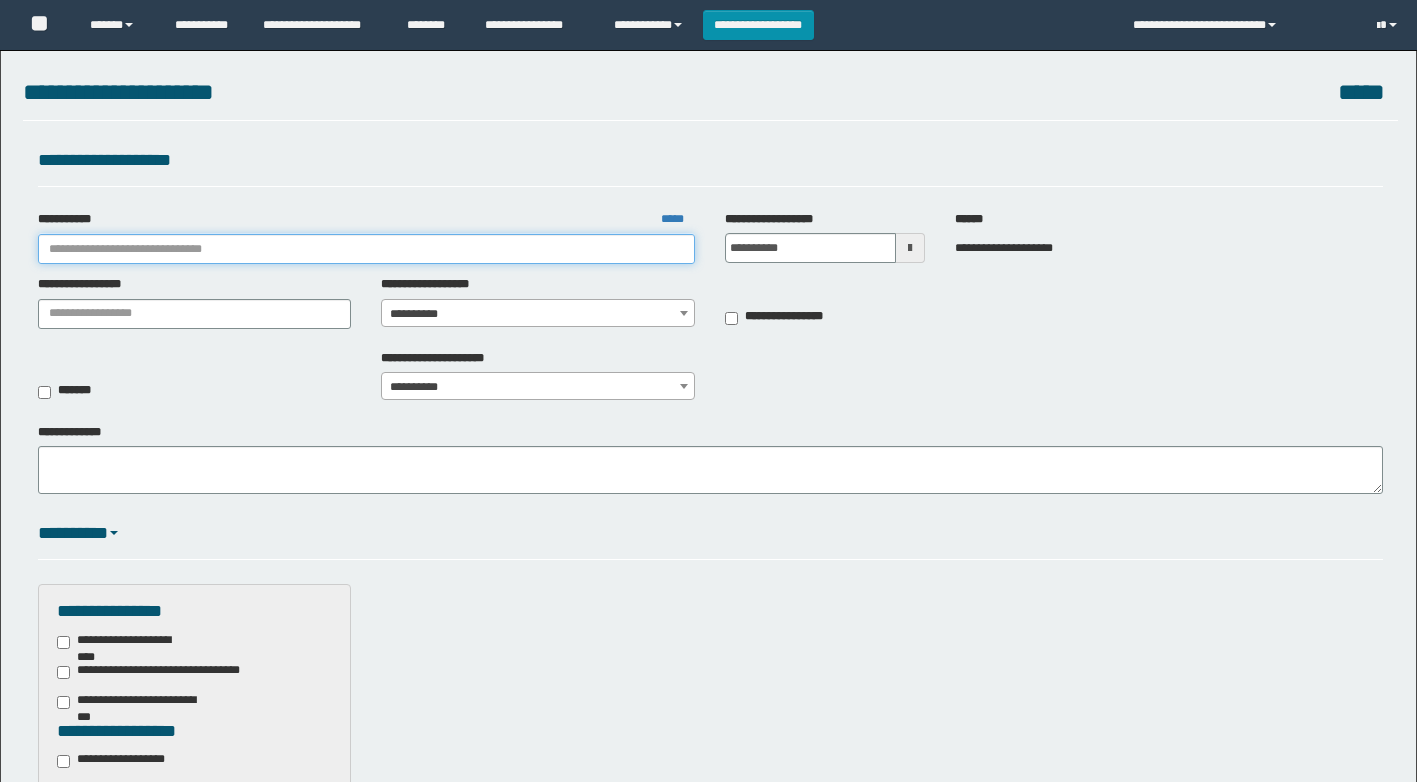click on "**********" at bounding box center [367, 249] 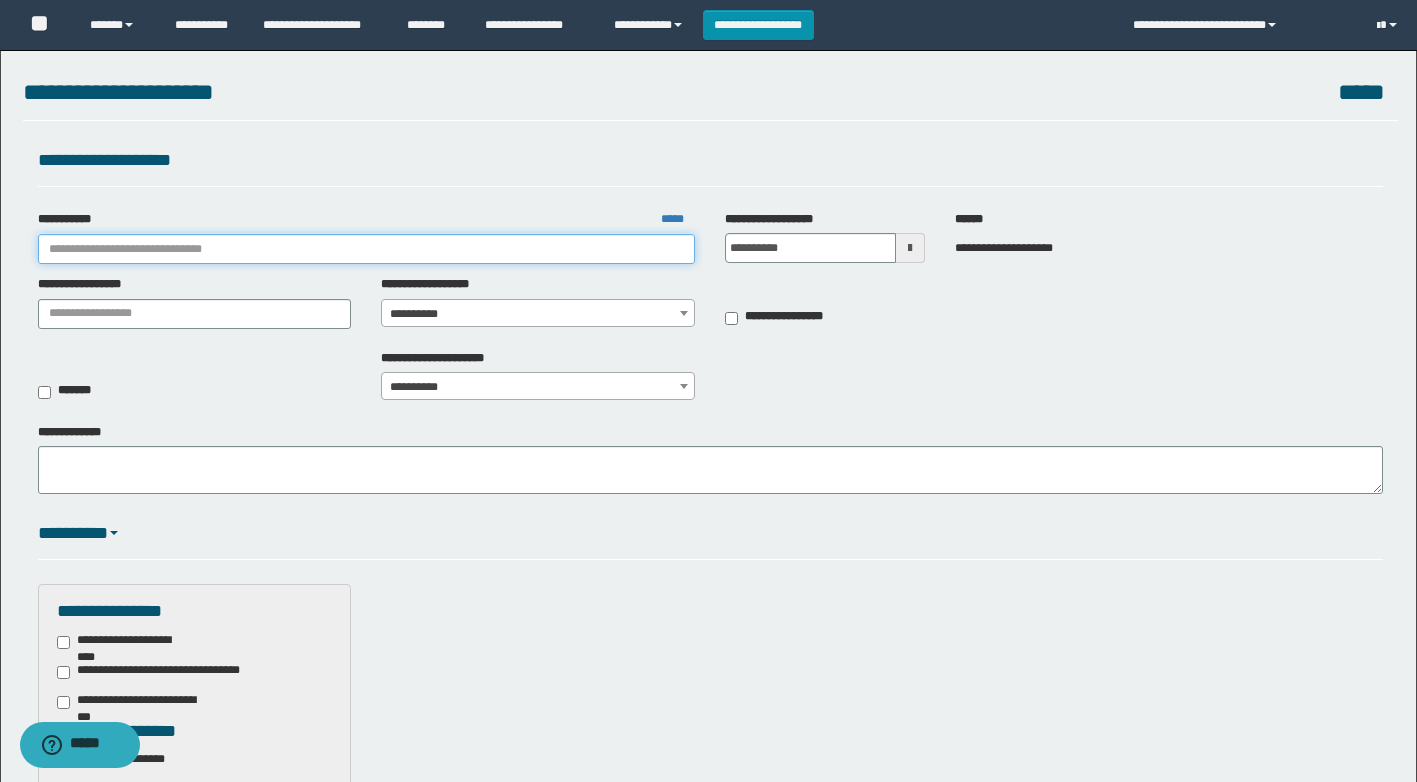 scroll, scrollTop: 0, scrollLeft: 0, axis: both 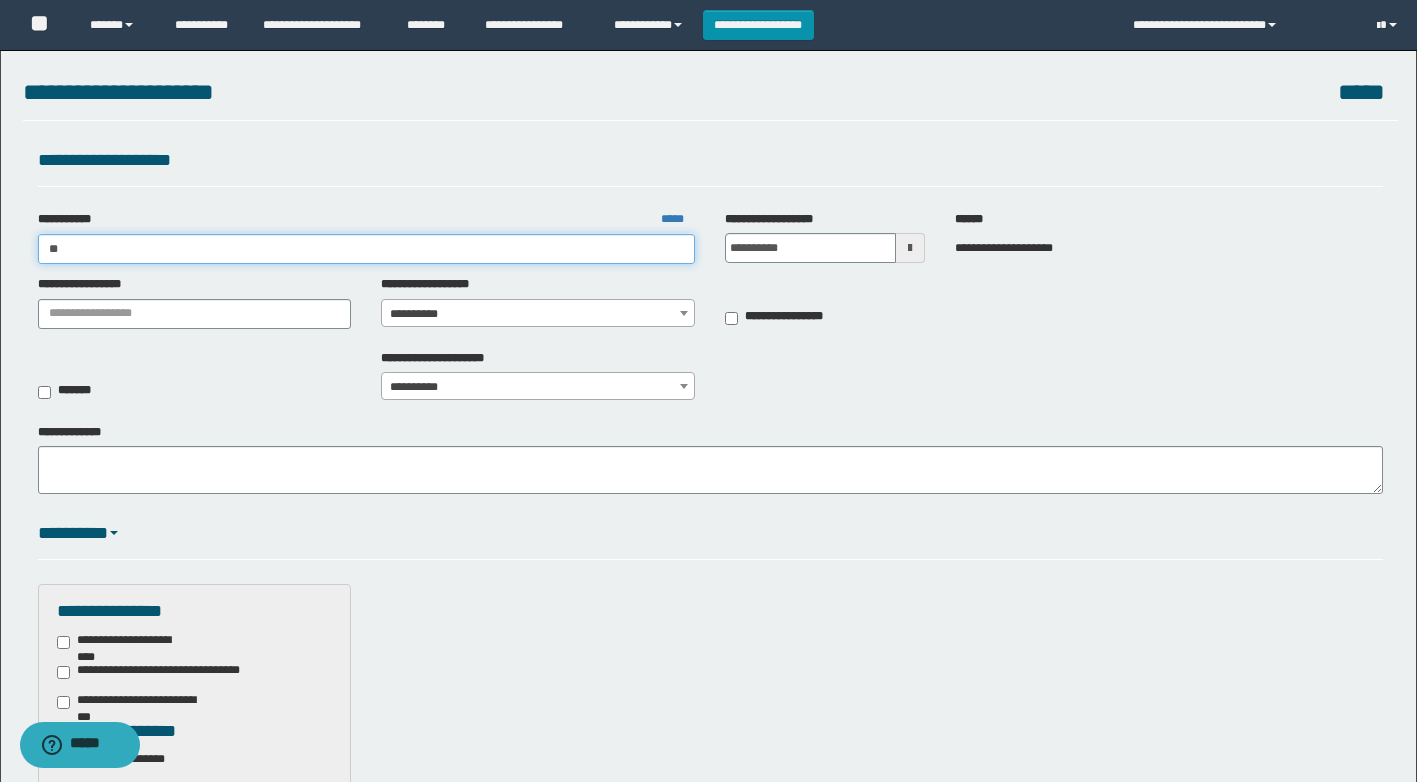 type on "***" 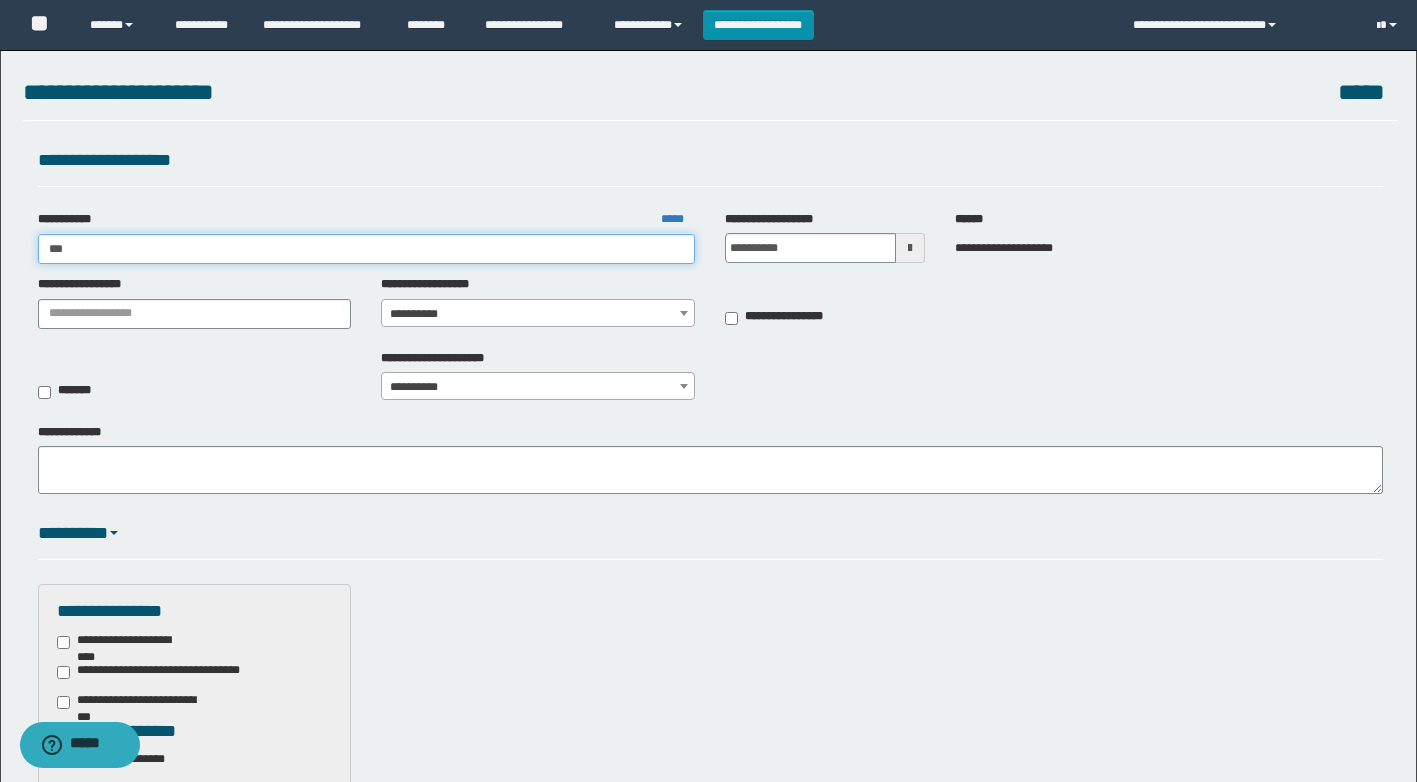 type on "***" 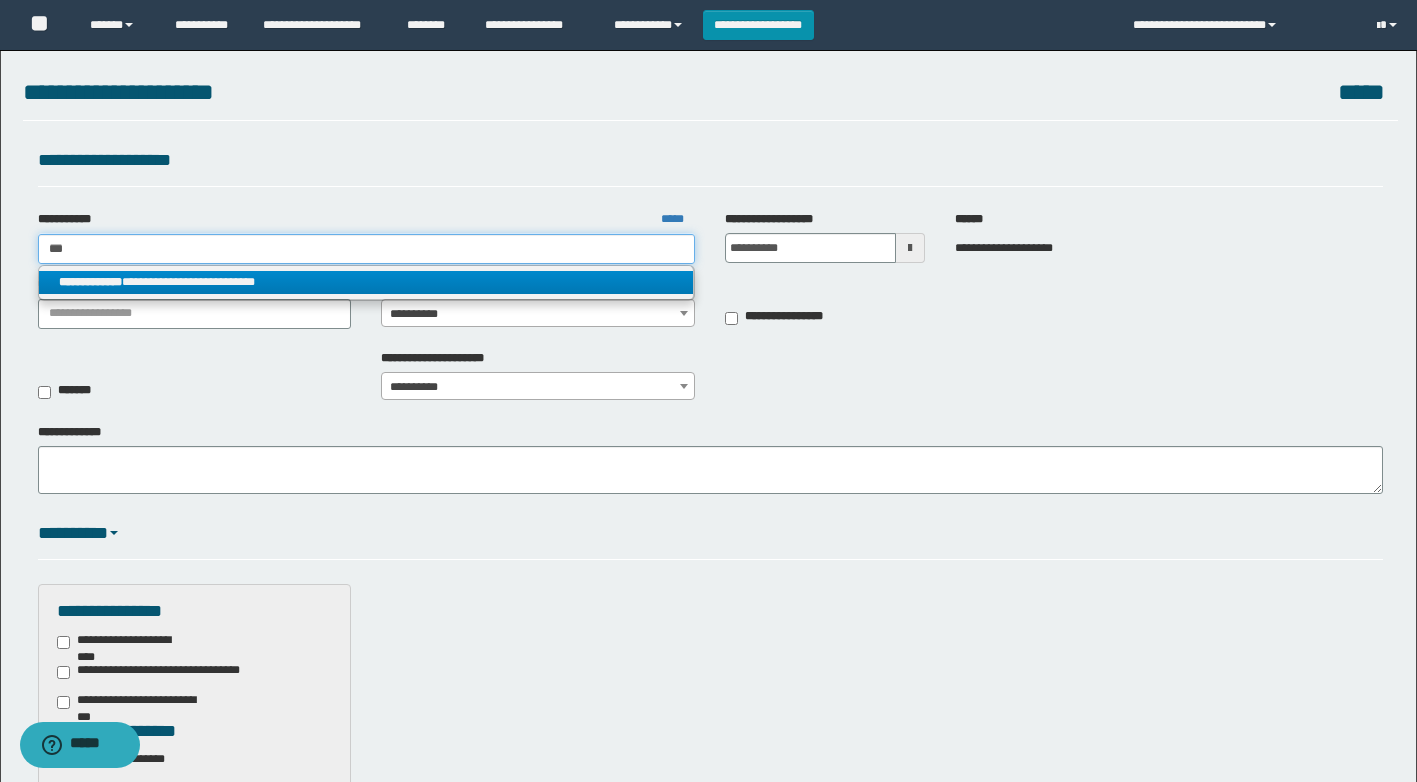 type on "***" 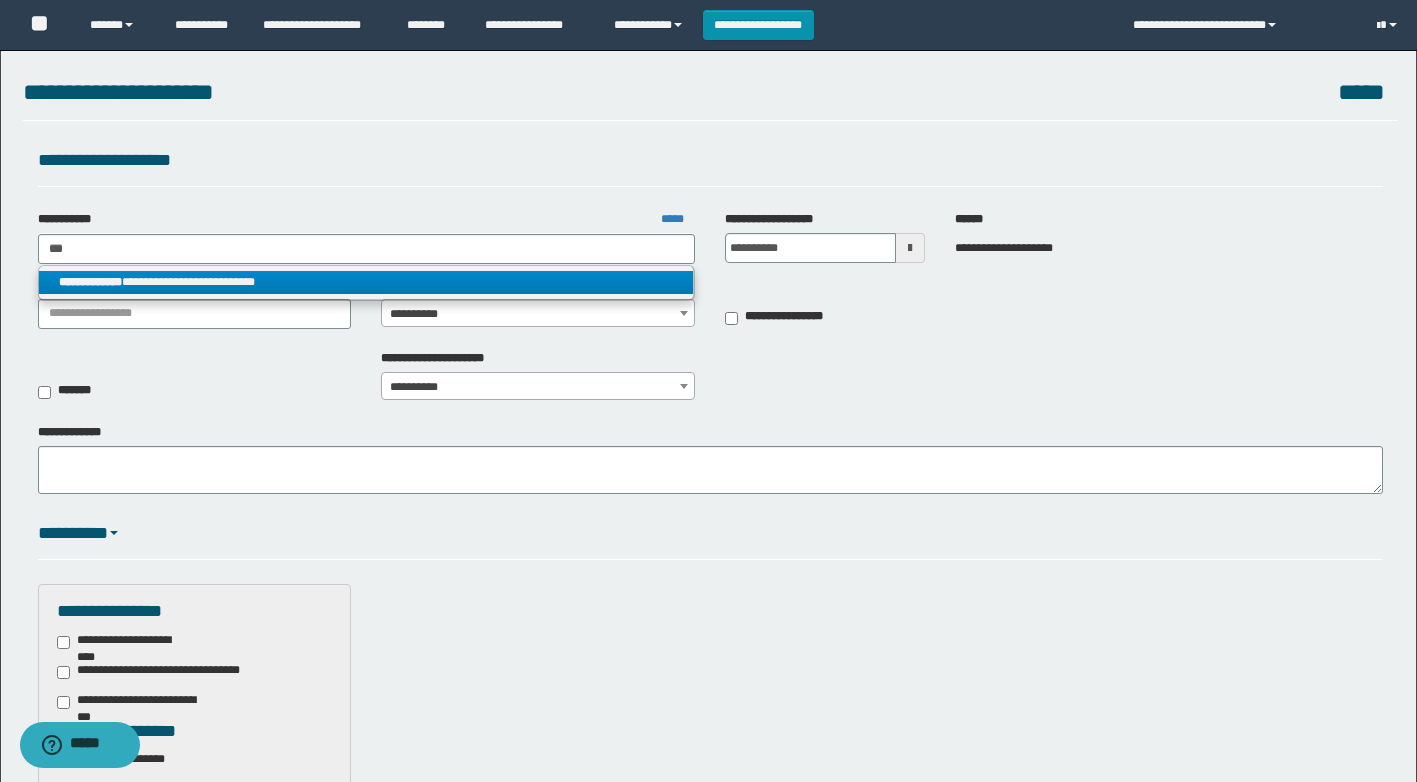 click on "**********" at bounding box center (366, 282) 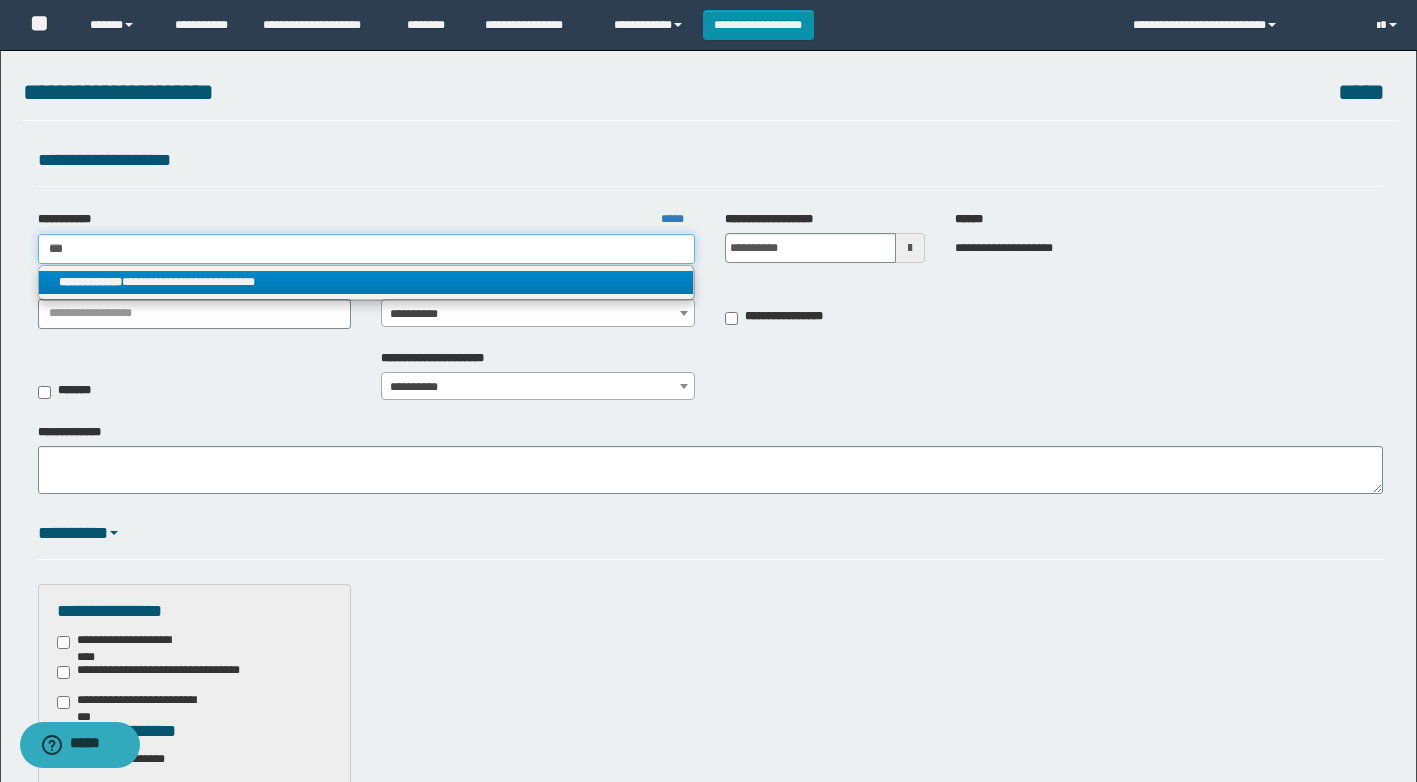 type 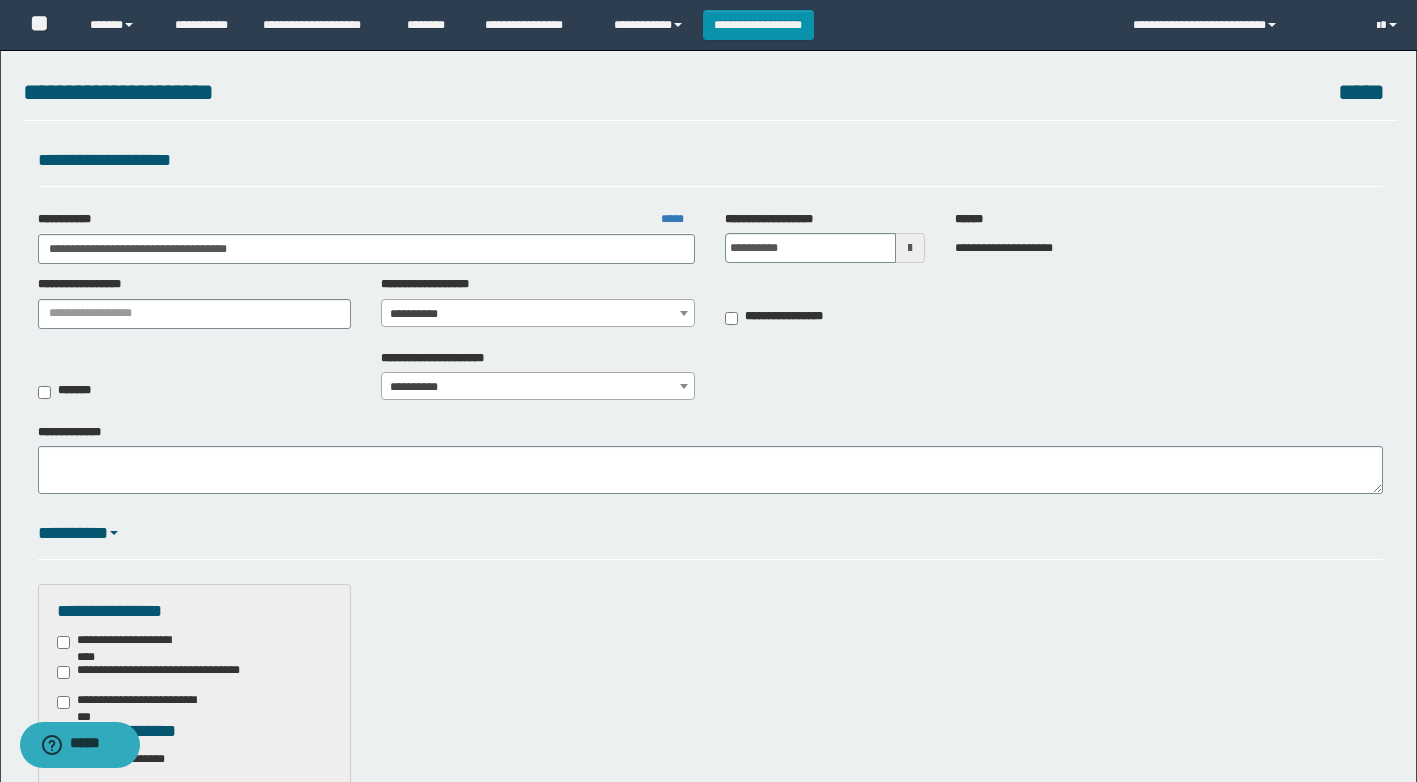 click on "**********" at bounding box center [710, 307] 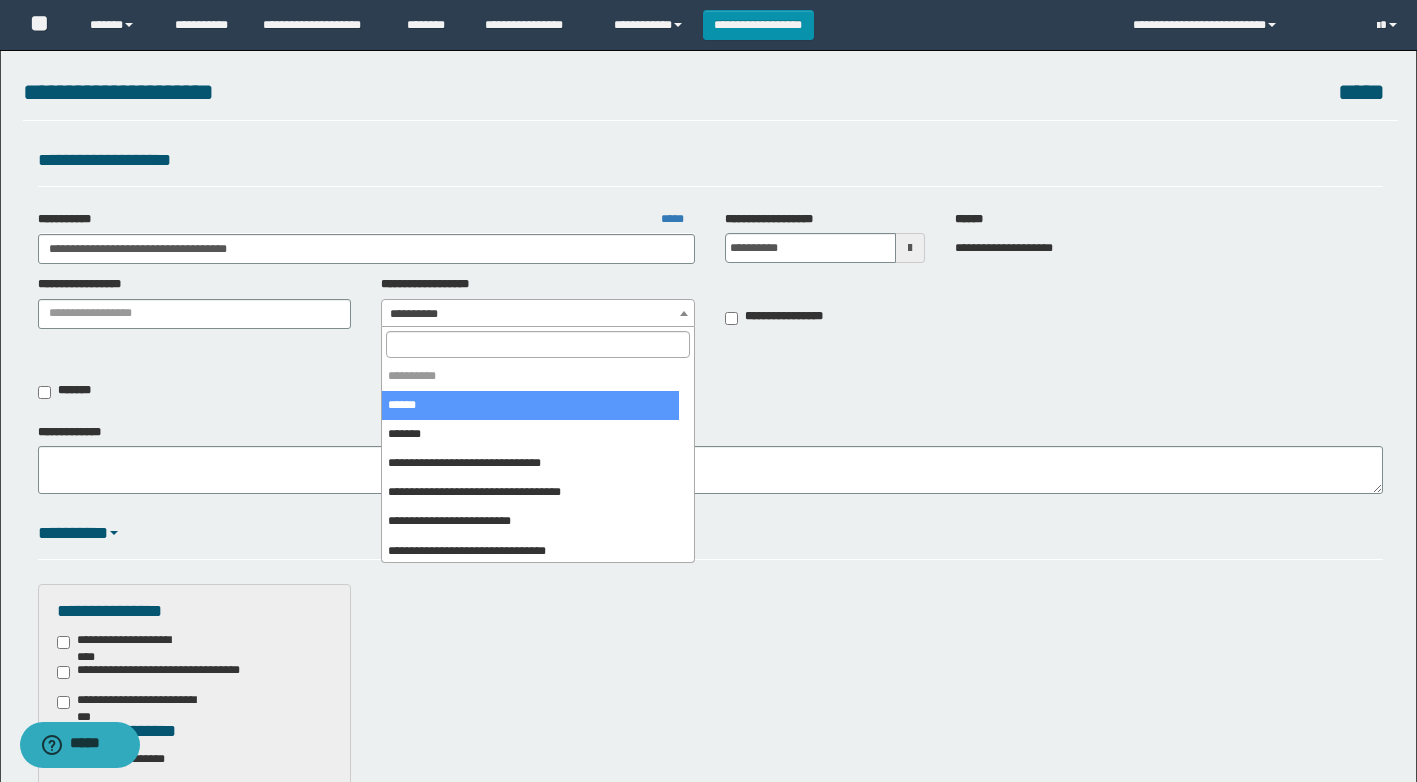 click on "**********" at bounding box center (538, 314) 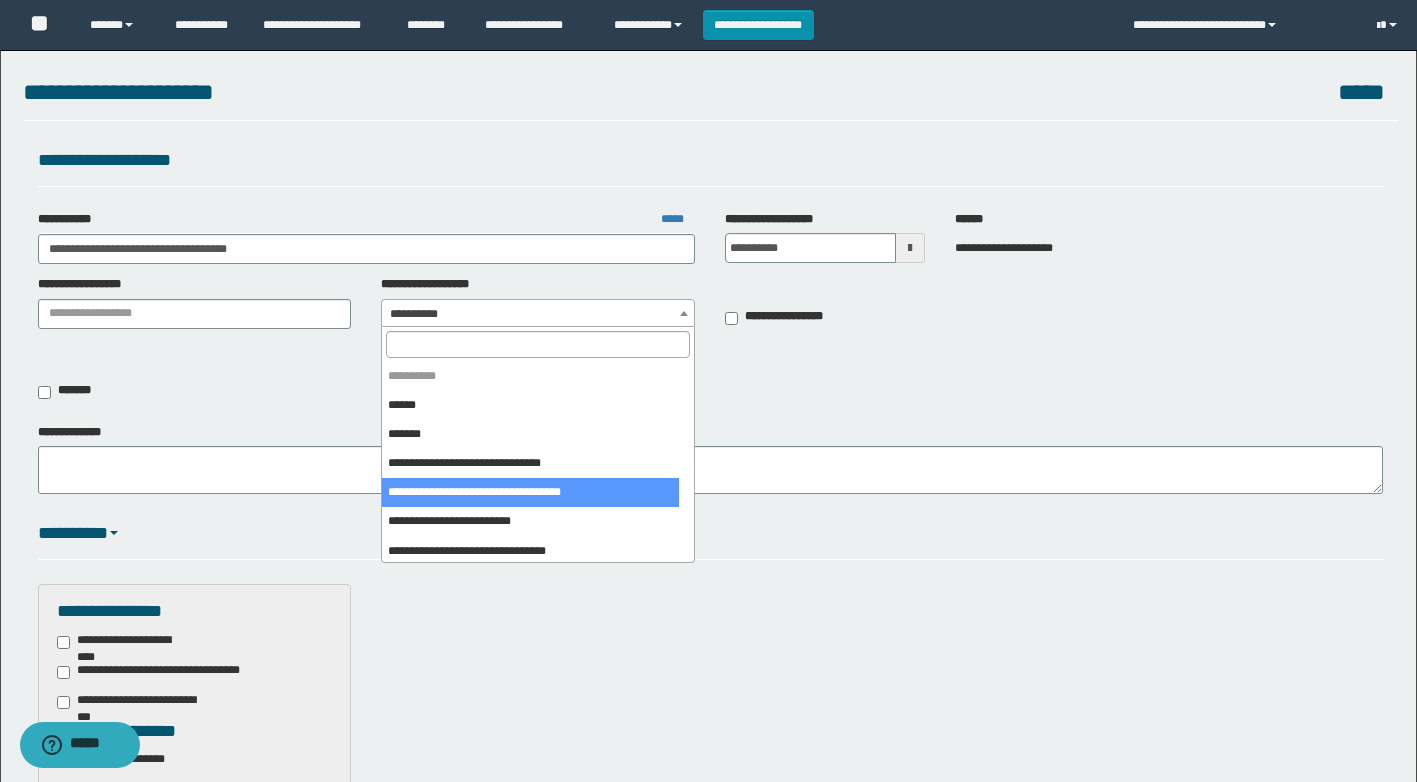 scroll, scrollTop: 100, scrollLeft: 0, axis: vertical 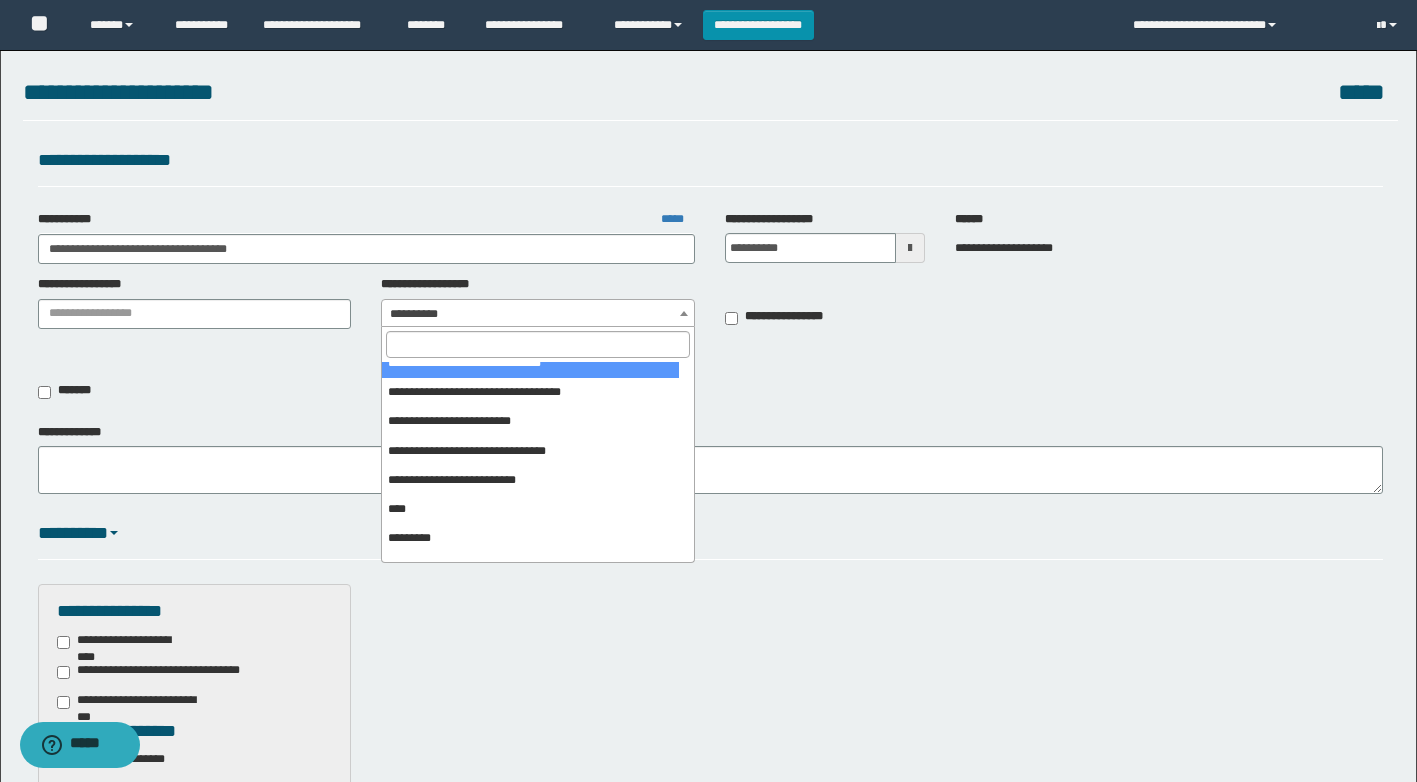 select on "****" 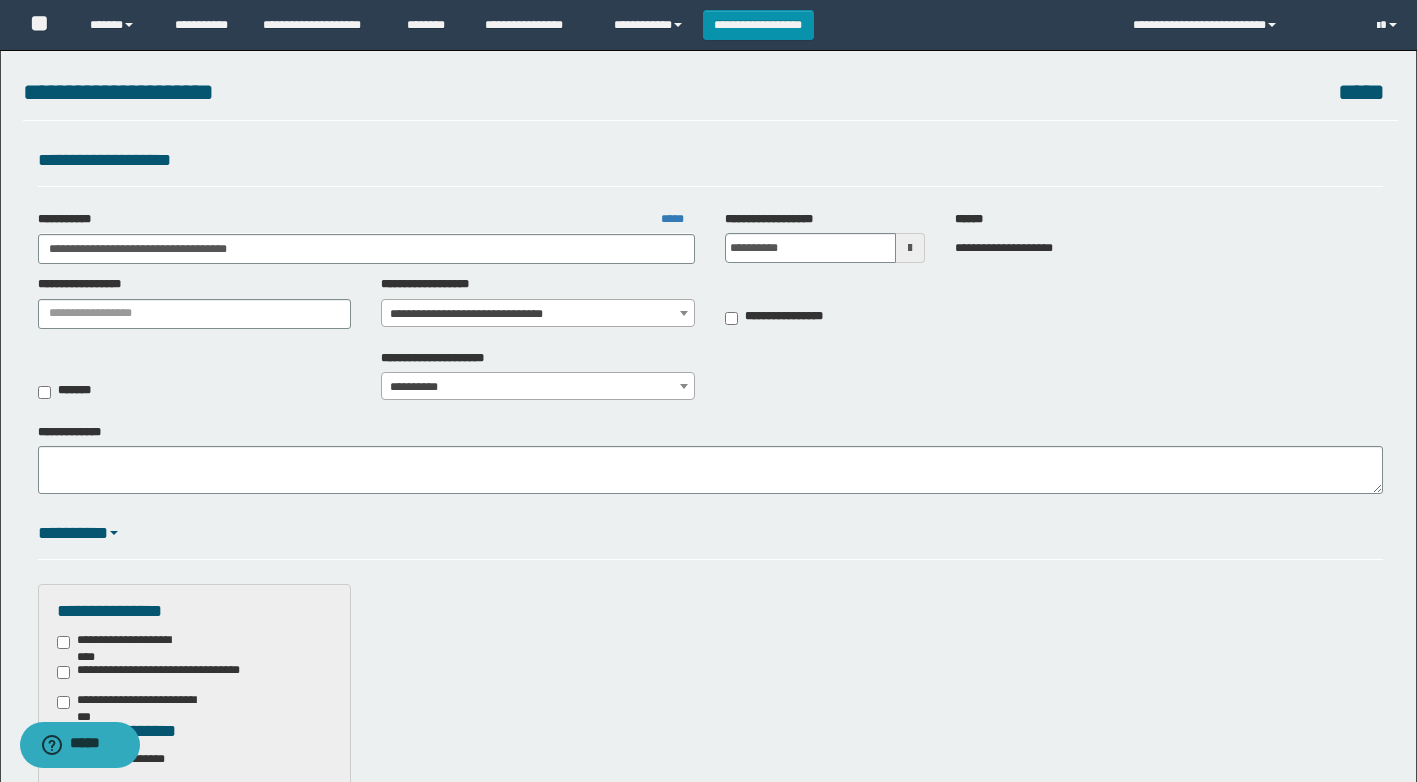 click on "**********" at bounding box center [708, 674] 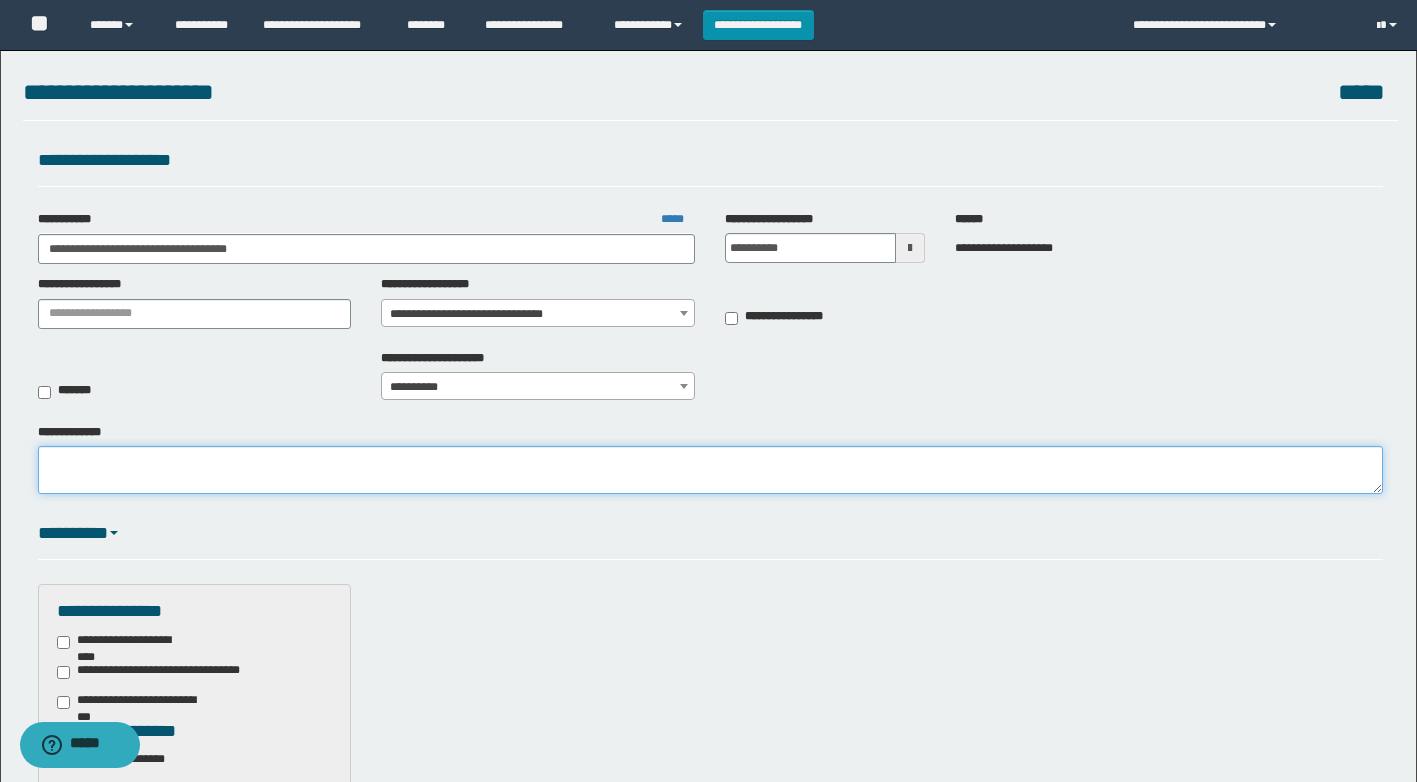 click on "**********" at bounding box center (710, 470) 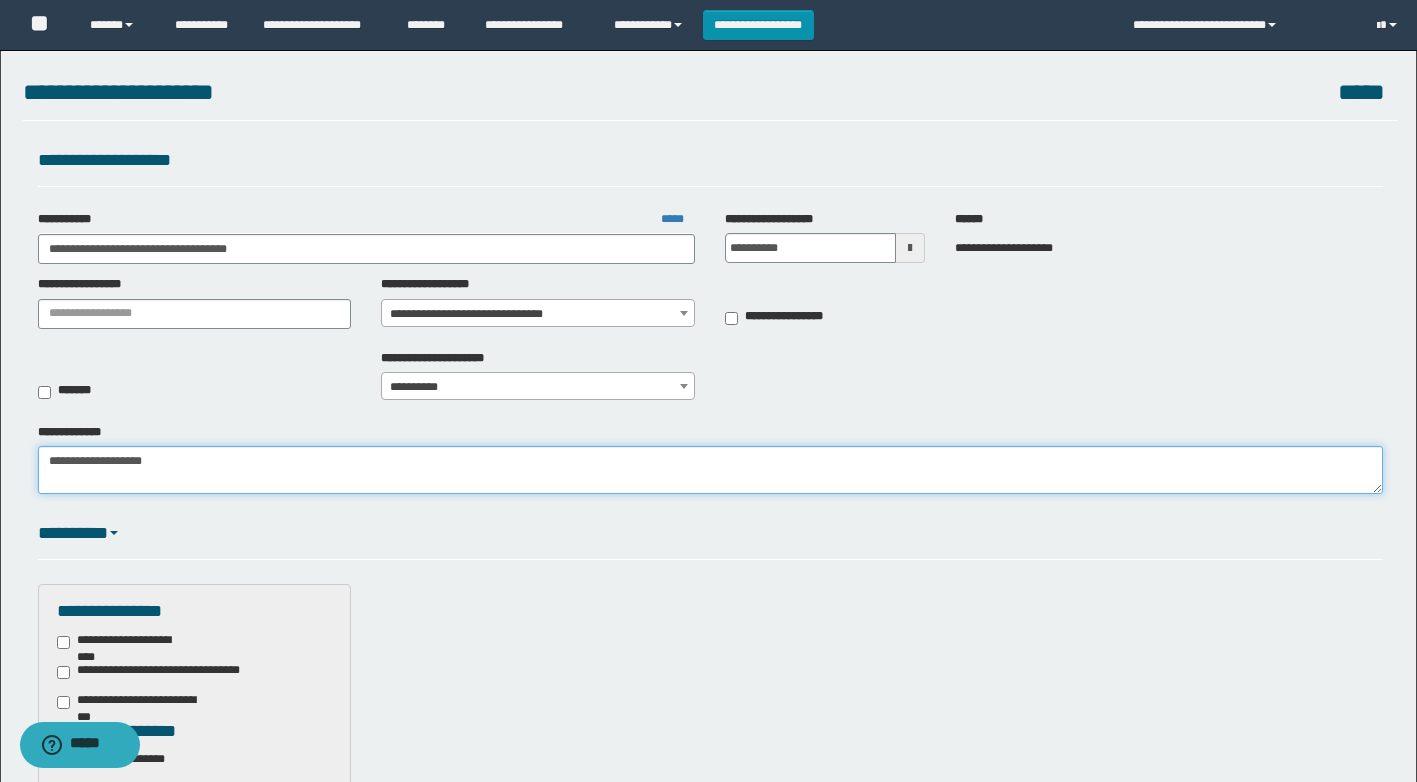 scroll, scrollTop: 300, scrollLeft: 0, axis: vertical 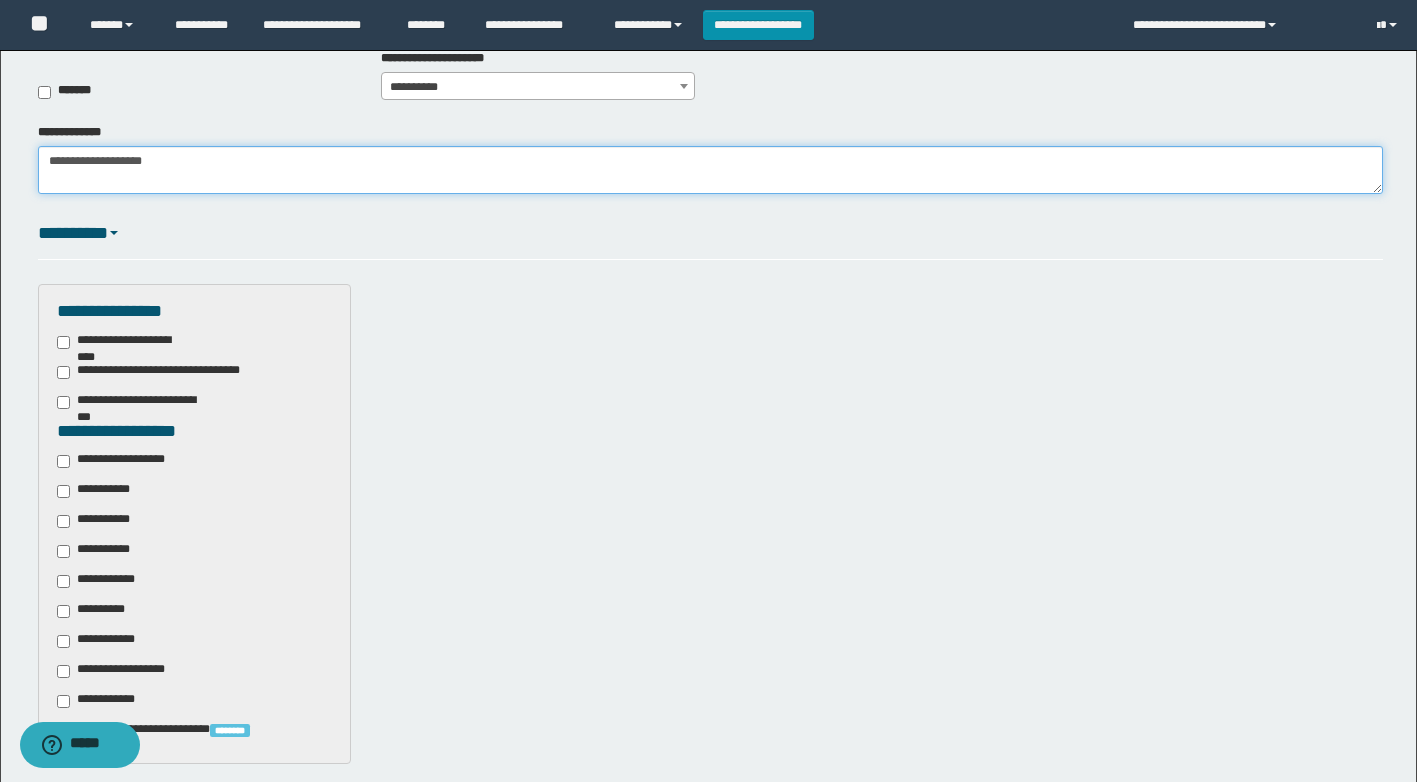 type on "**********" 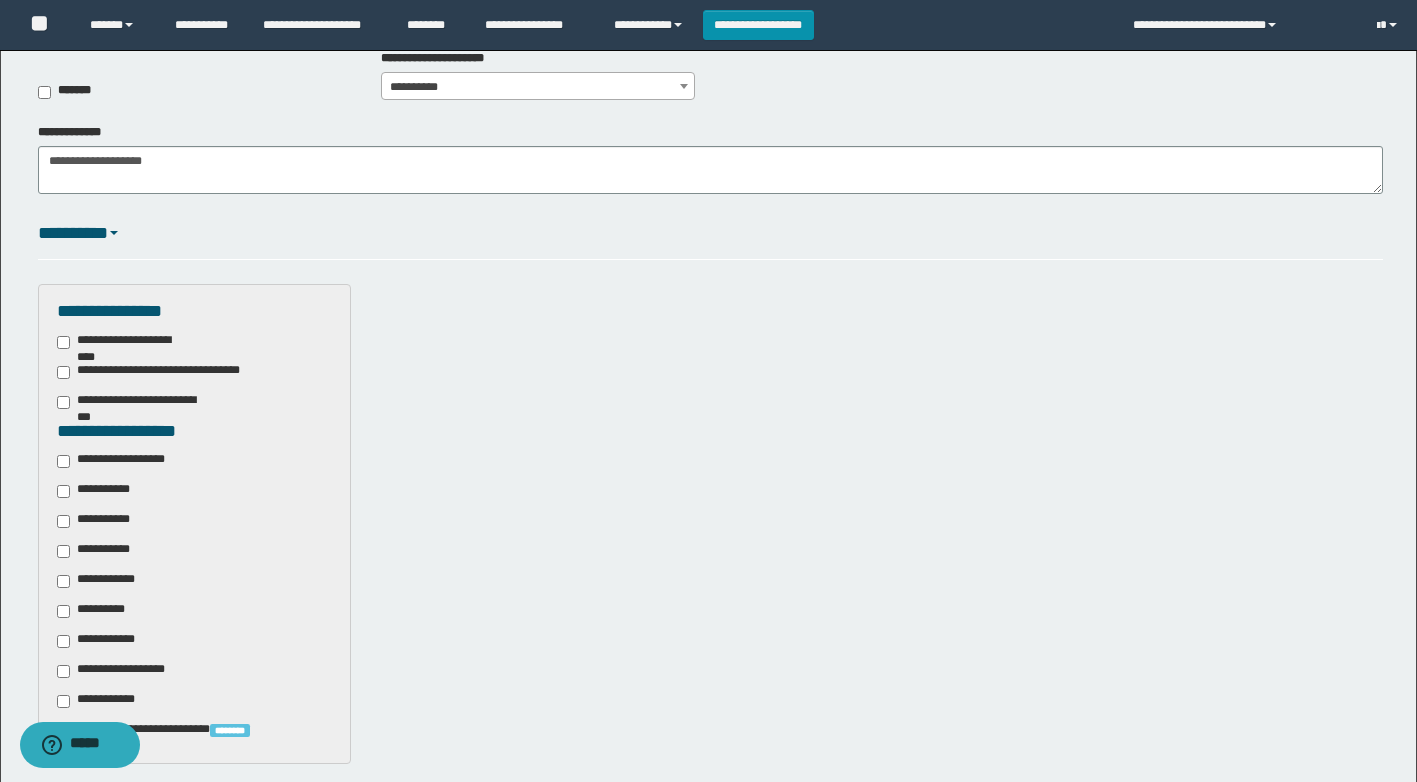 click on "**********" at bounding box center [124, 461] 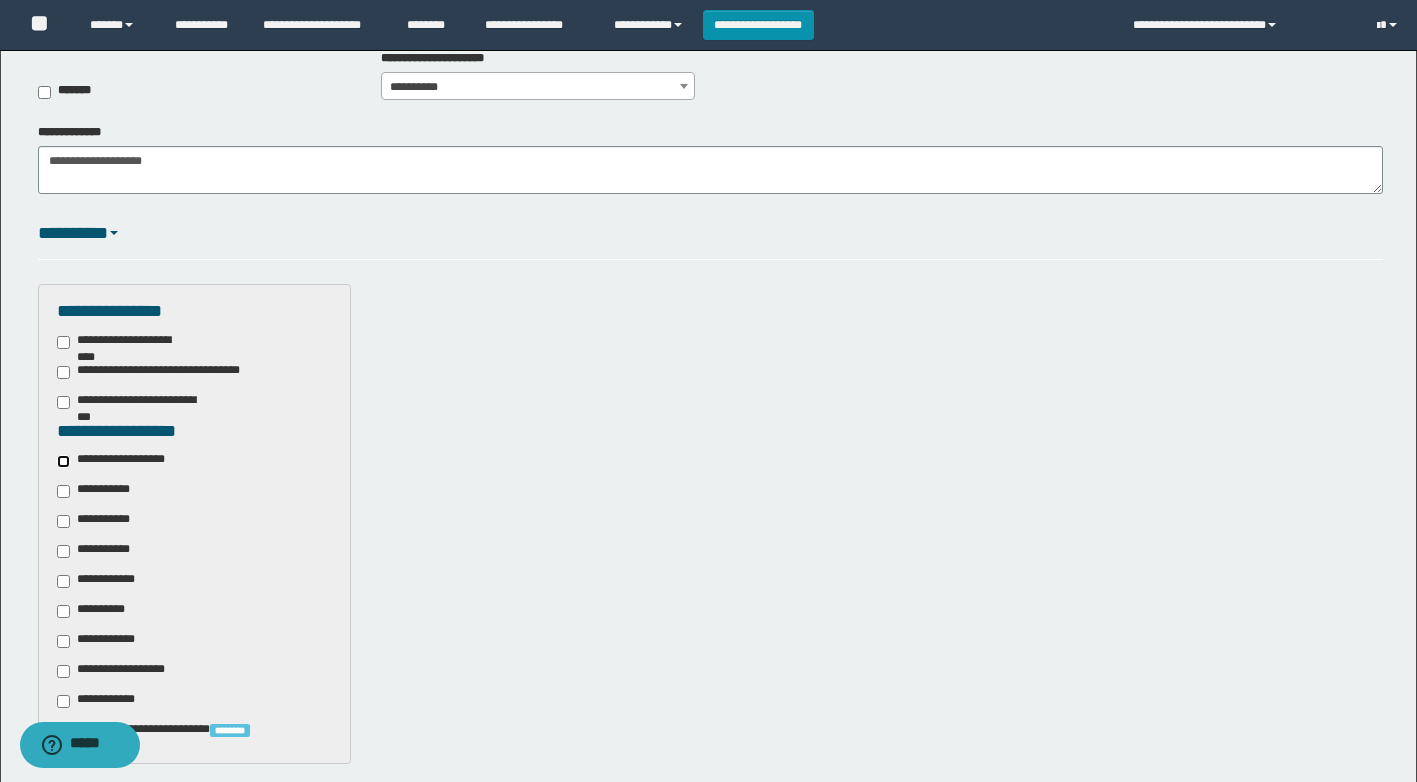 scroll, scrollTop: 602, scrollLeft: 0, axis: vertical 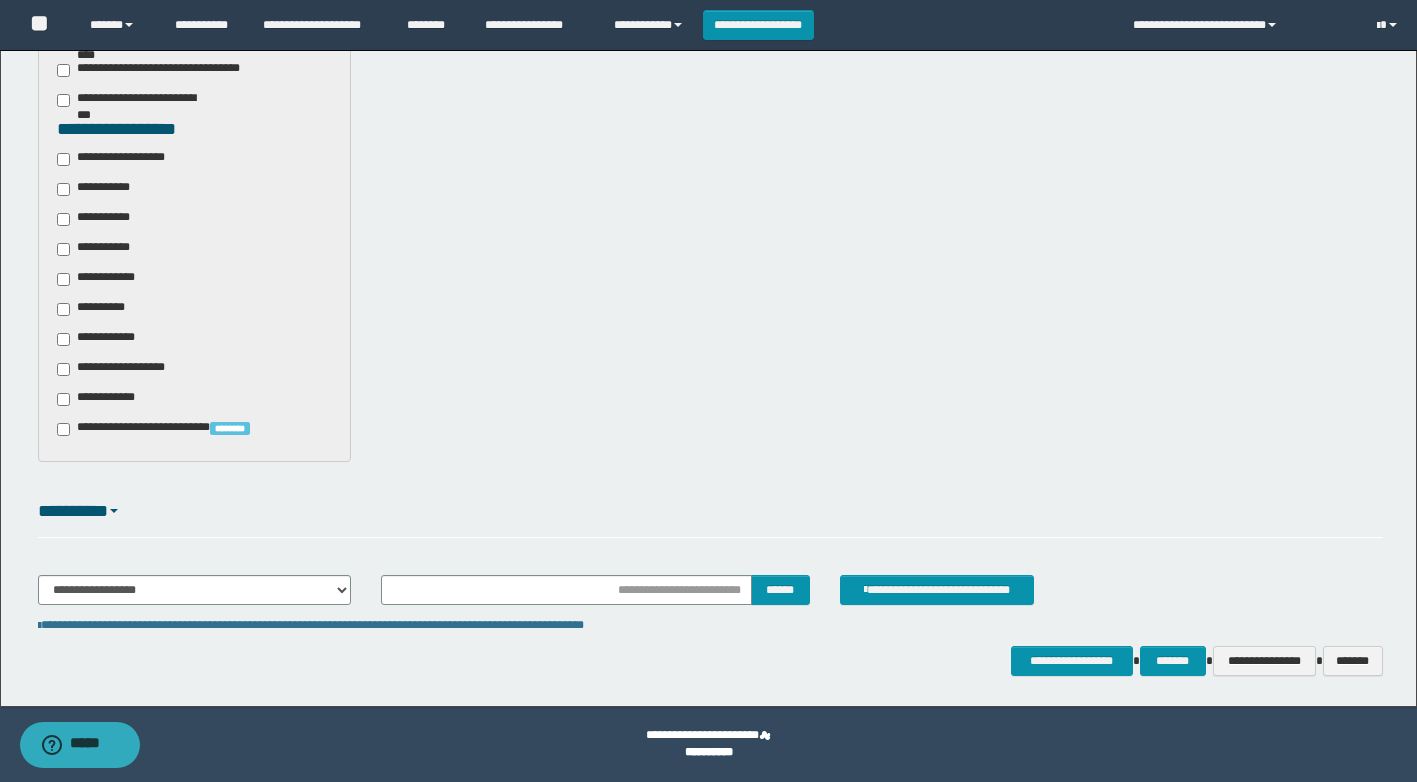 click on "**********" at bounding box center [710, 598] 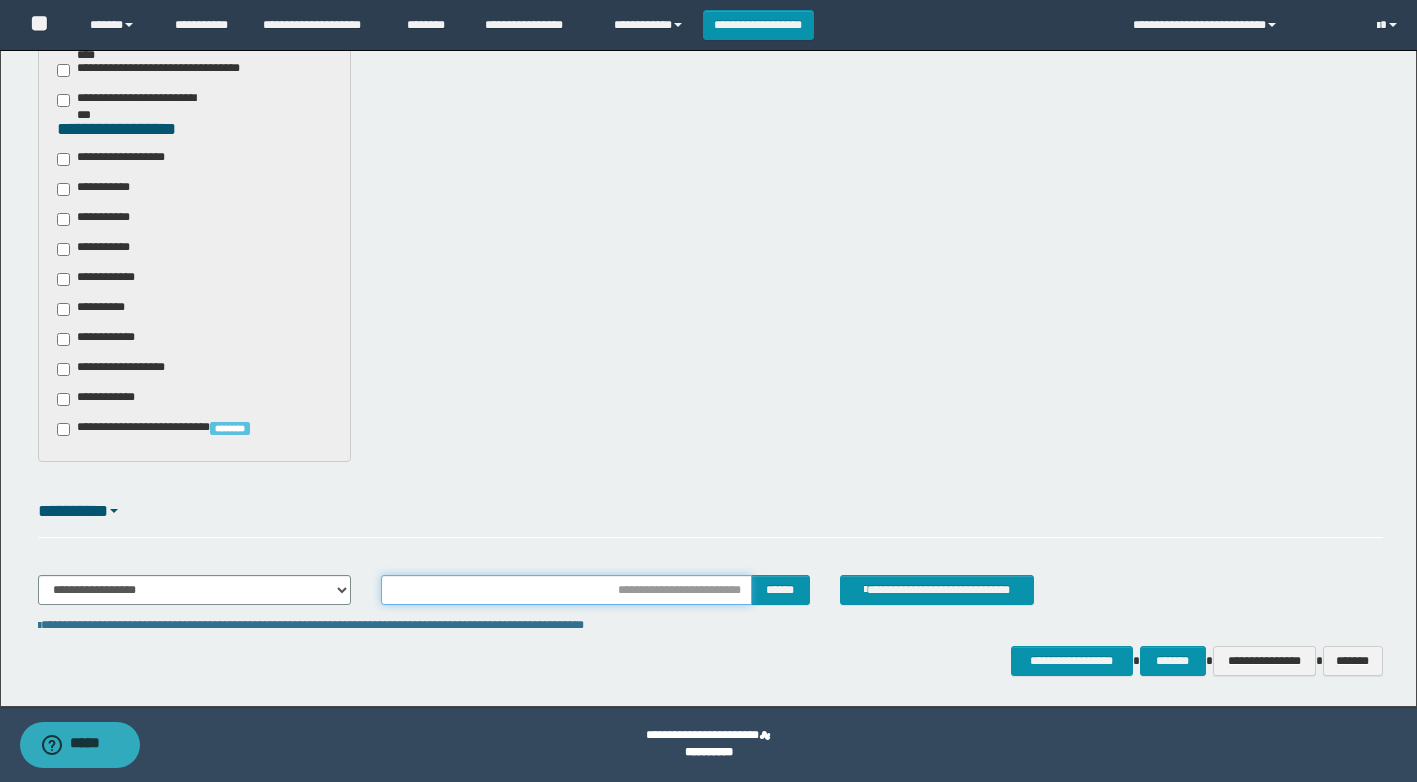 click at bounding box center [566, 590] 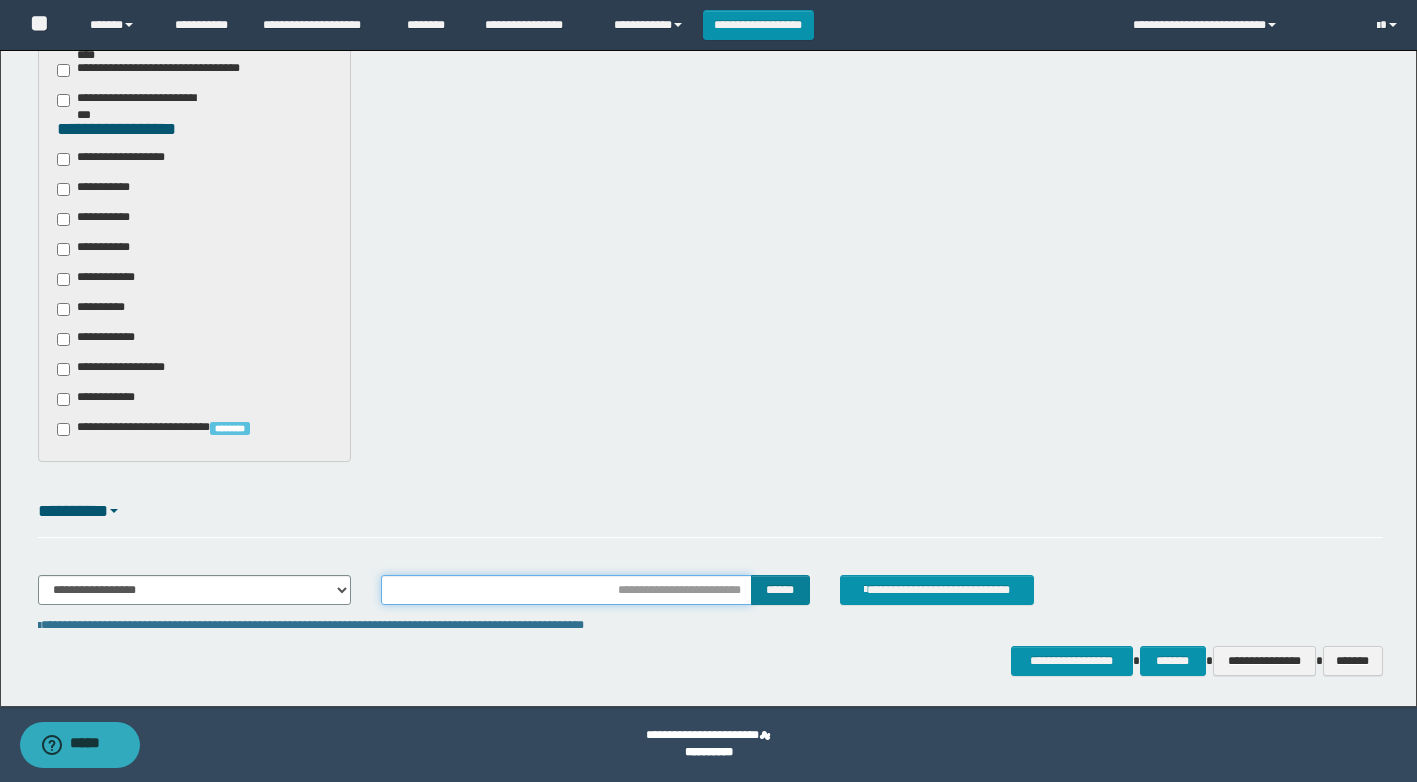 type on "**********" 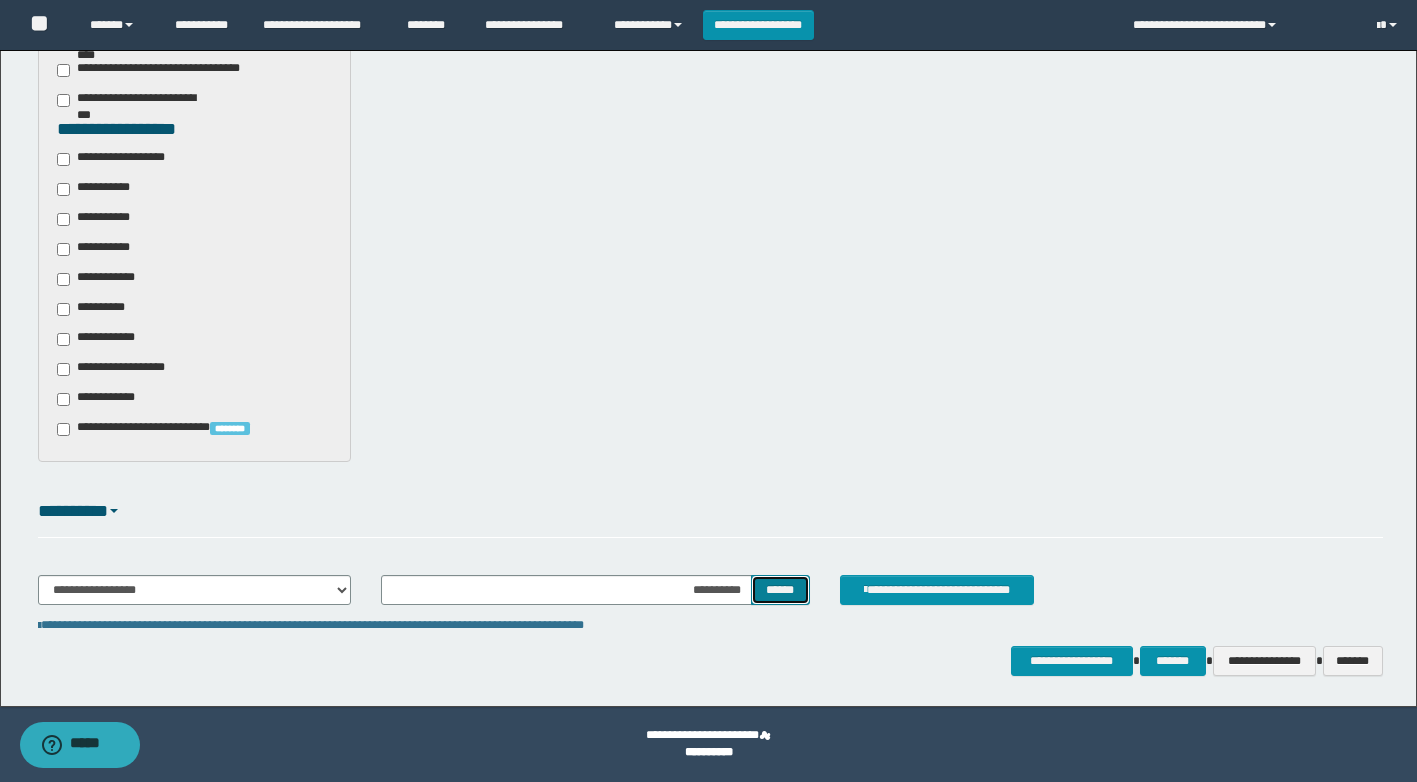 click on "******" at bounding box center [780, 590] 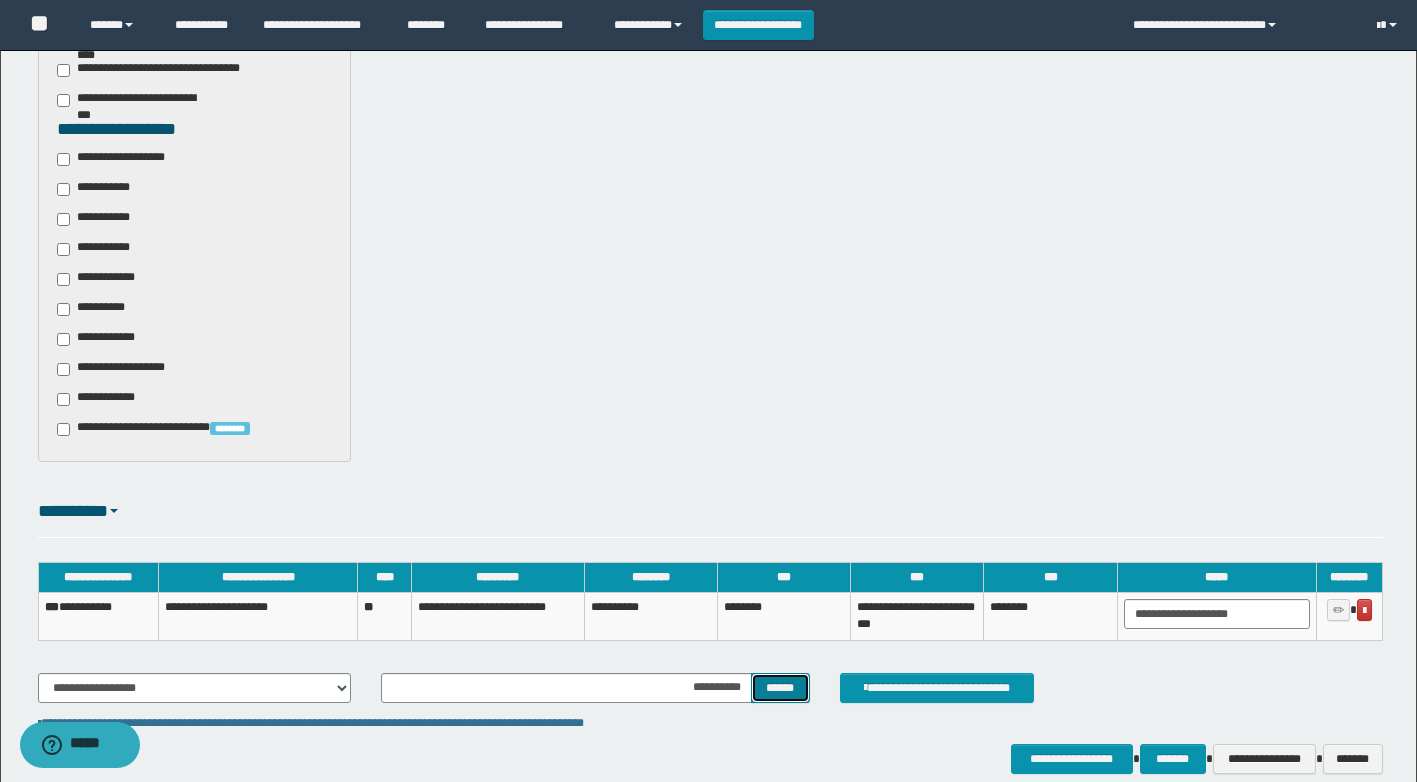 scroll, scrollTop: 699, scrollLeft: 0, axis: vertical 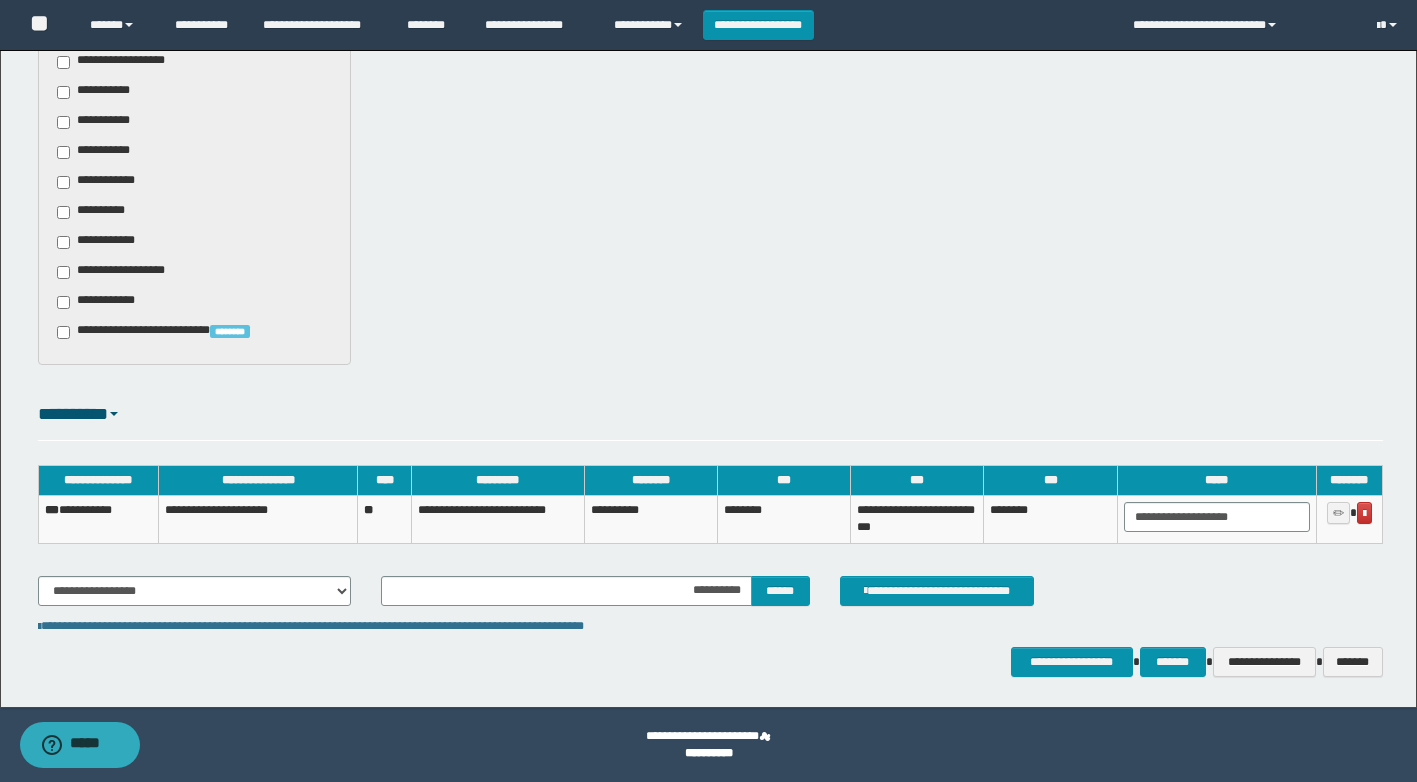 click on "**********" at bounding box center [708, 24] 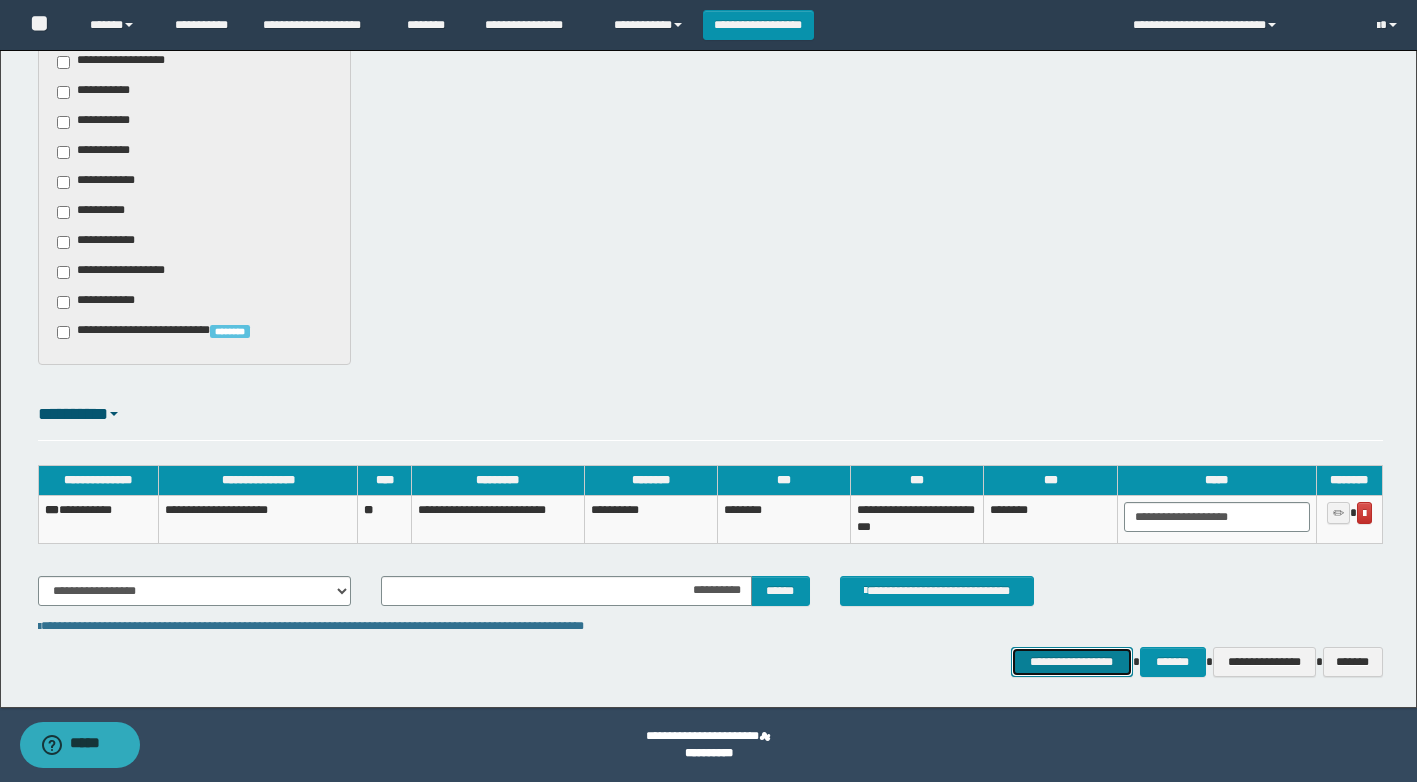 click on "**********" at bounding box center (1072, 662) 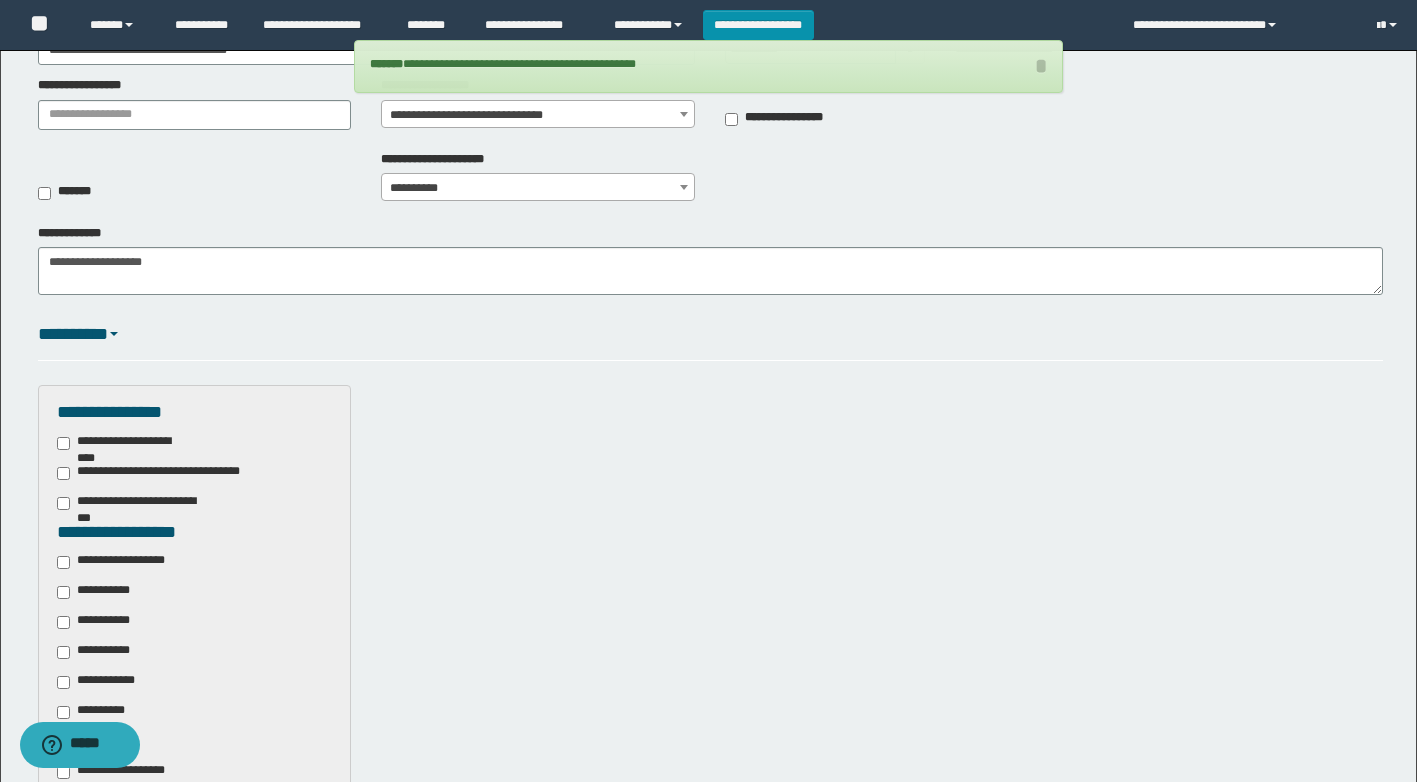 scroll, scrollTop: 0, scrollLeft: 0, axis: both 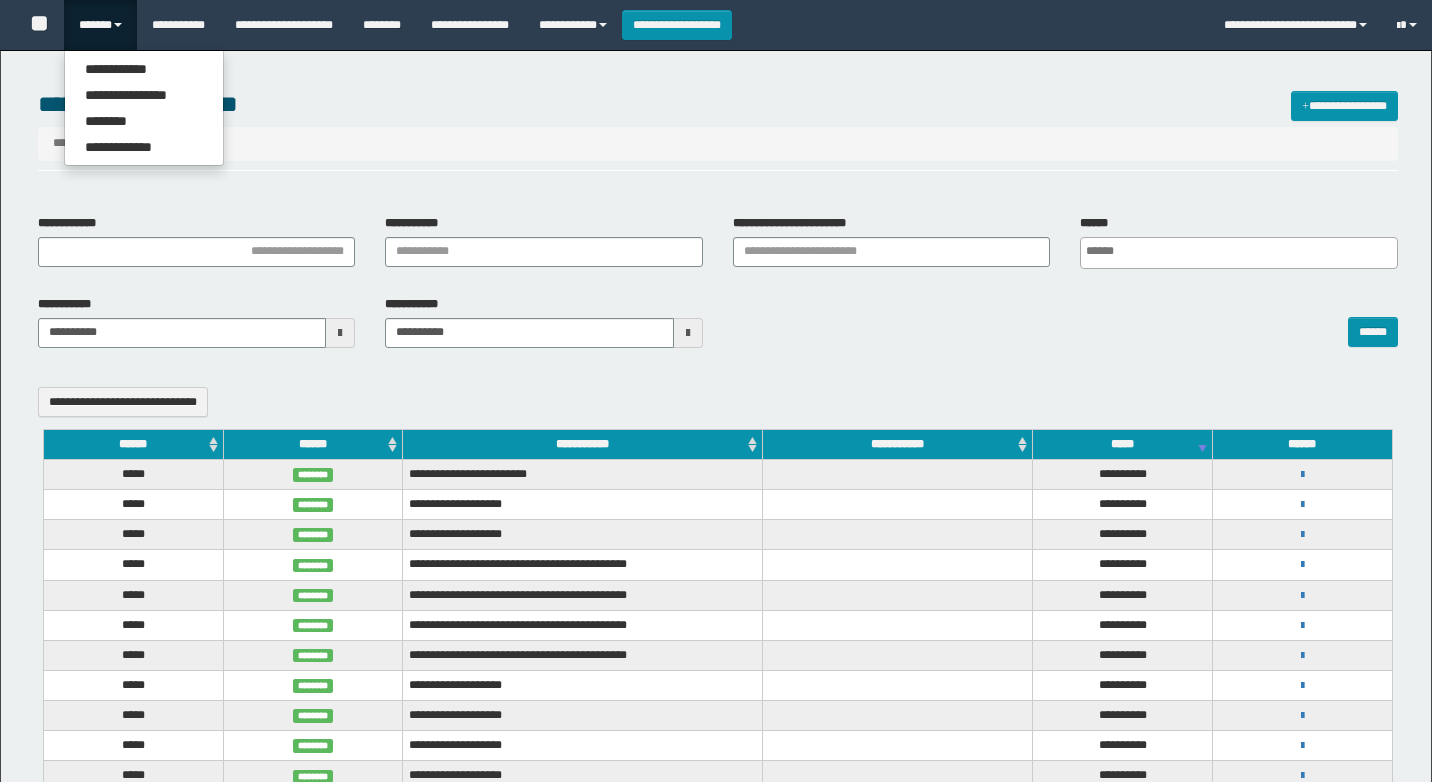 select 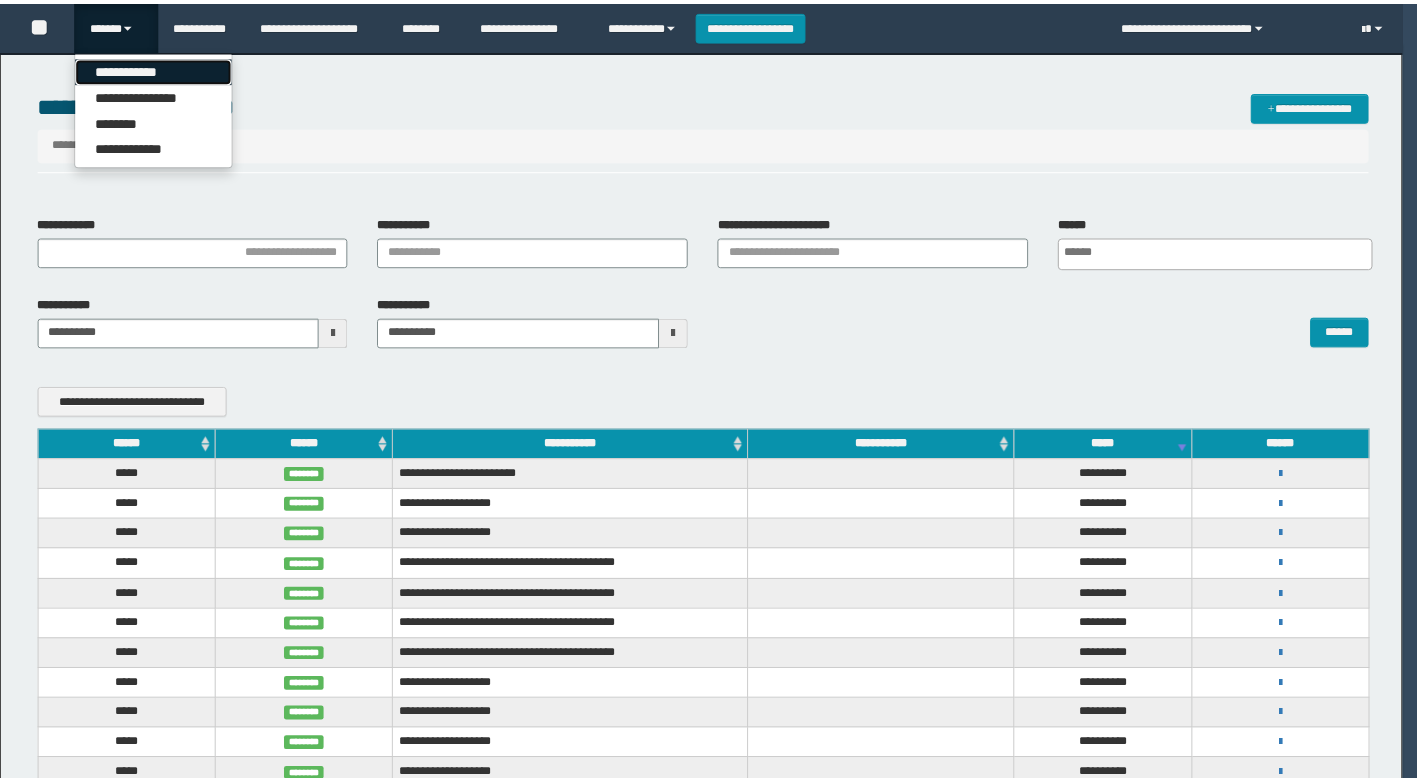 scroll, scrollTop: 0, scrollLeft: 0, axis: both 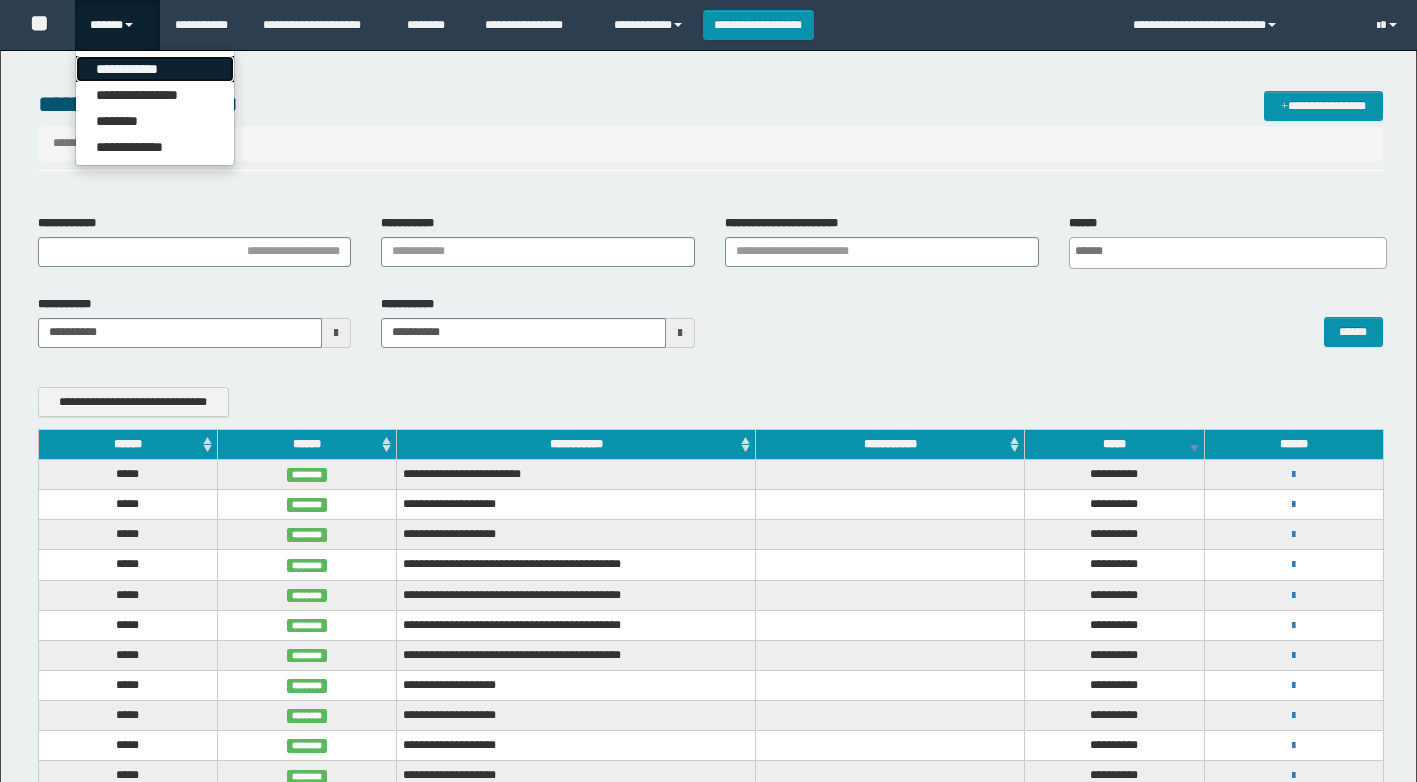 click on "**********" at bounding box center (155, 69) 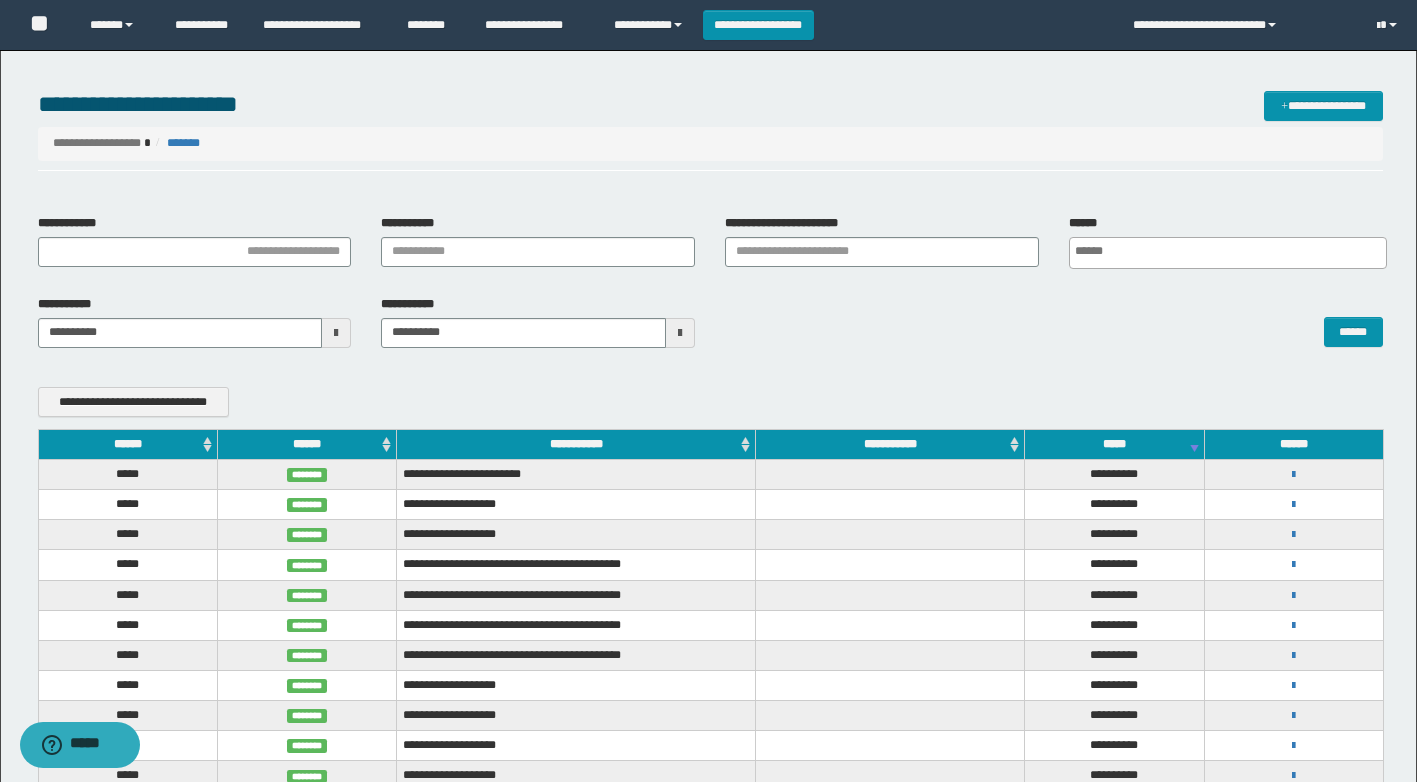 scroll, scrollTop: 0, scrollLeft: 0, axis: both 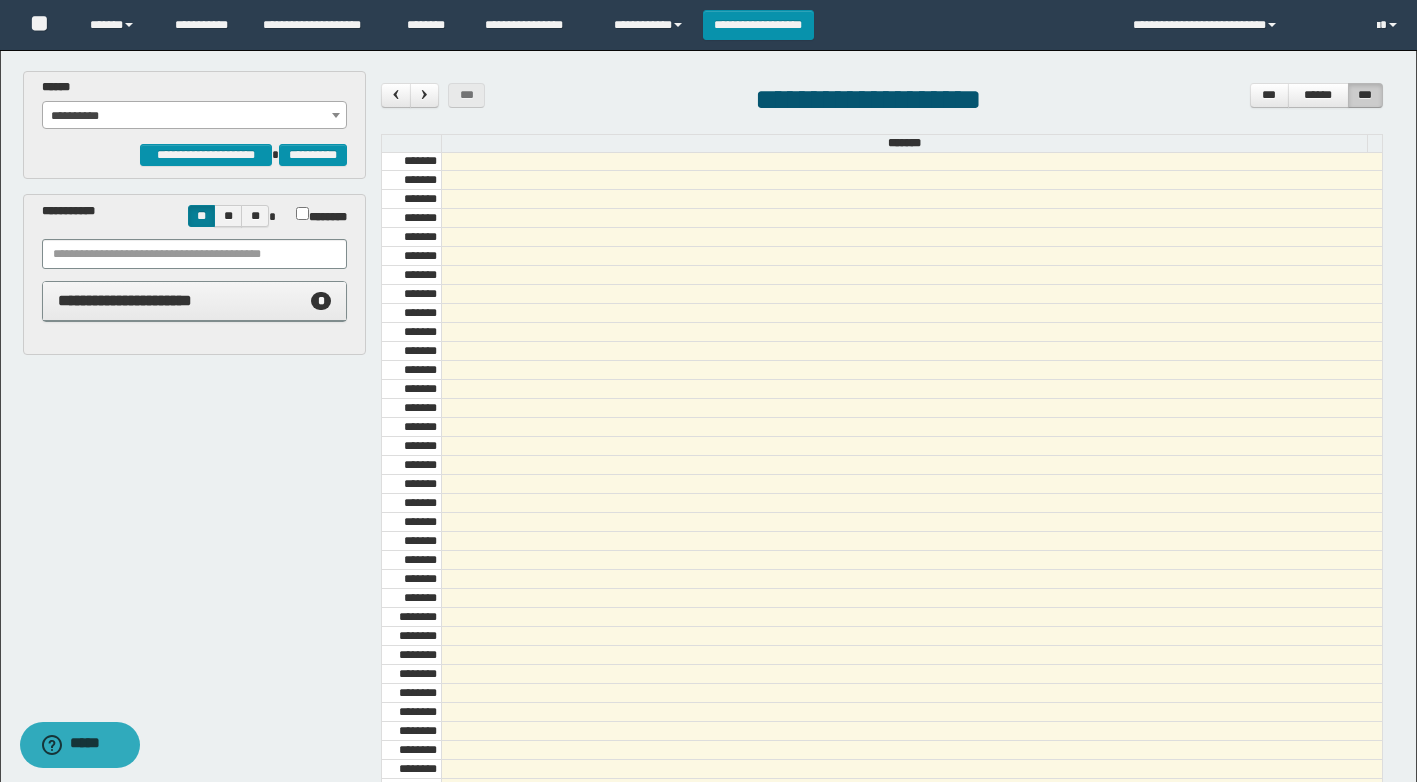 click on "**********" at bounding box center (195, 280) 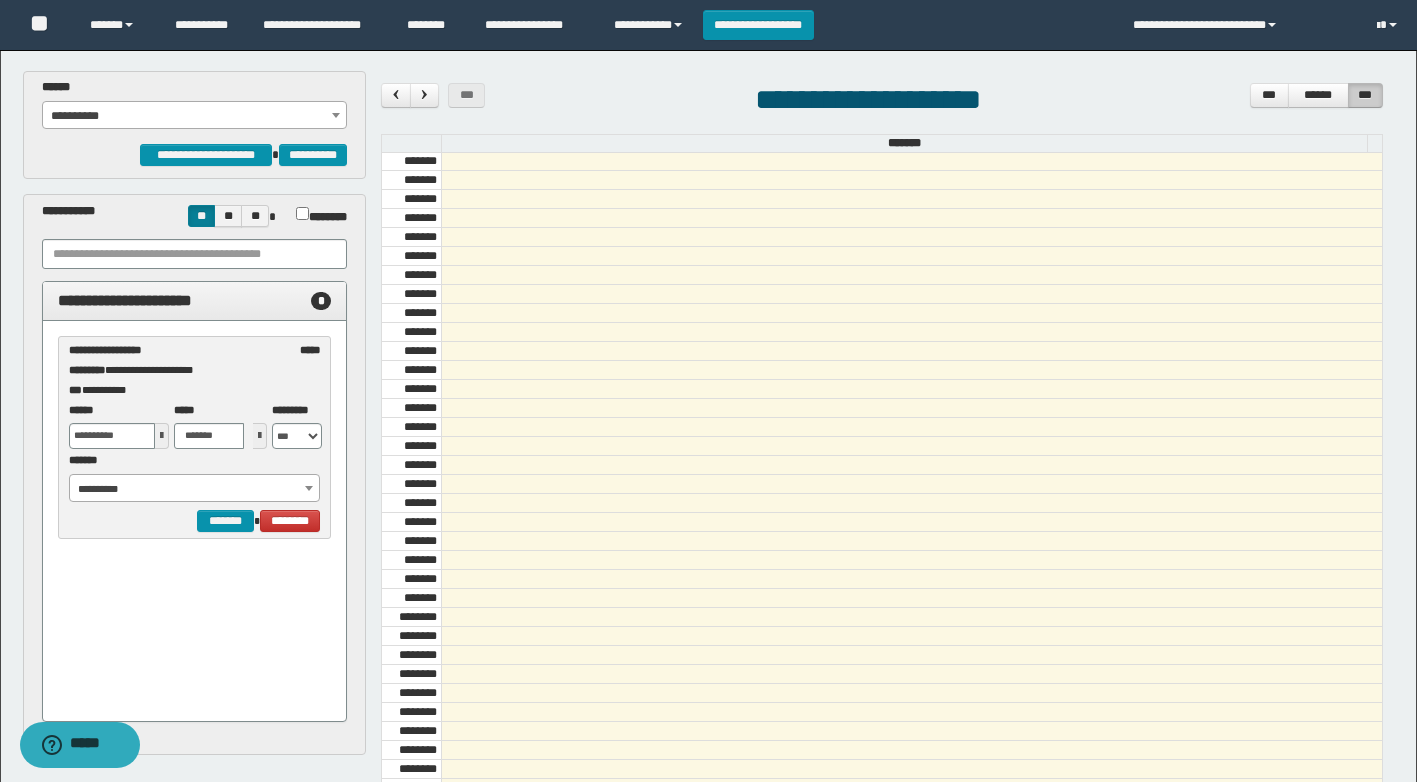 drag, startPoint x: 133, startPoint y: 465, endPoint x: 137, endPoint y: 555, distance: 90.088844 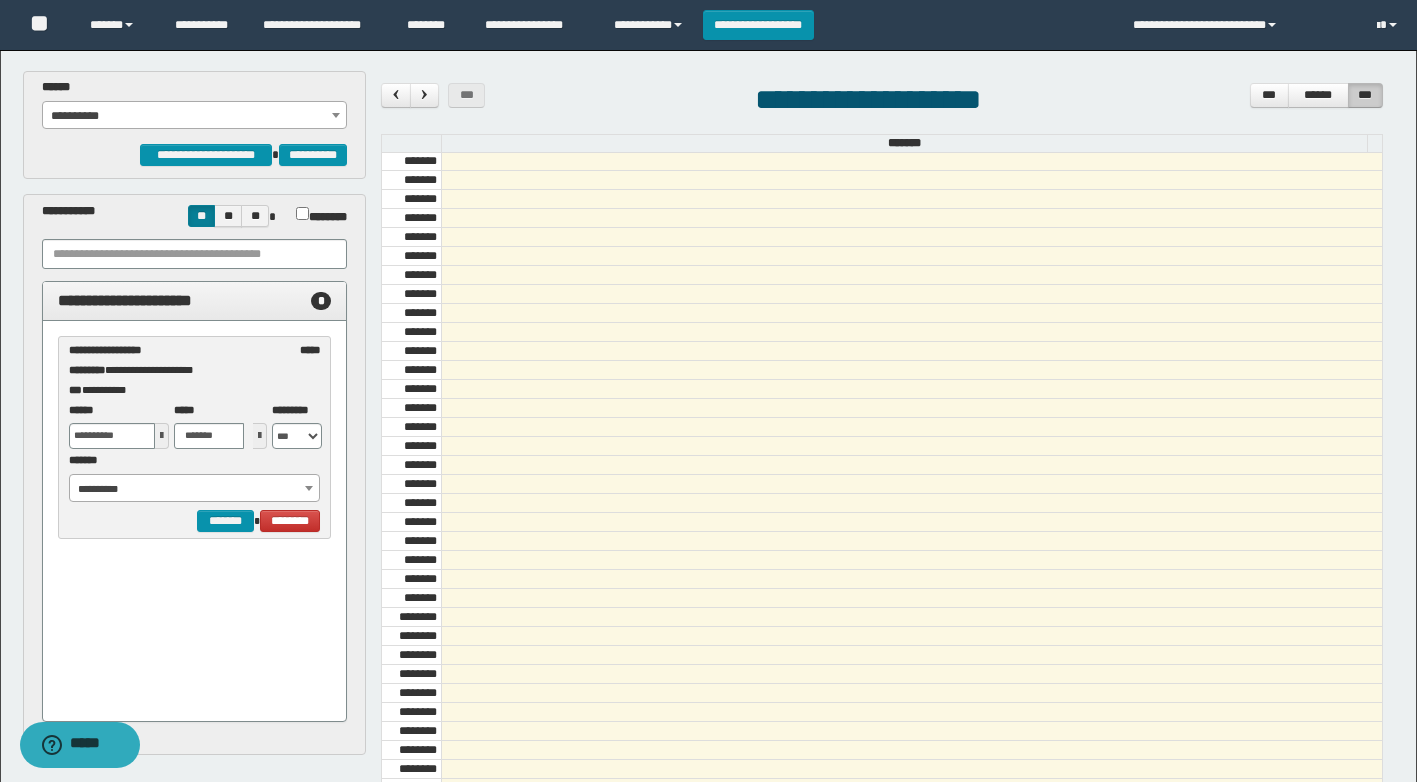click on "**********" at bounding box center (195, 489) 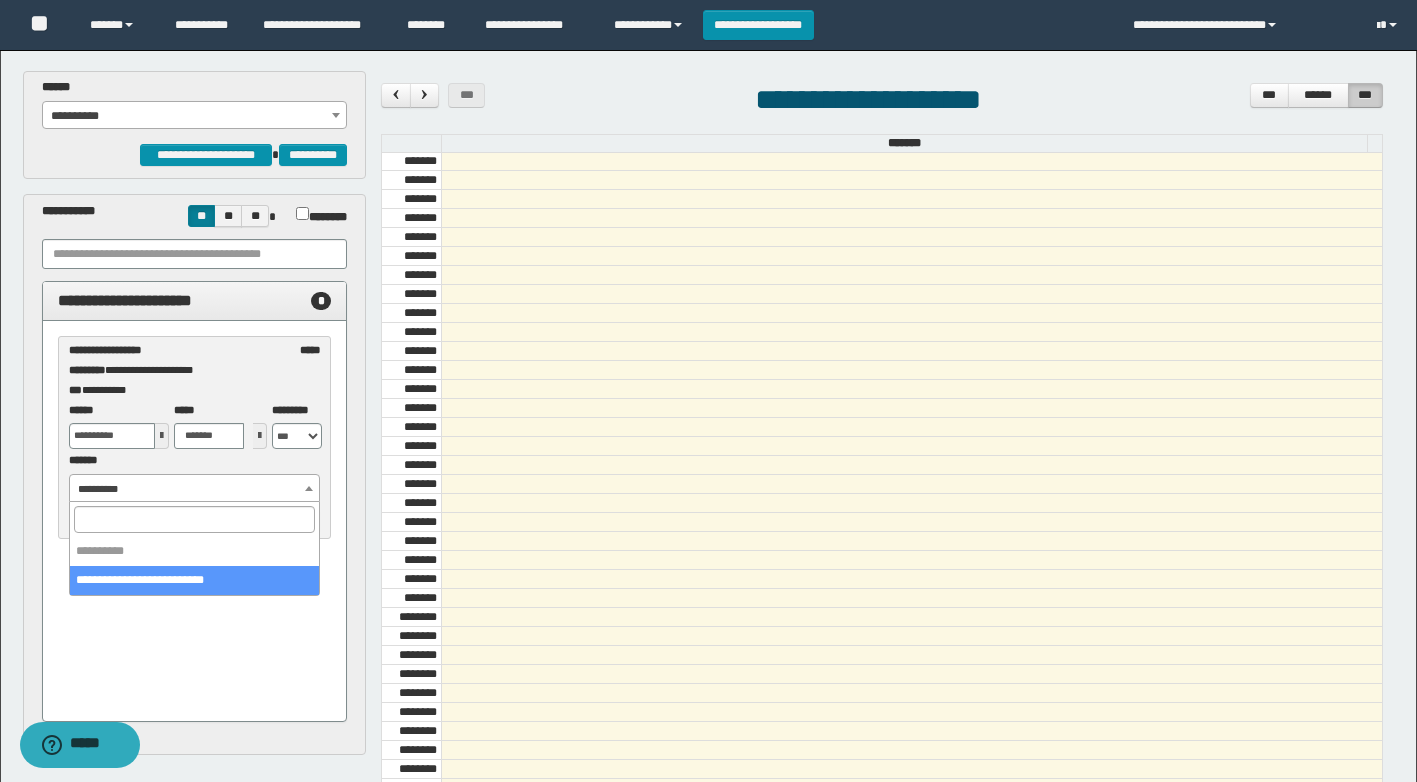 select on "******" 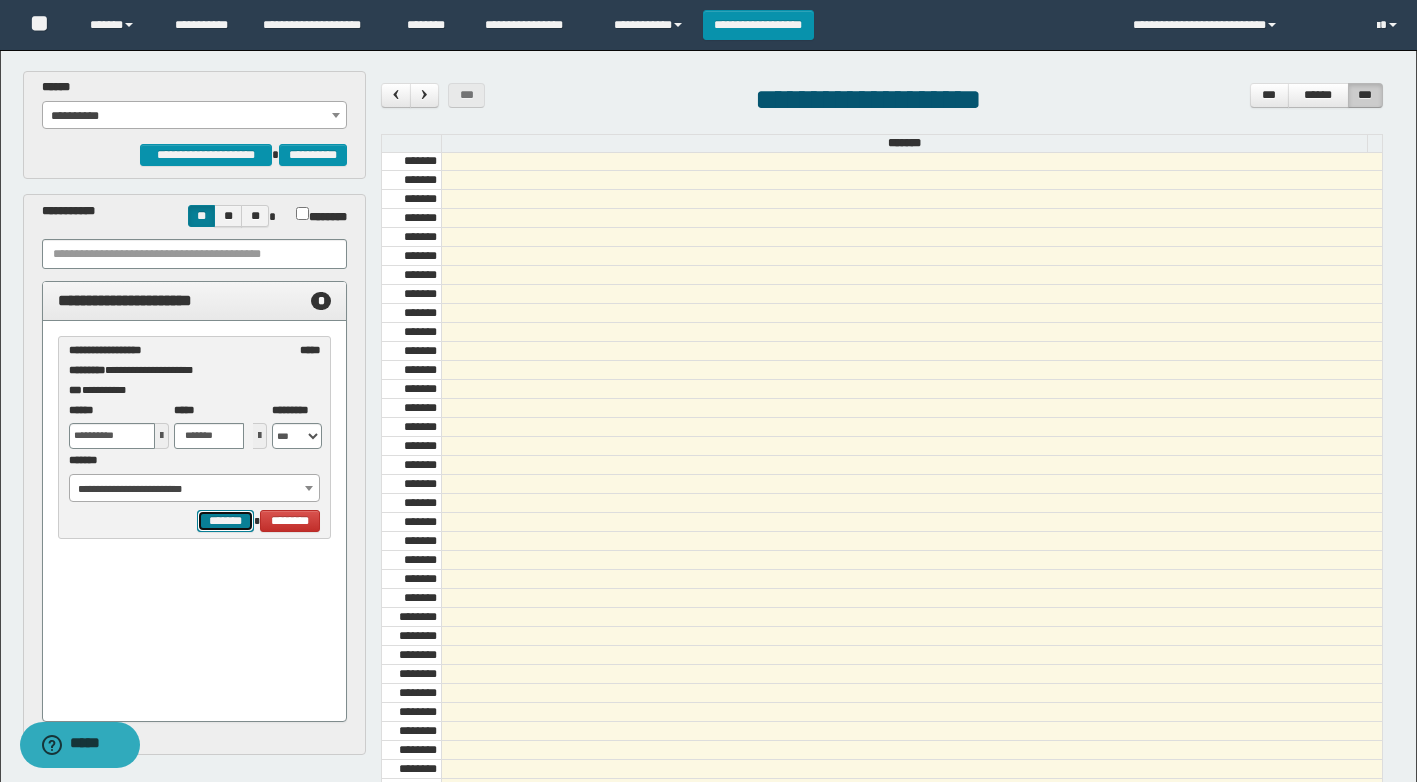 click on "*******" at bounding box center (225, 521) 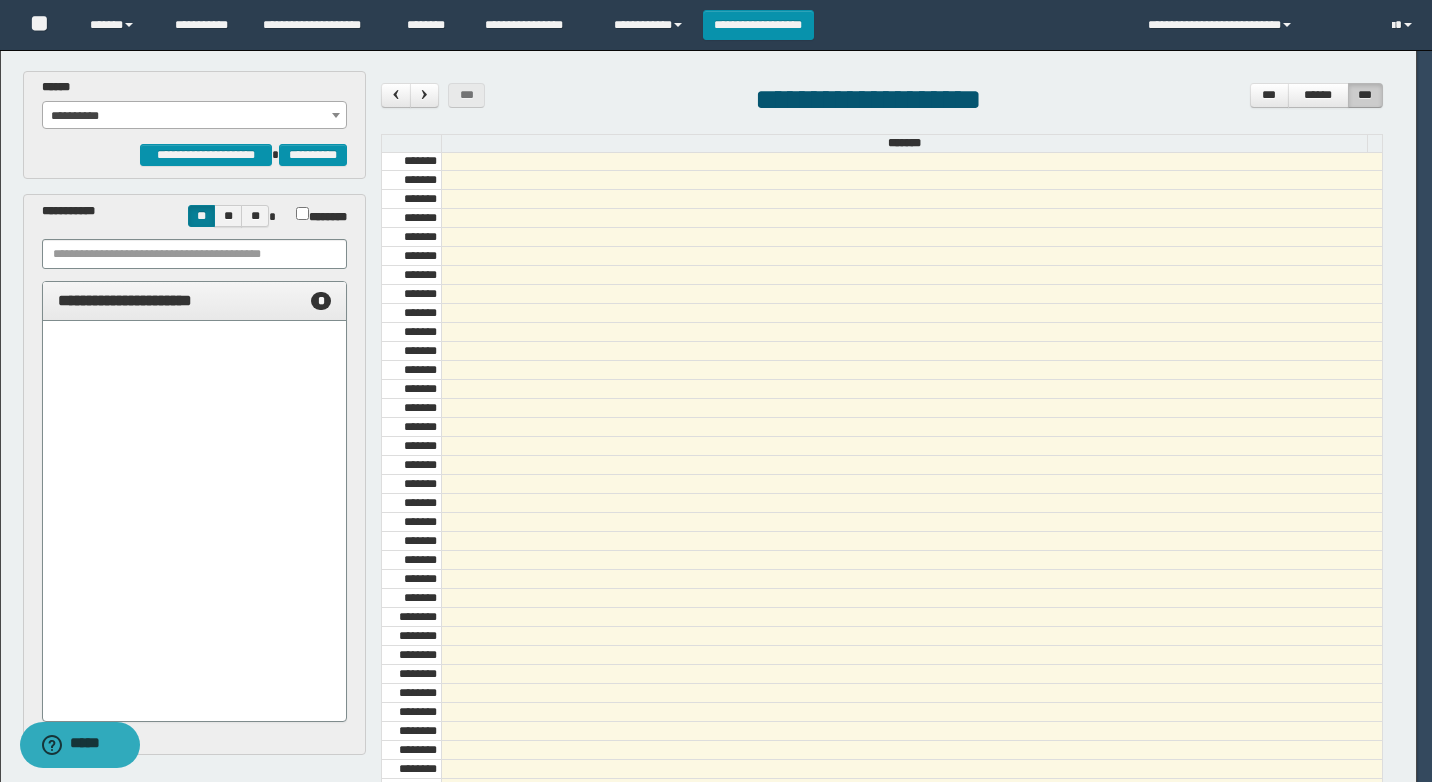 select on "******" 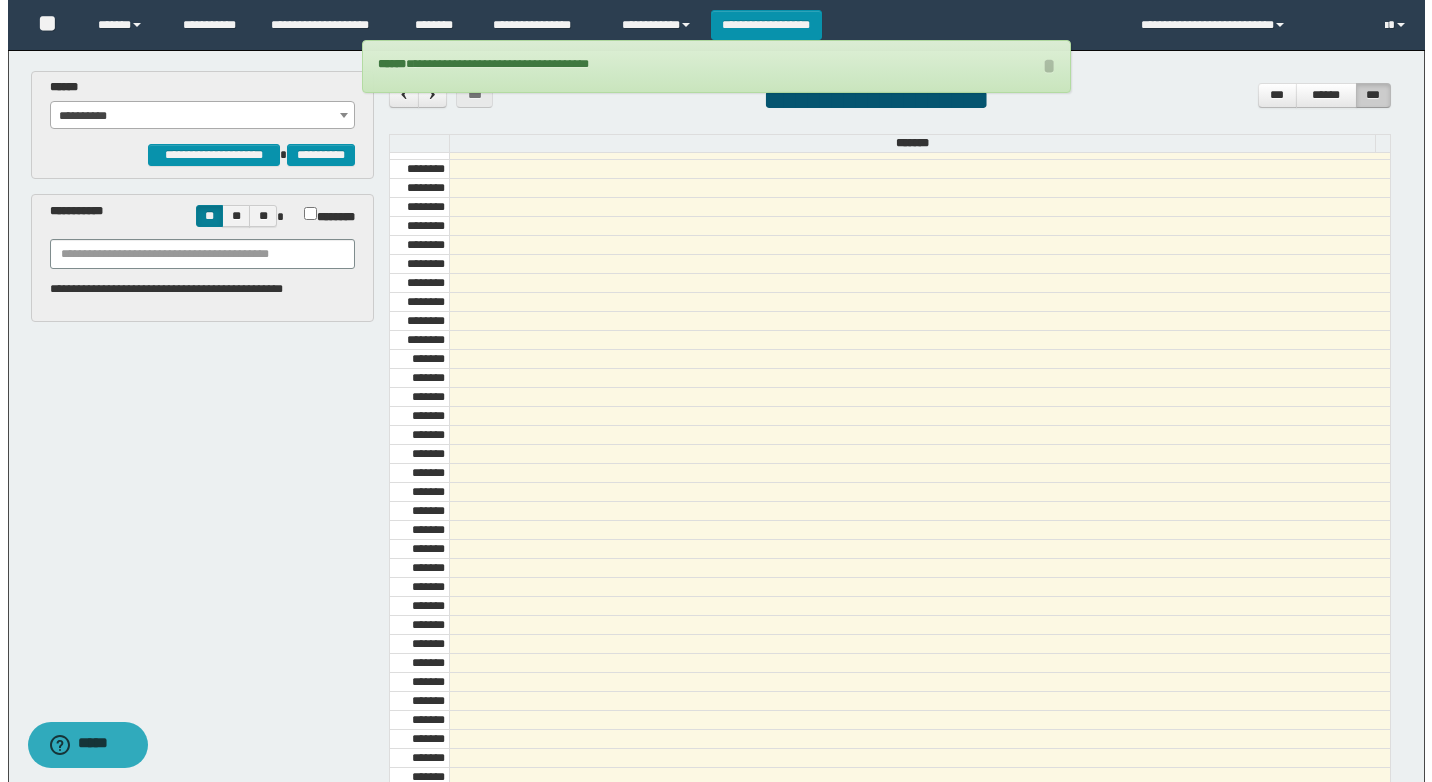 scroll, scrollTop: 985, scrollLeft: 0, axis: vertical 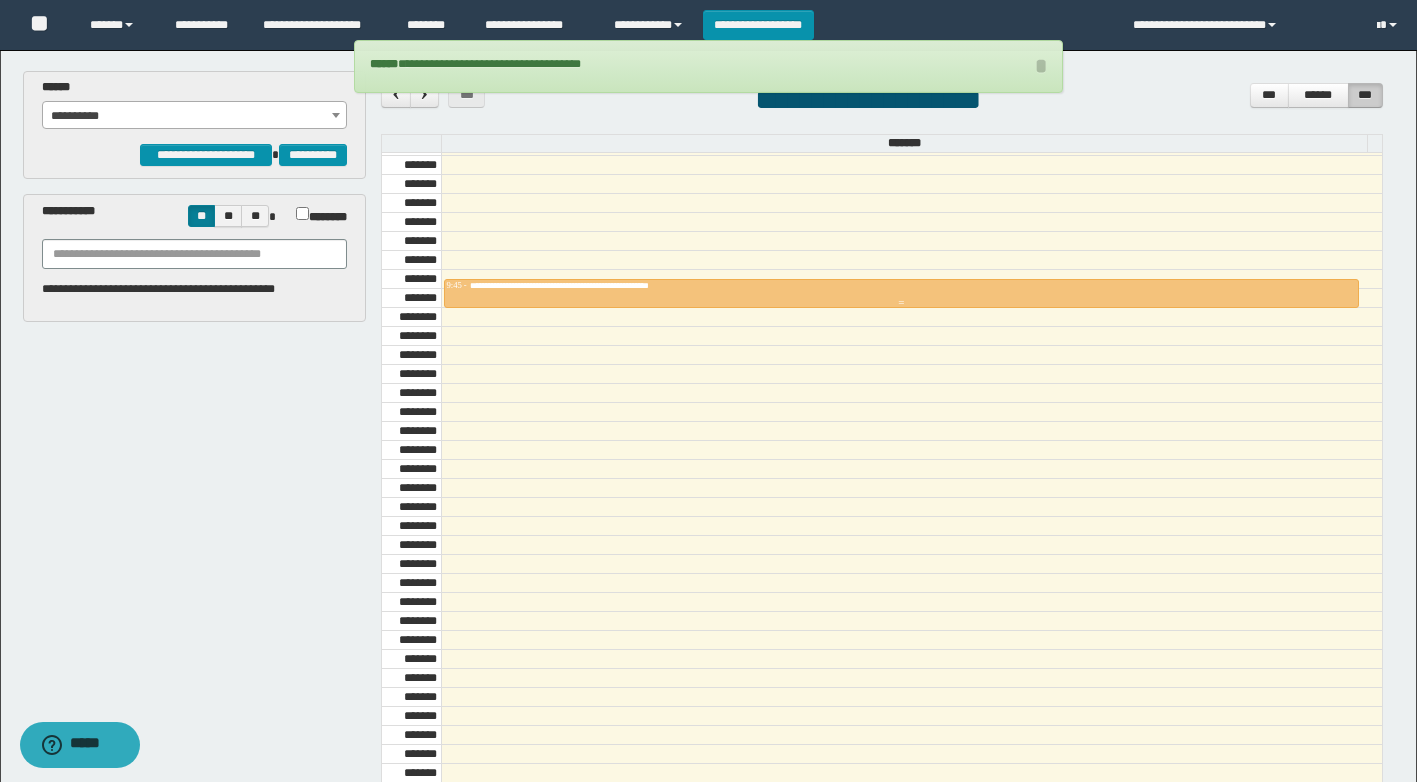 click at bounding box center (901, 303) 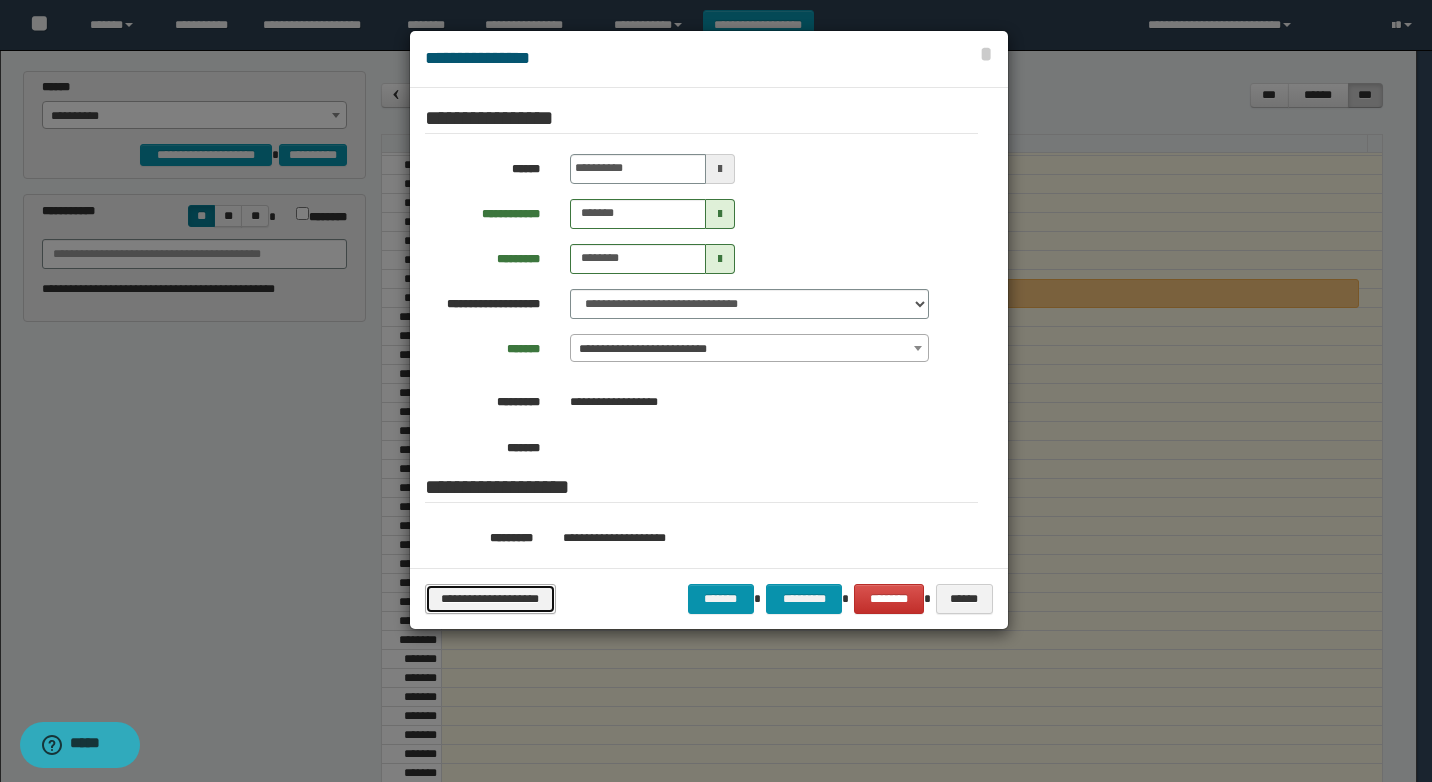 click on "**********" at bounding box center [490, 599] 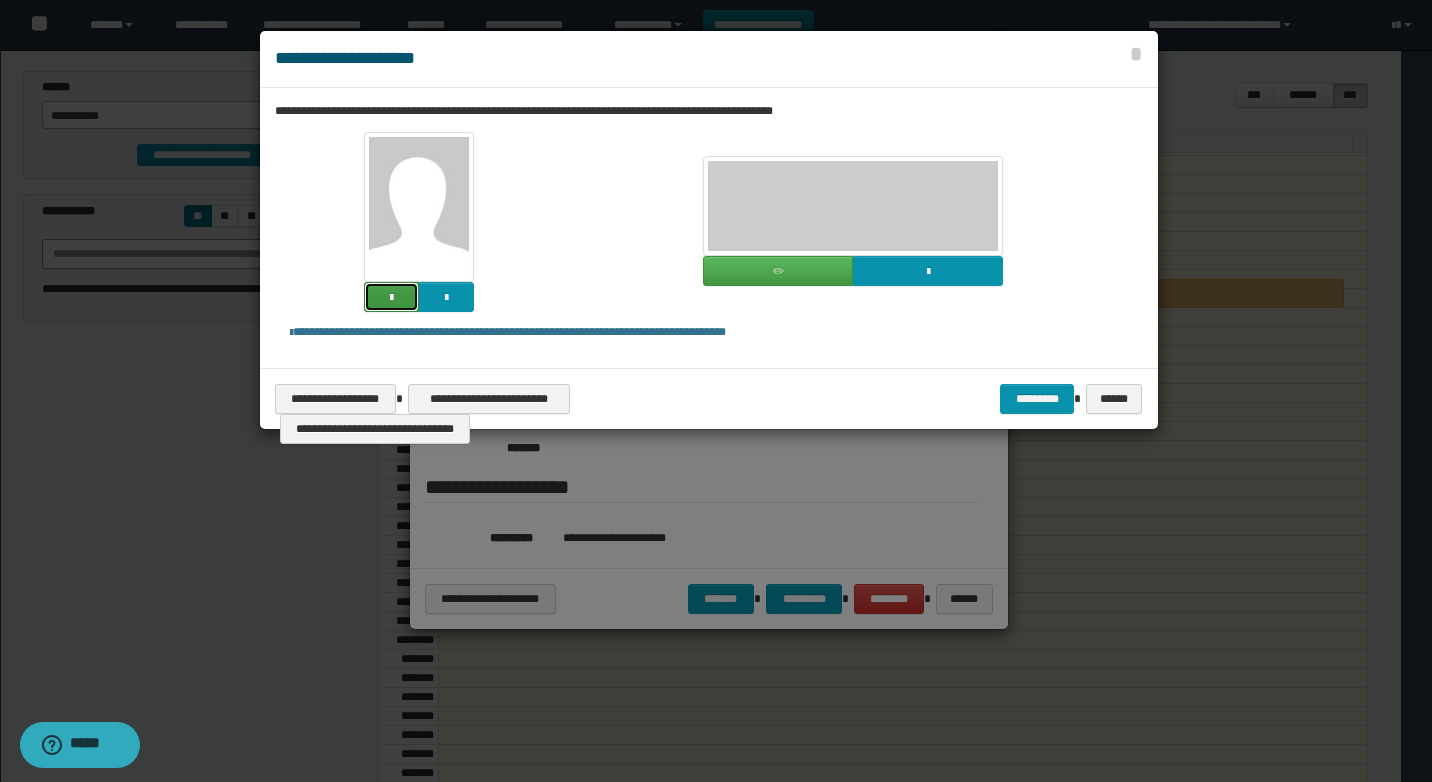 click at bounding box center (391, 297) 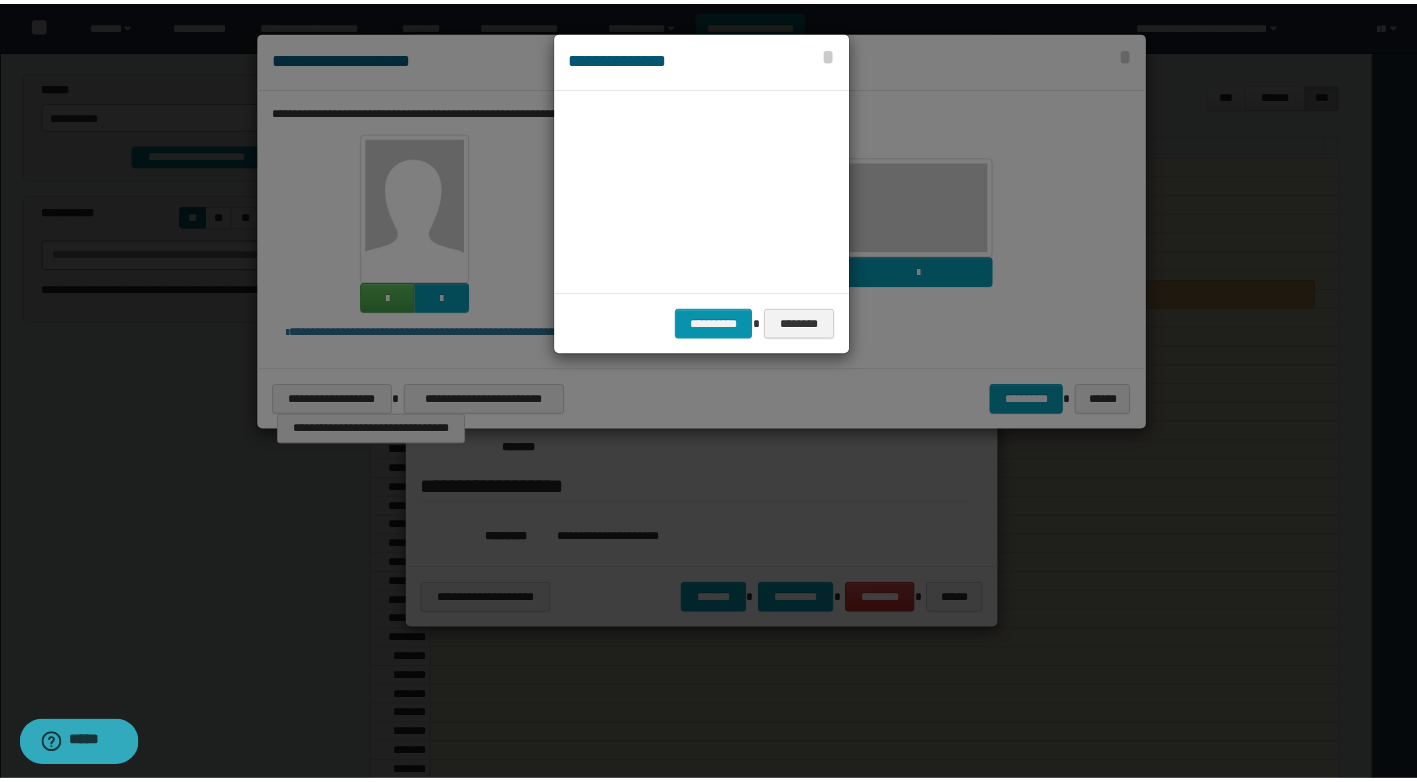 scroll, scrollTop: 45, scrollLeft: 105, axis: both 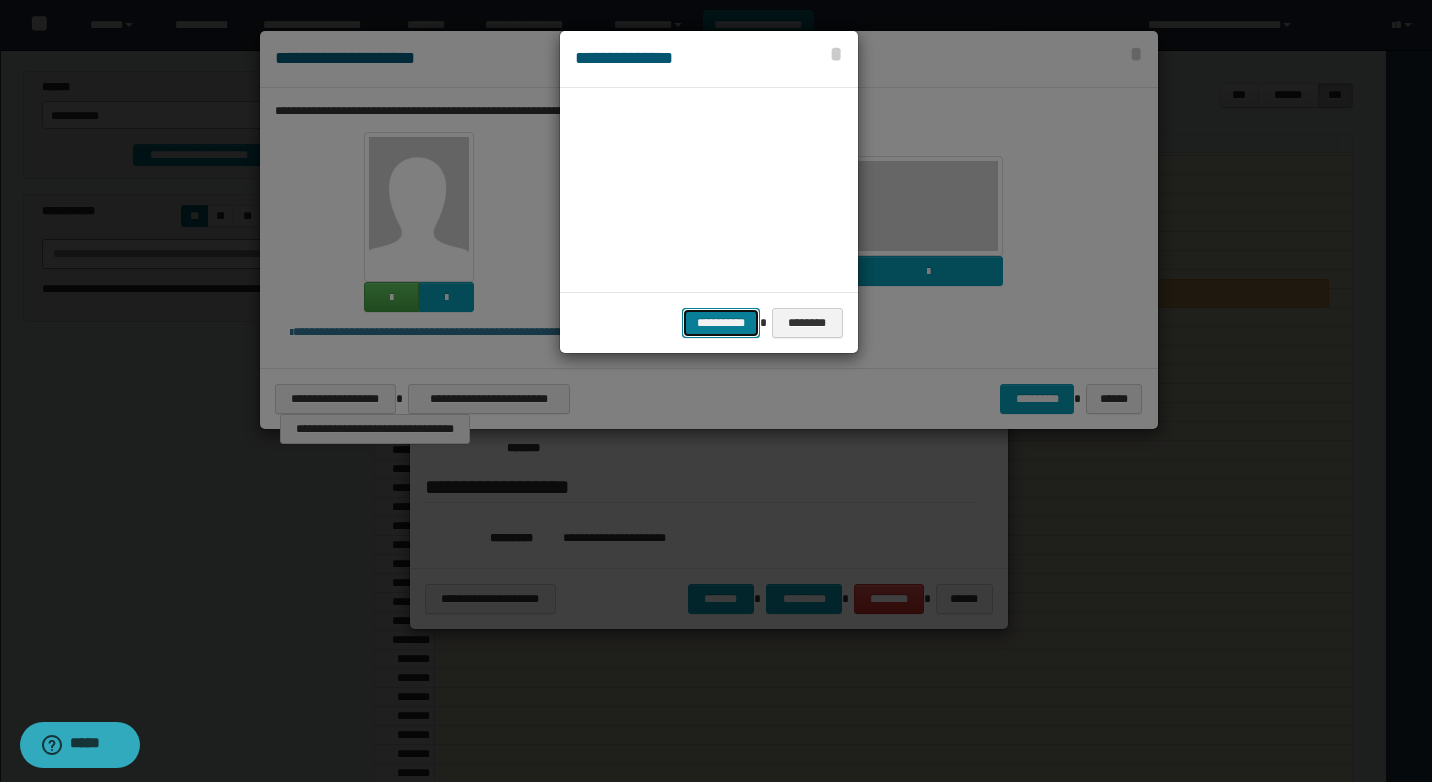 click on "**********" at bounding box center [721, 323] 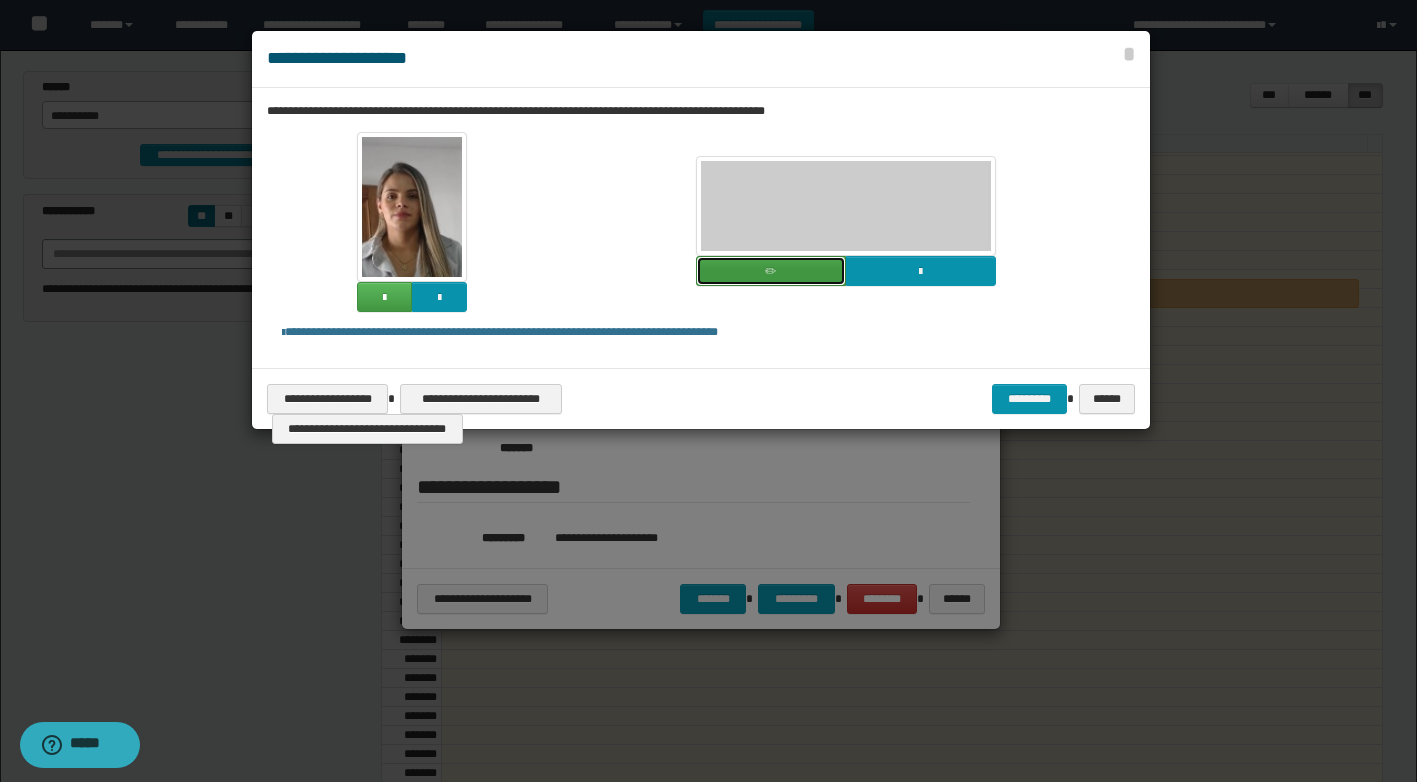 click at bounding box center (771, 271) 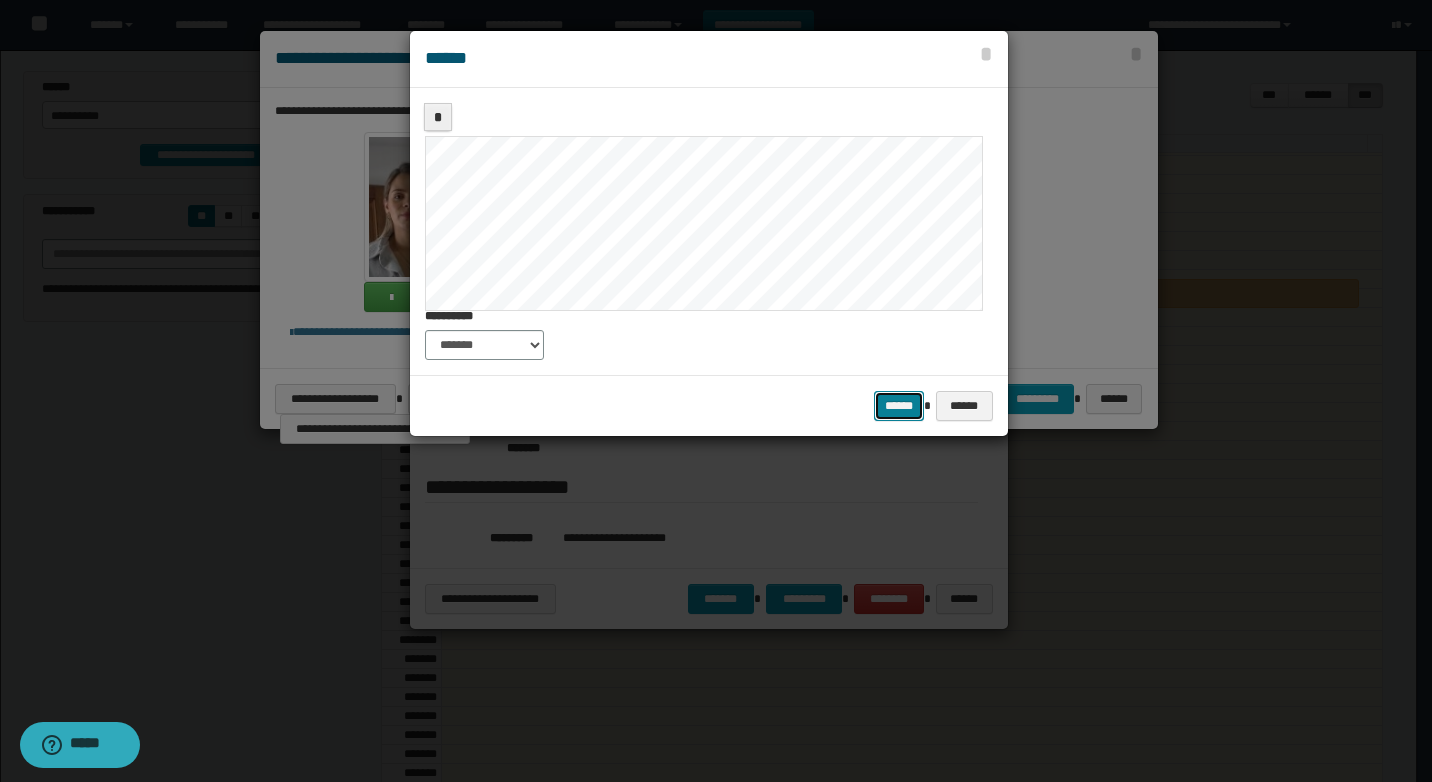 click on "******" at bounding box center [899, 406] 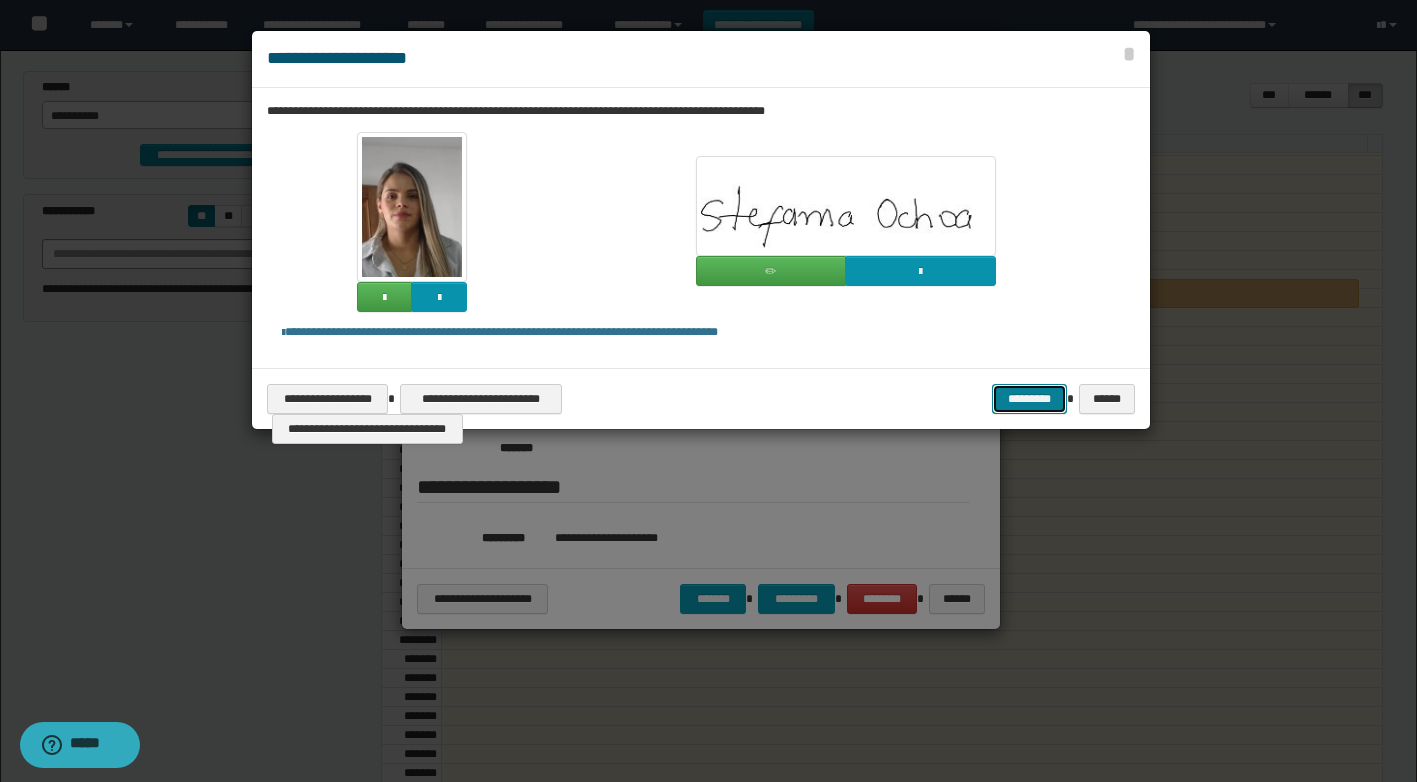 click on "*********" at bounding box center [1029, 399] 